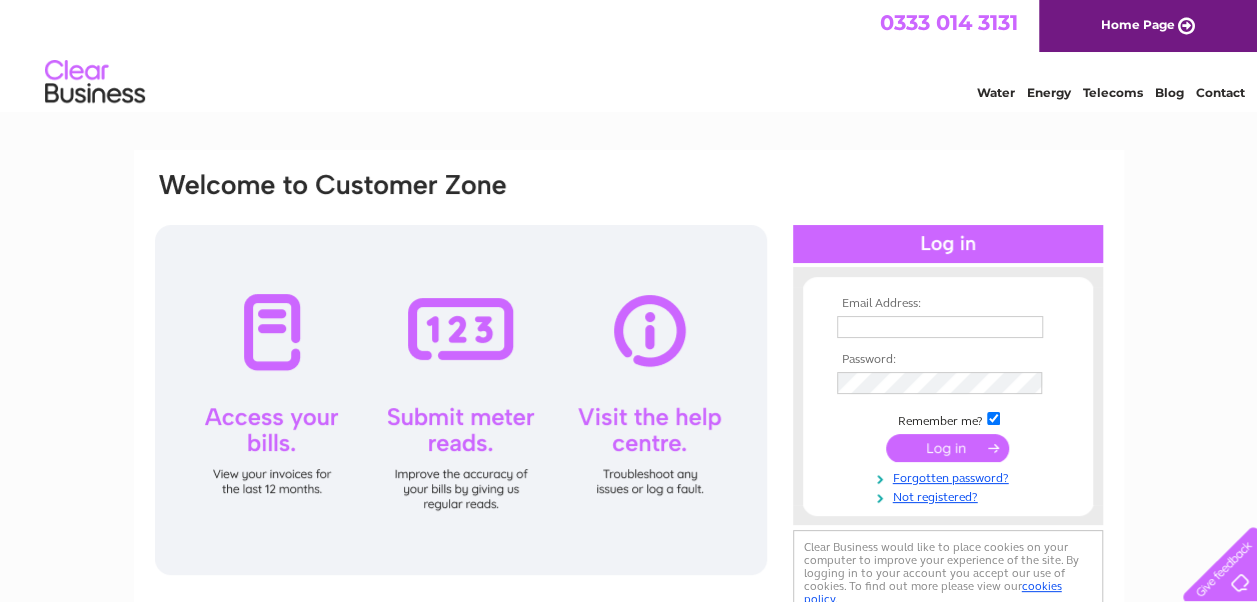 scroll, scrollTop: 0, scrollLeft: 0, axis: both 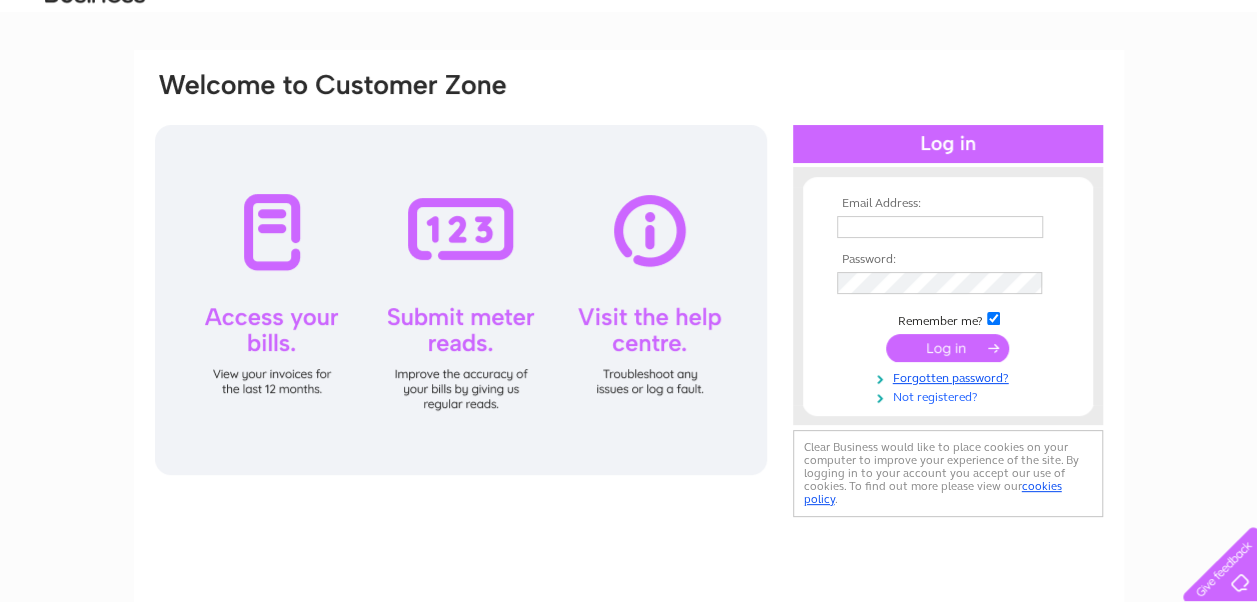 click on "Not registered?" at bounding box center (950, 395) 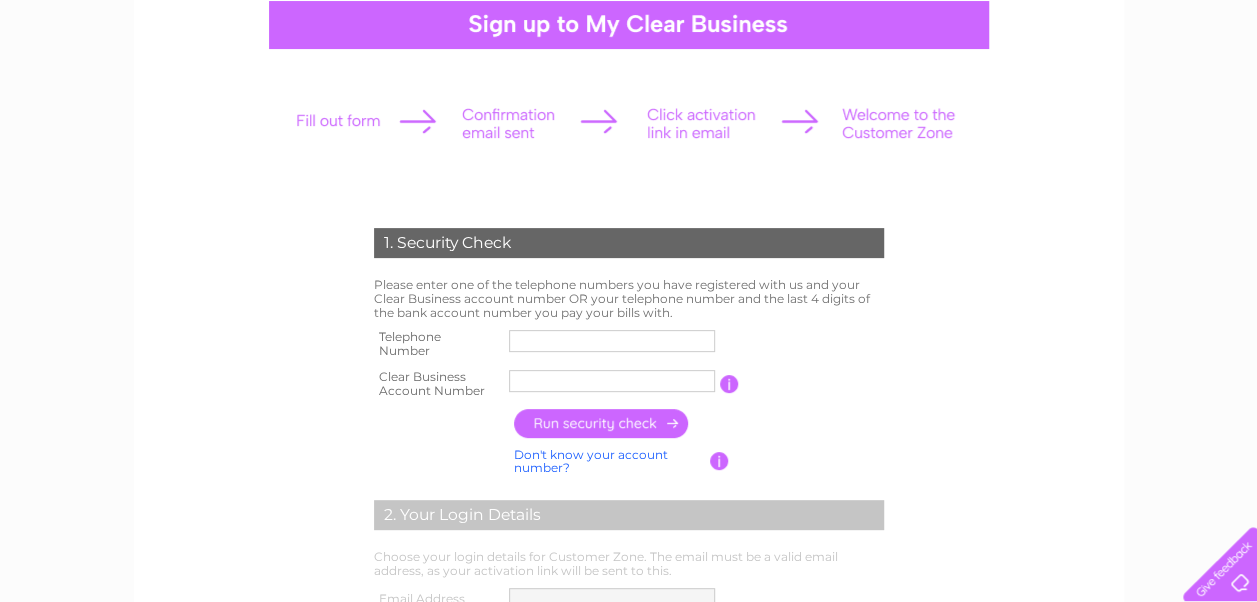 scroll, scrollTop: 200, scrollLeft: 0, axis: vertical 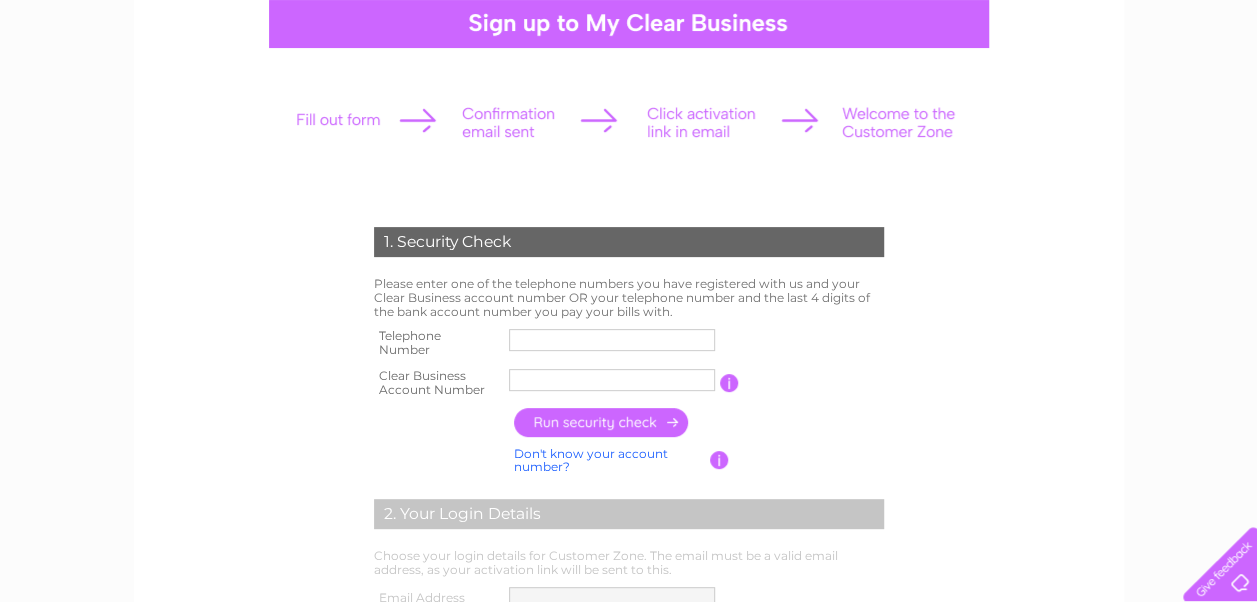 click at bounding box center (612, 340) 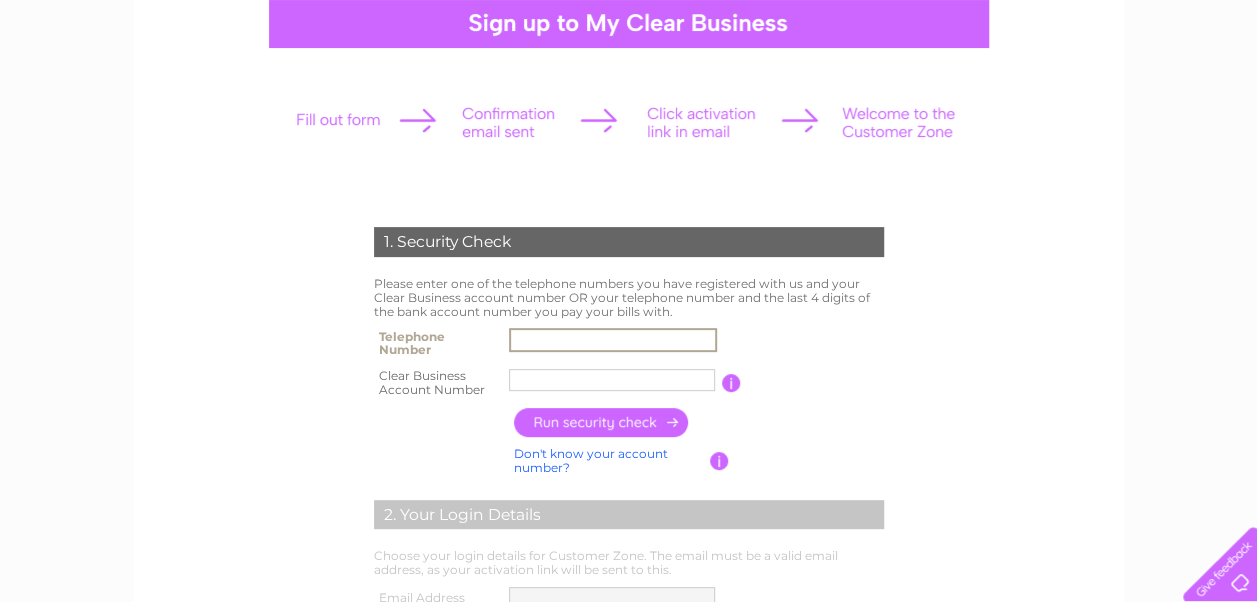 type on "[PHONE]" 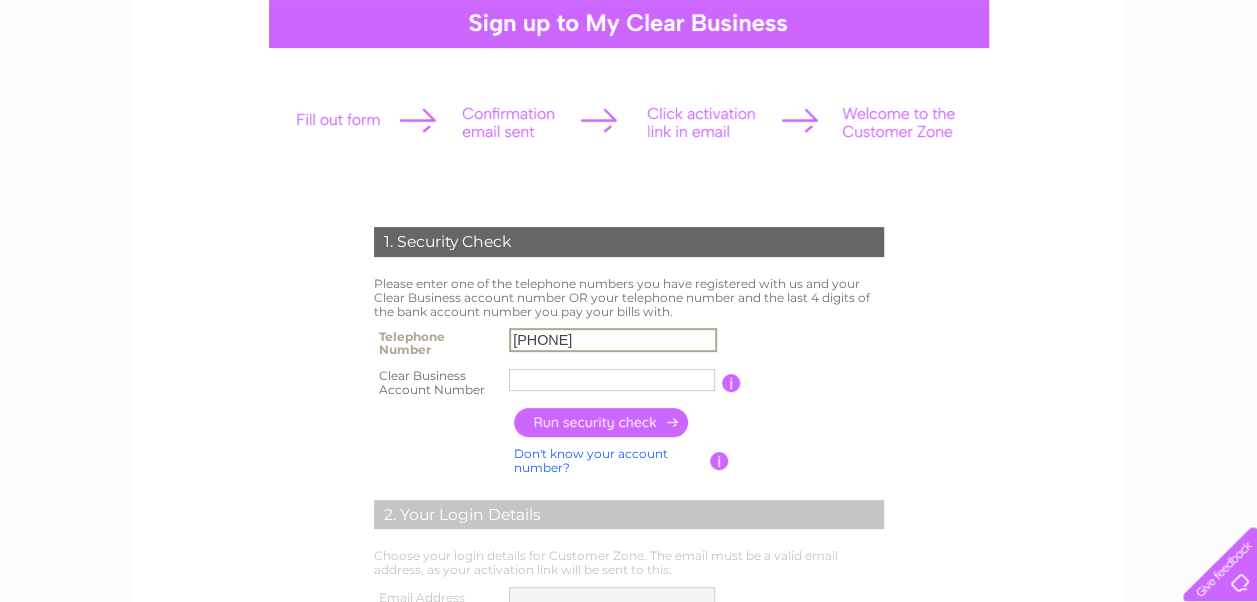 type on "Holiday a" 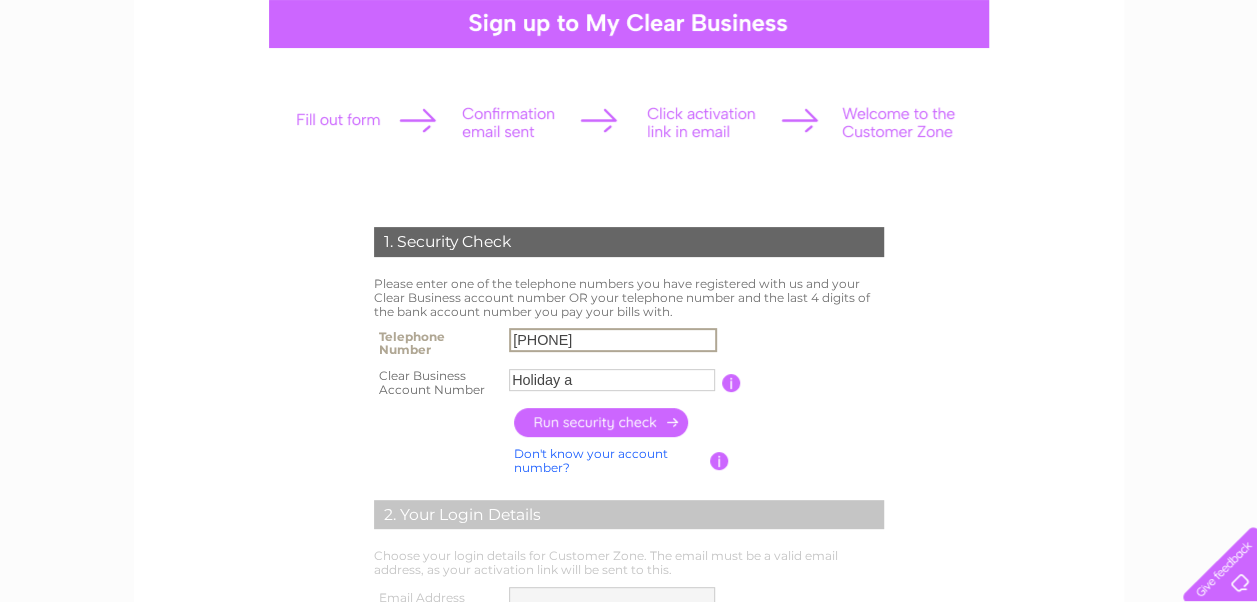 type on "07939955416" 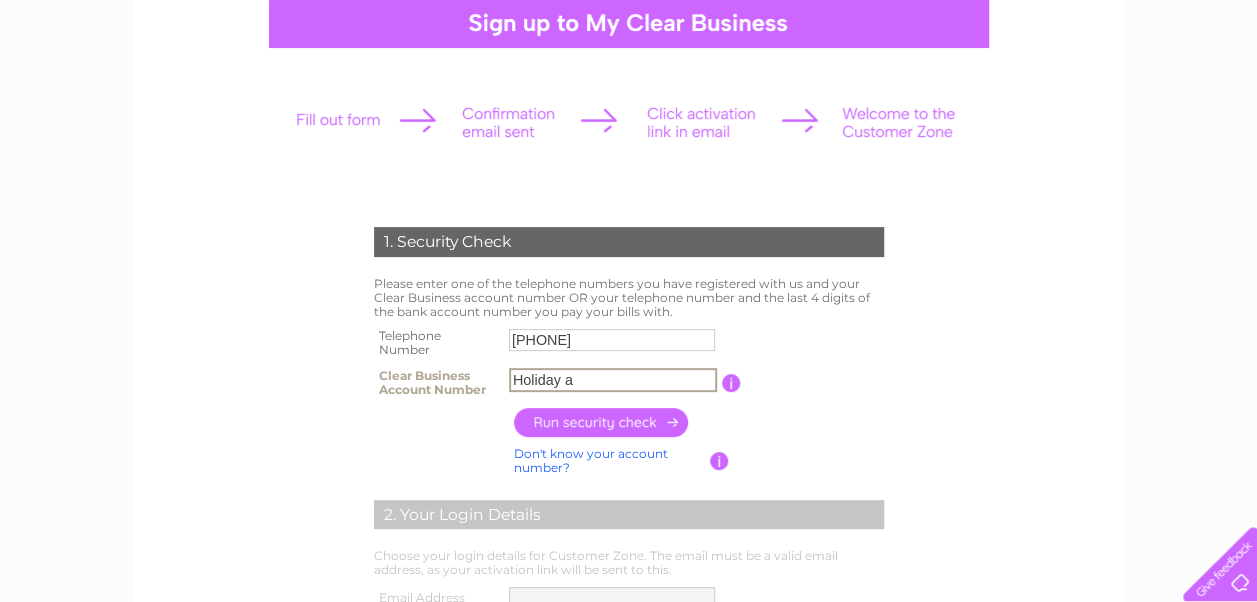 drag, startPoint x: 594, startPoint y: 379, endPoint x: 480, endPoint y: 383, distance: 114.07015 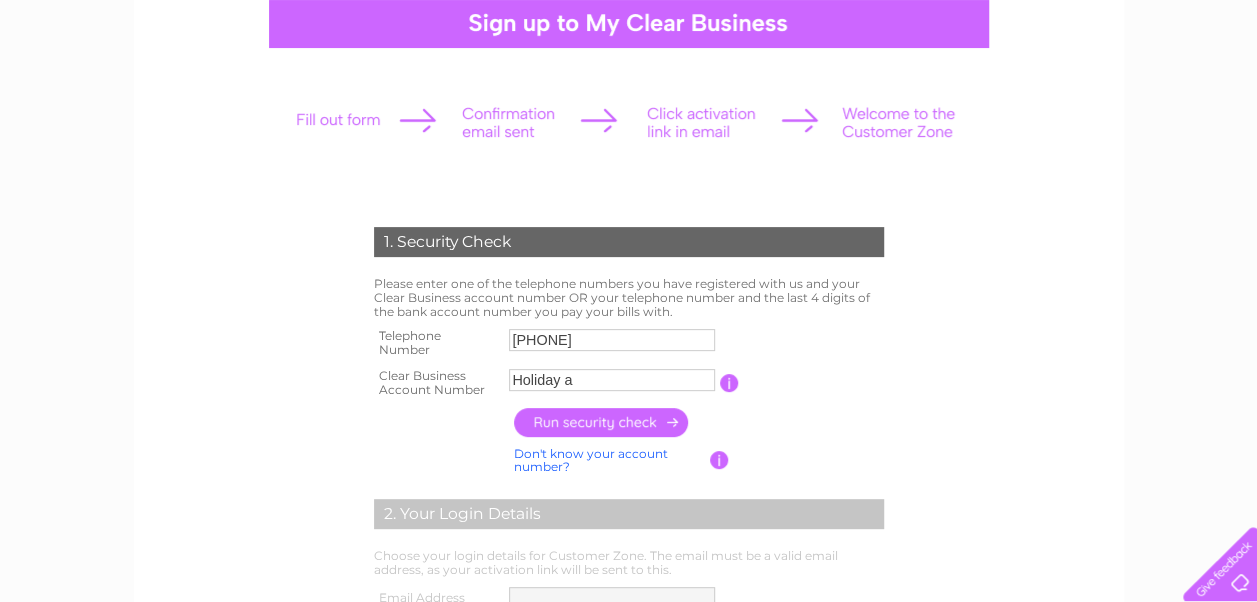 click on "1. Security Check
Please enter one of the telephone numbers you have registered with us and your Clear Business account number OR your telephone number and the last 4 digits of the bank account number you pay your bills with.
Telephone Number
07939955416
Clear Business Account Number
Holiday a" at bounding box center (628, 551) 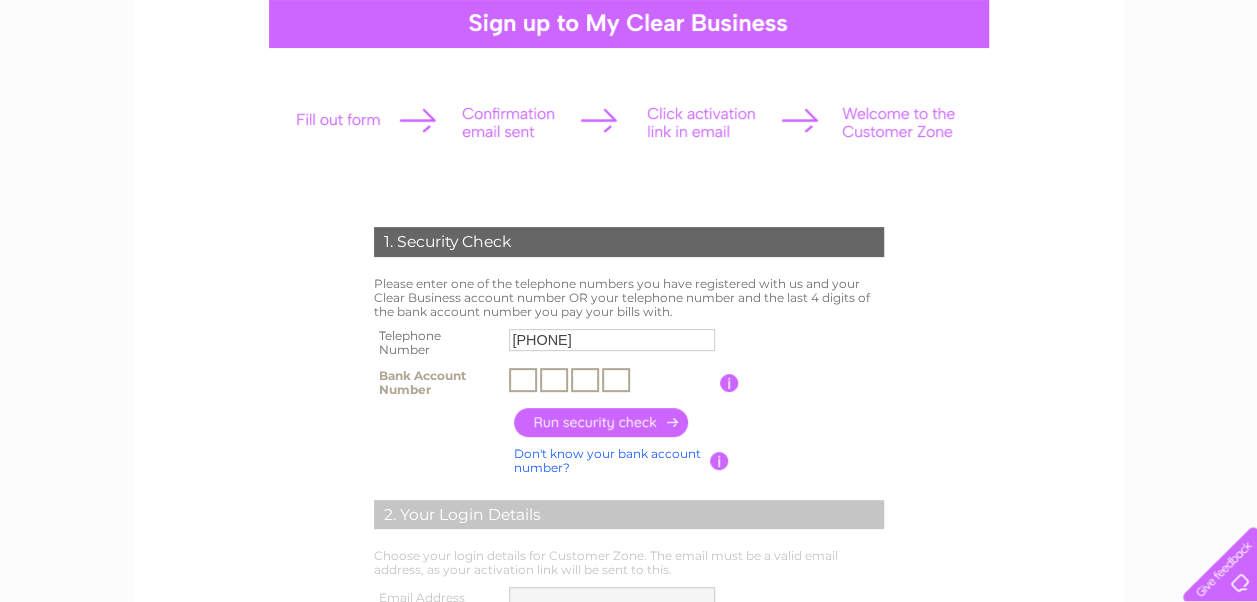 click at bounding box center [523, 380] 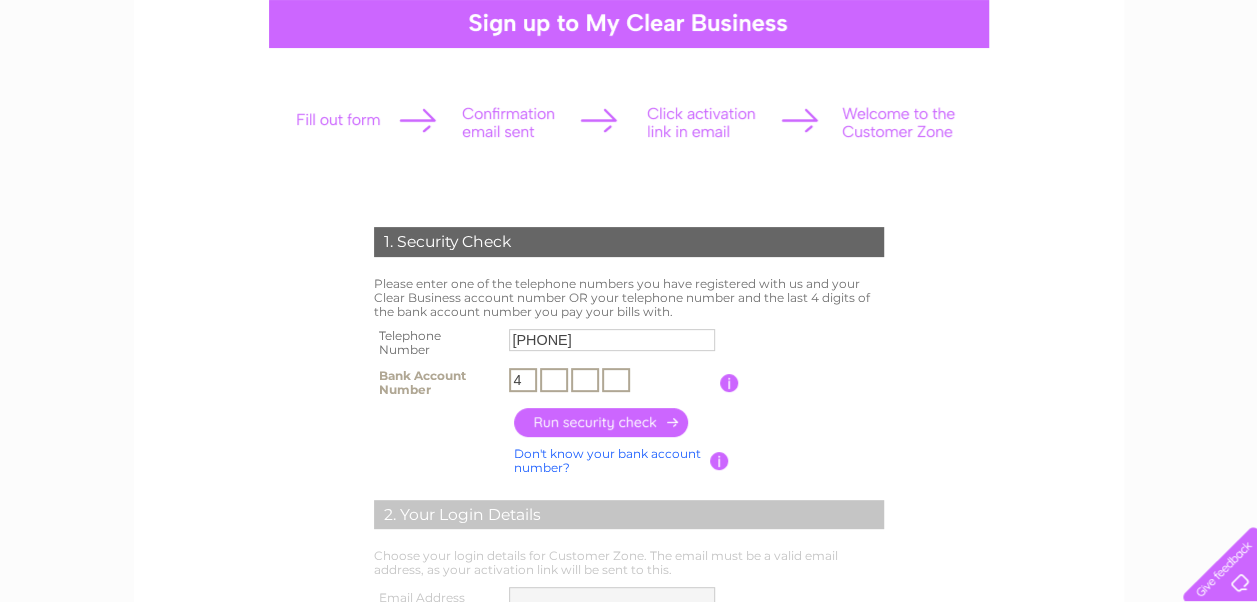 type on "4" 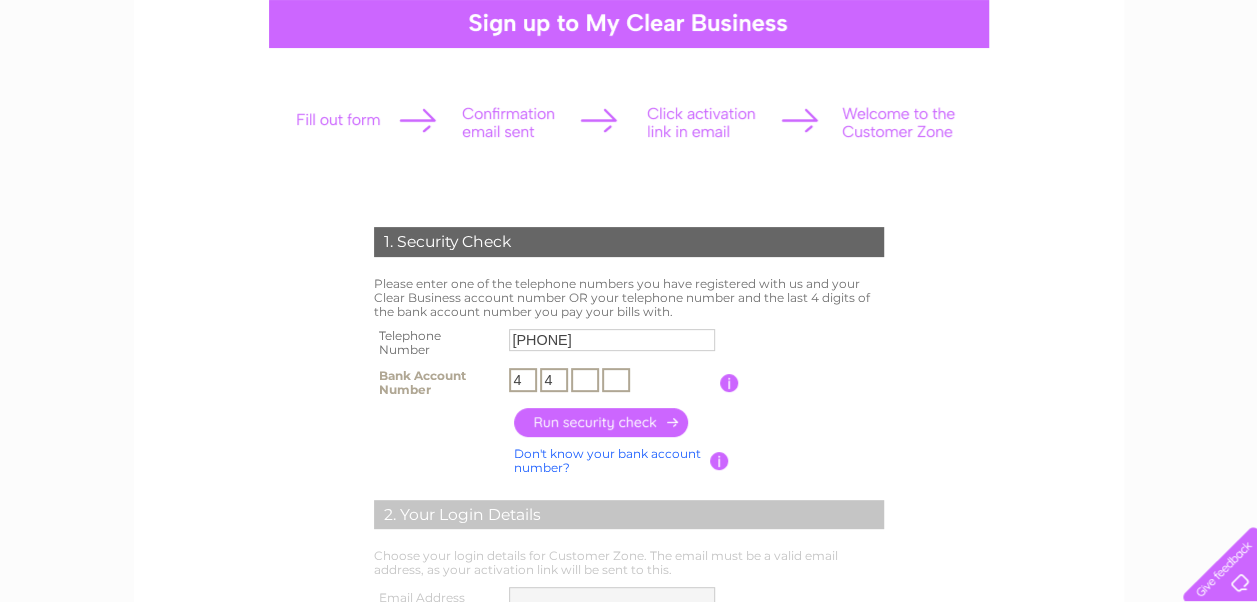 type on "4" 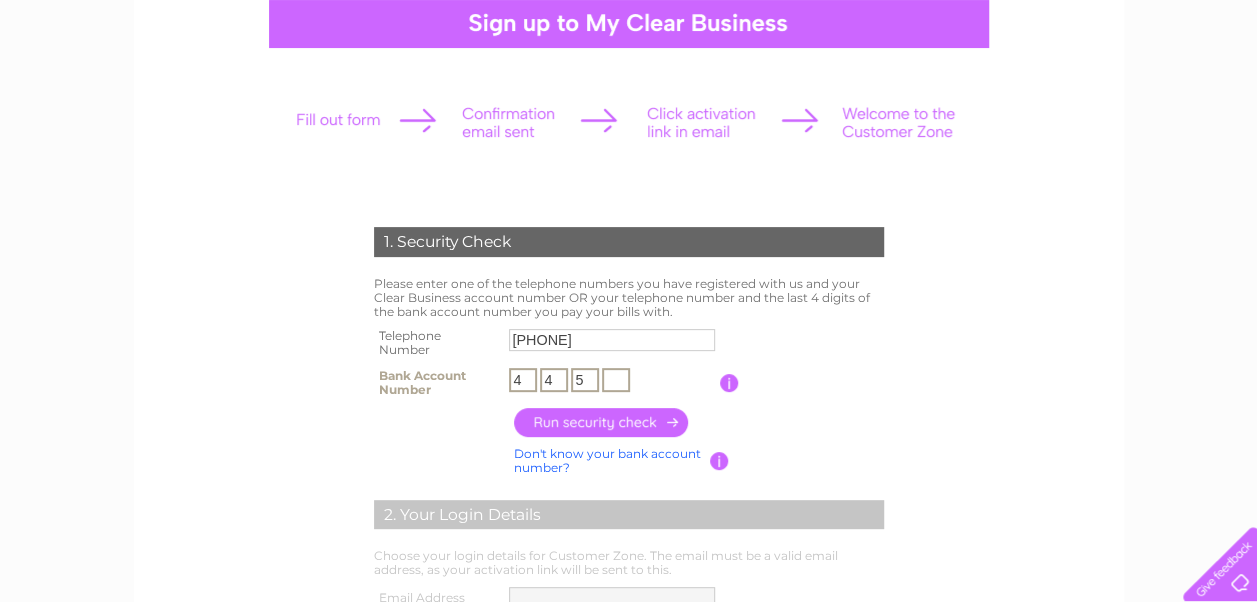 type on "5" 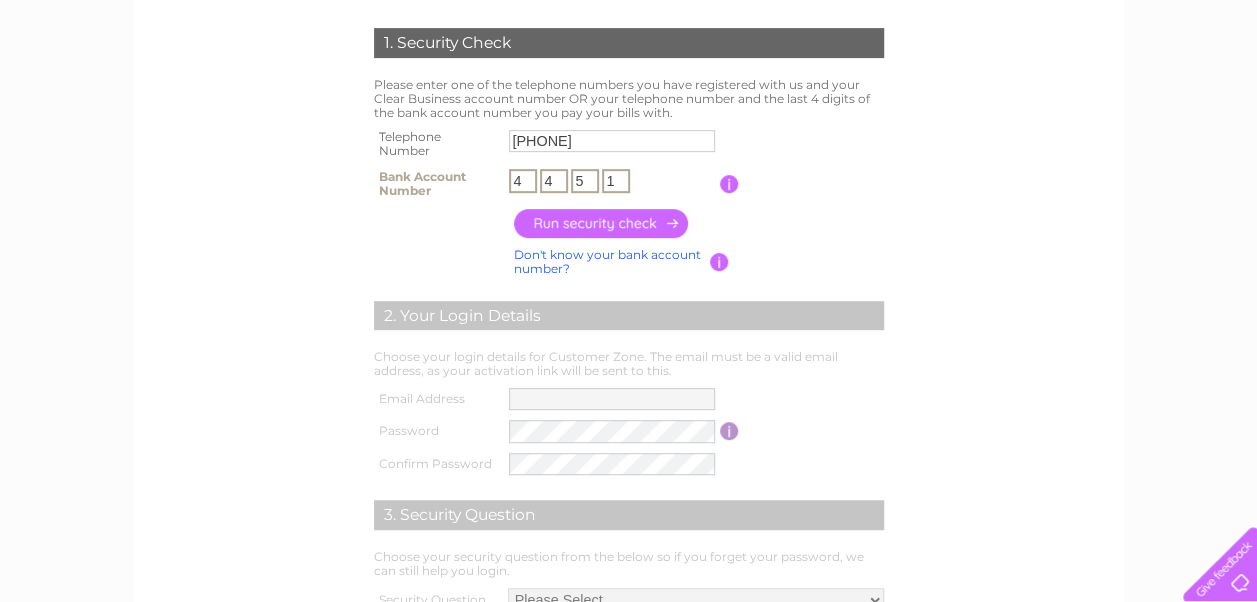 scroll, scrollTop: 400, scrollLeft: 0, axis: vertical 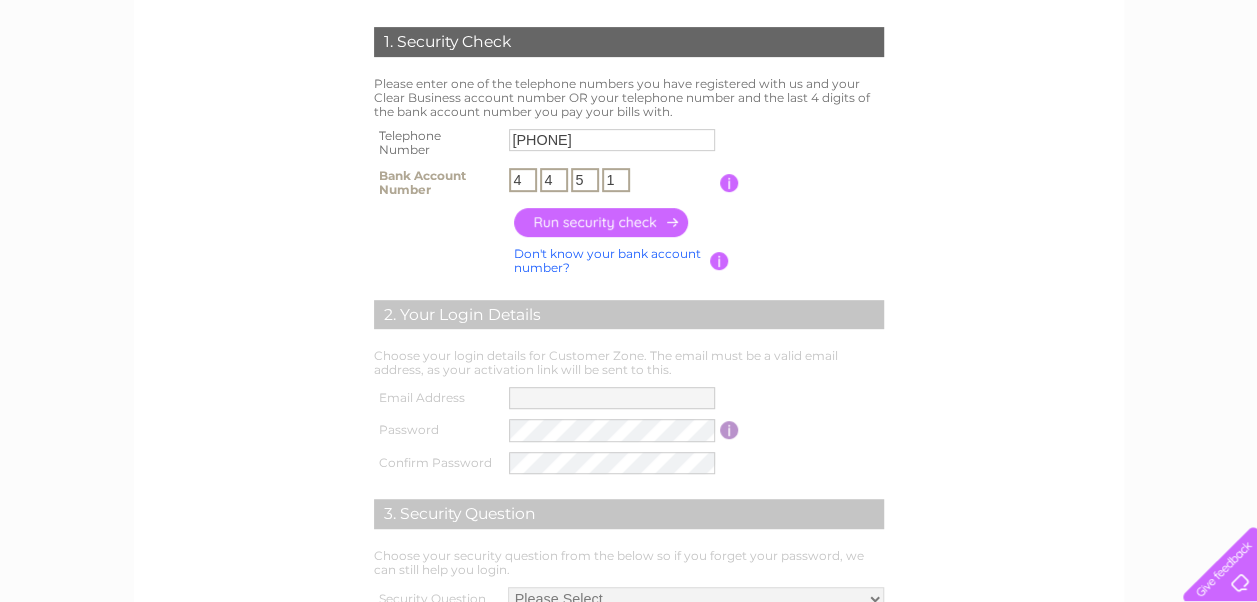 type on "1" 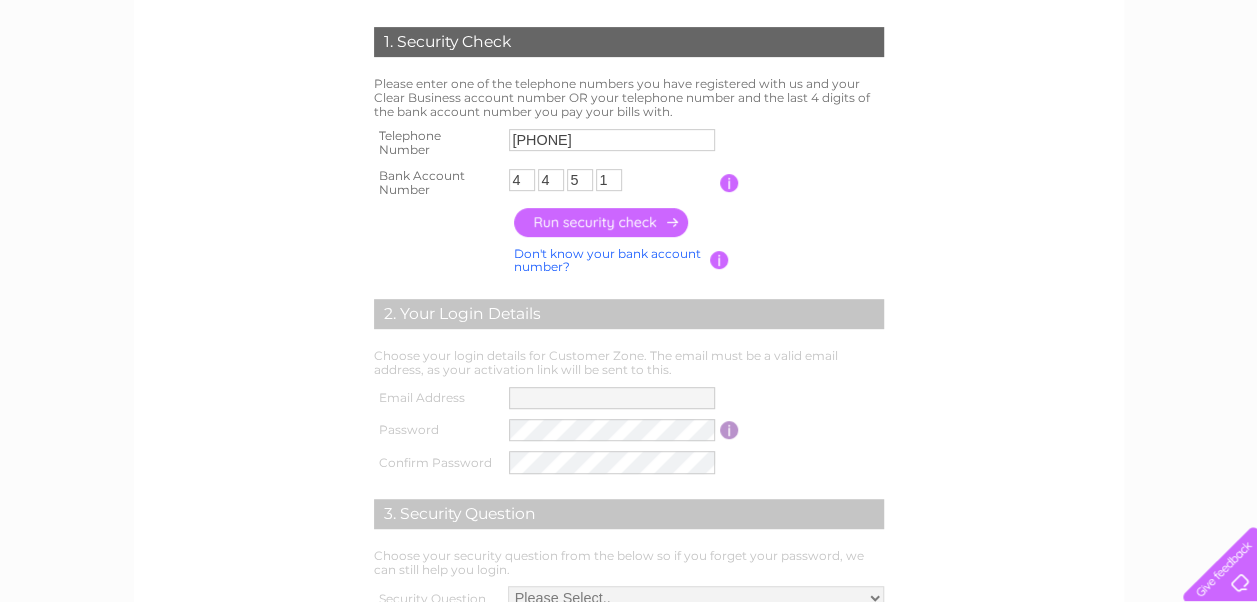 click at bounding box center (602, 222) 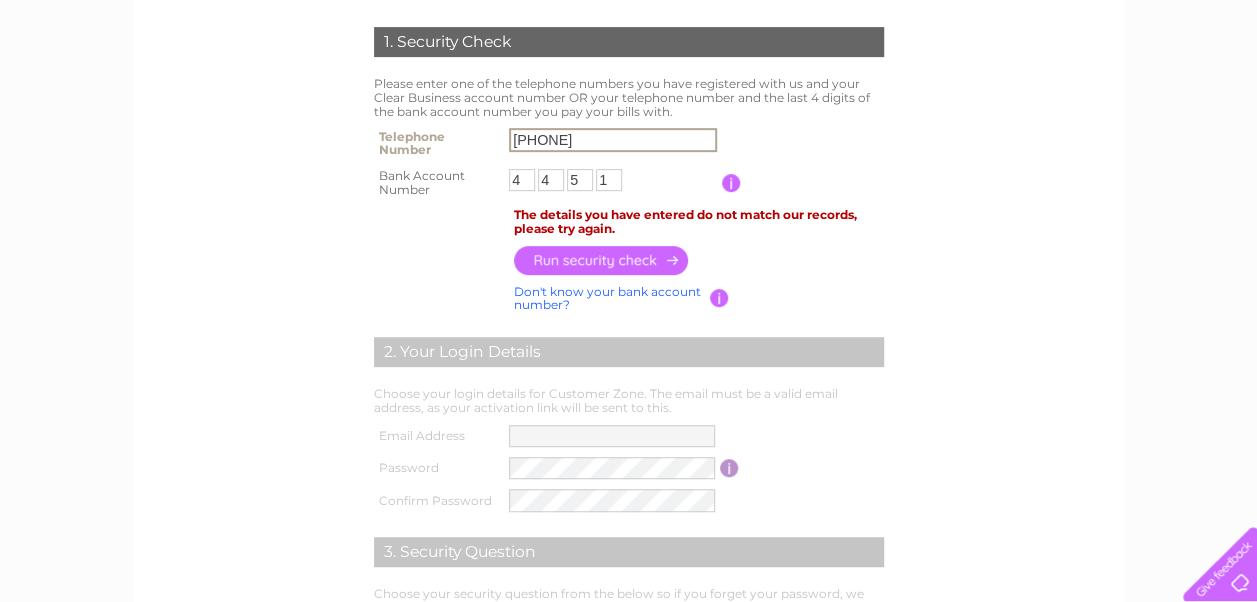 drag, startPoint x: 616, startPoint y: 144, endPoint x: 308, endPoint y: 154, distance: 308.1623 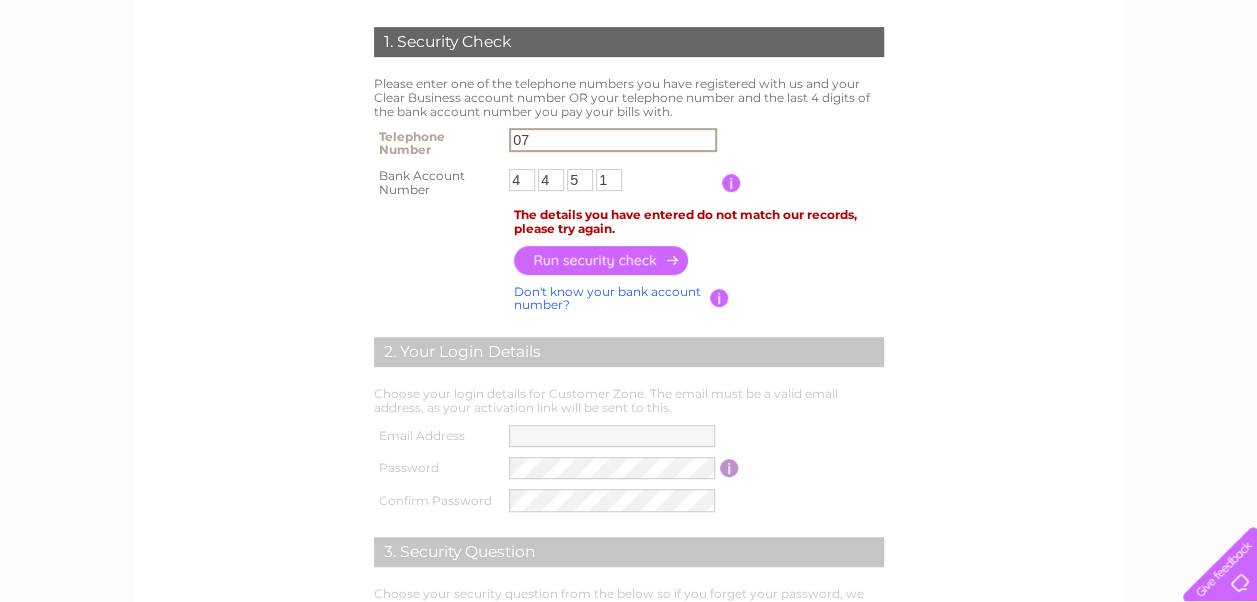 type on "0" 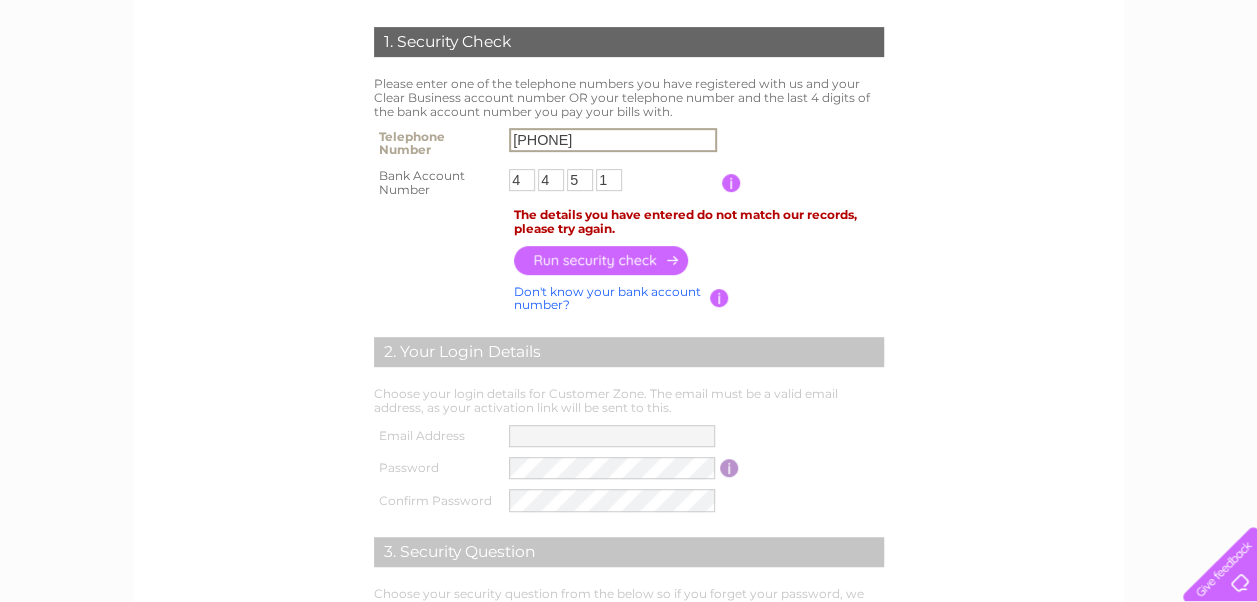 type on "01698425444" 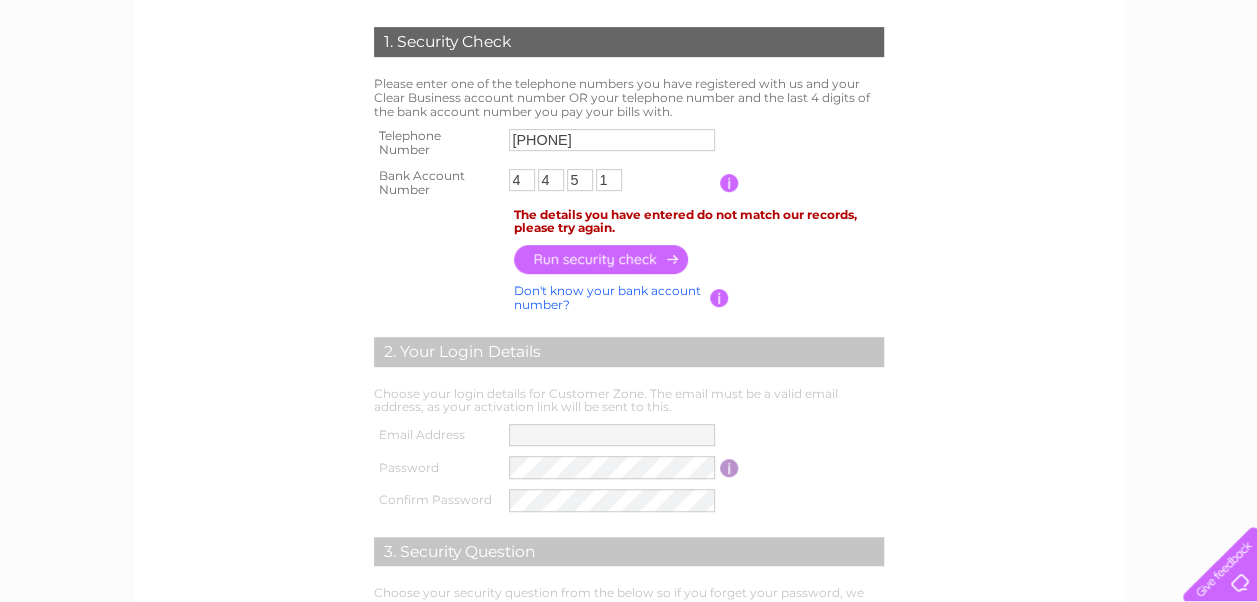 click at bounding box center [602, 259] 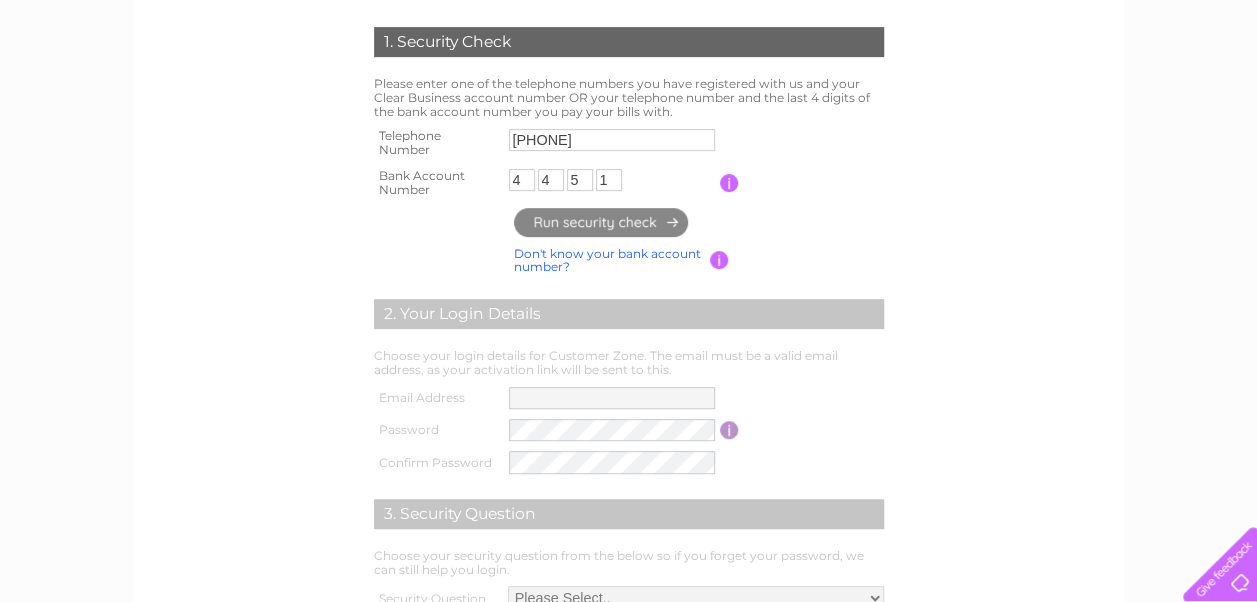 type on "ma****@example.com" 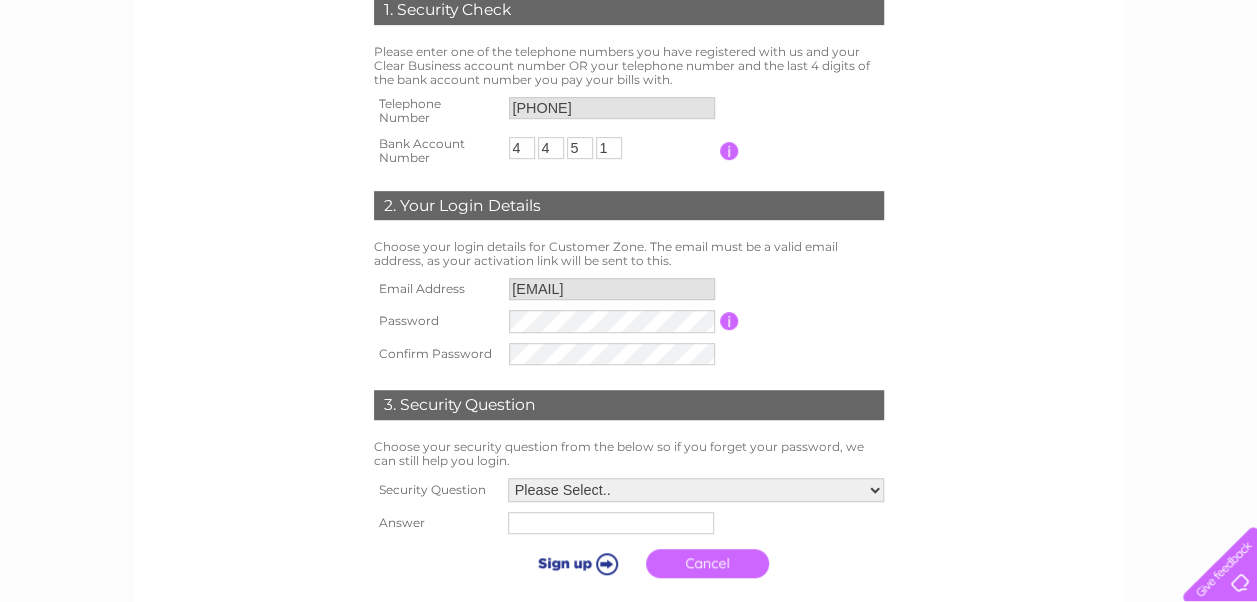 scroll, scrollTop: 400, scrollLeft: 0, axis: vertical 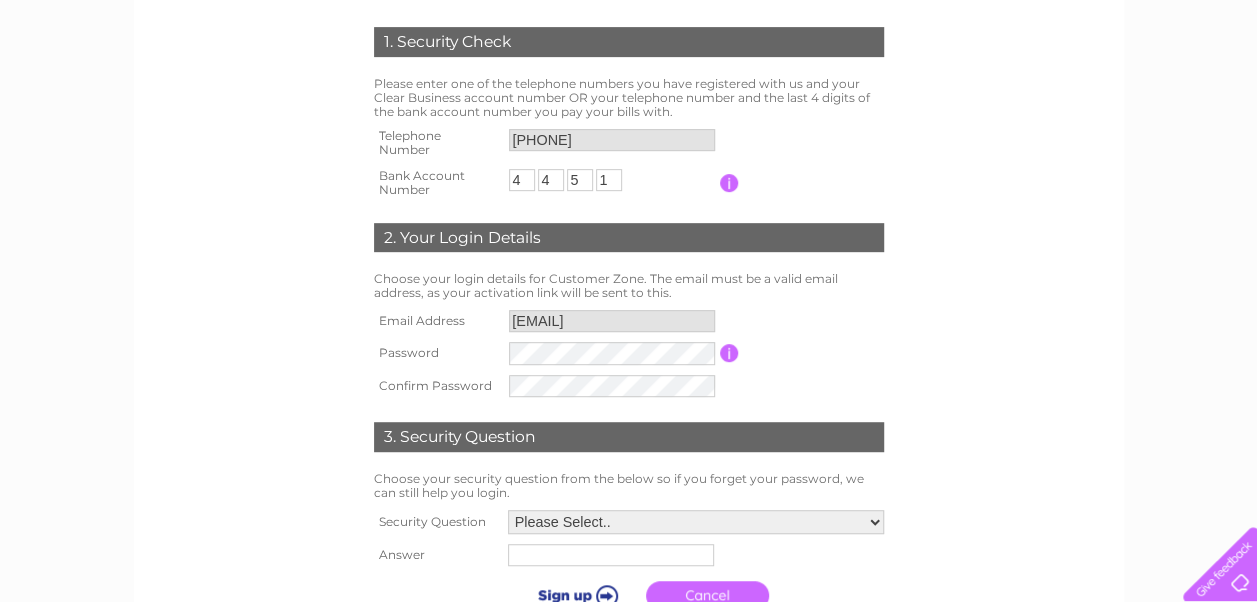click on "**********" at bounding box center [612, 321] 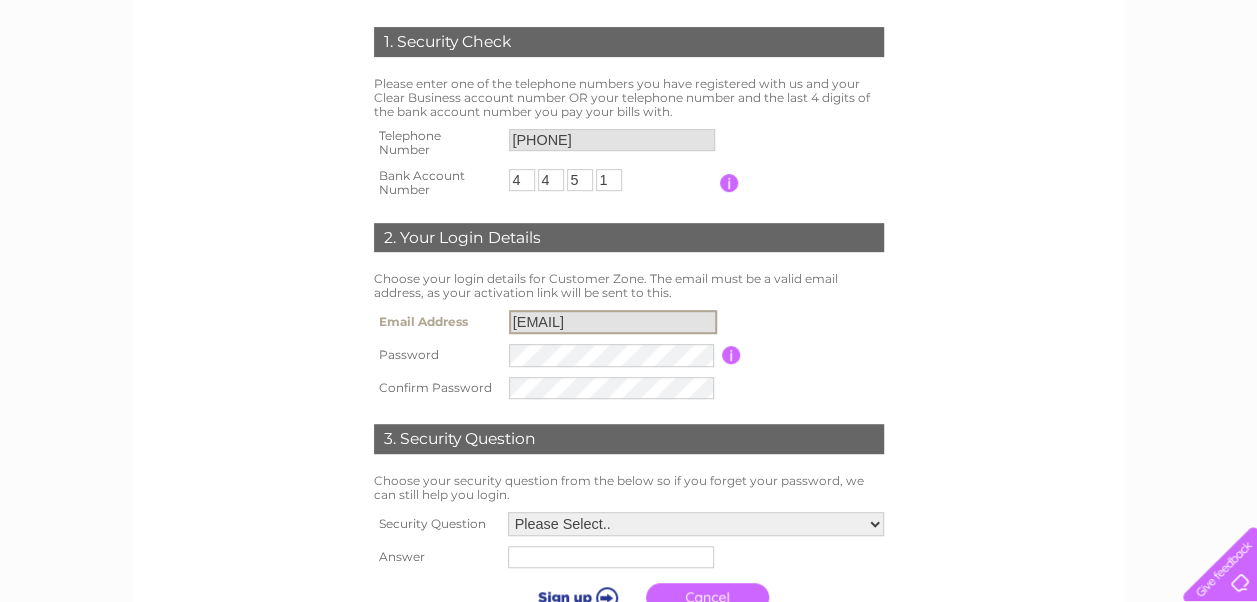 drag, startPoint x: 509, startPoint y: 322, endPoint x: 713, endPoint y: 324, distance: 204.0098 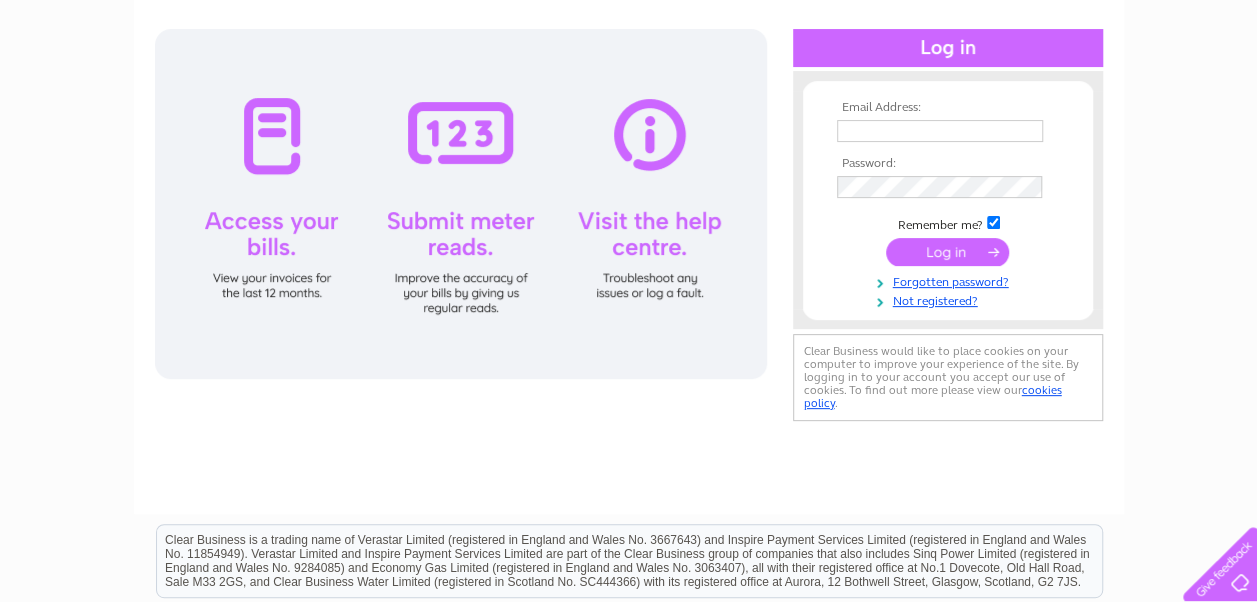 scroll, scrollTop: 400, scrollLeft: 0, axis: vertical 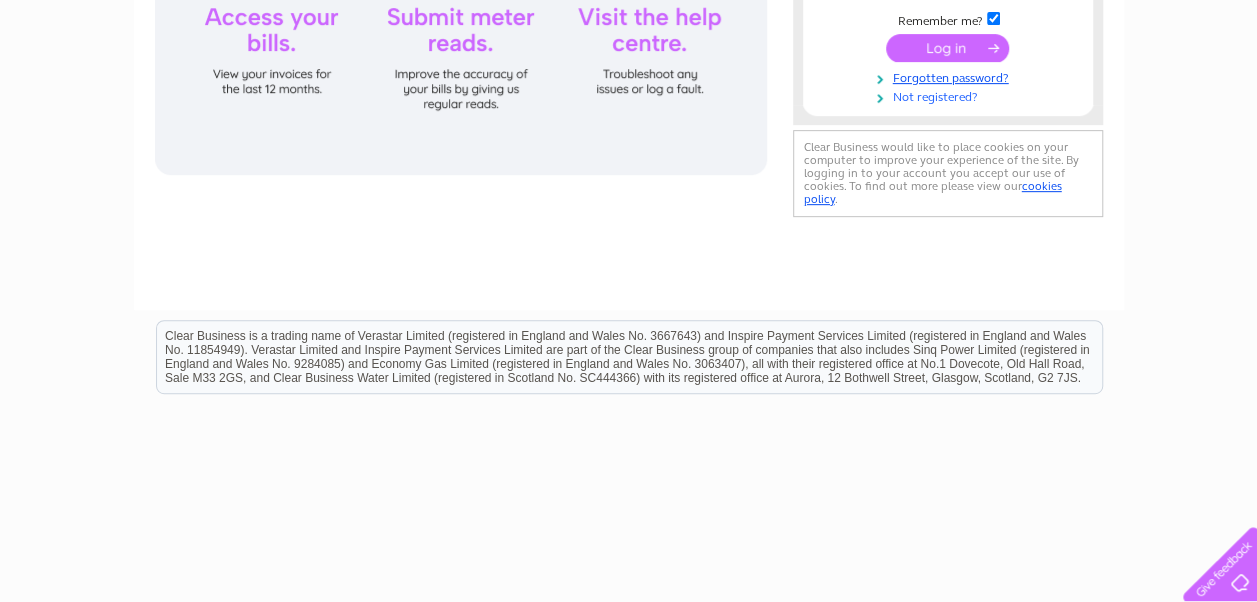 click on "Not registered?" at bounding box center (950, 95) 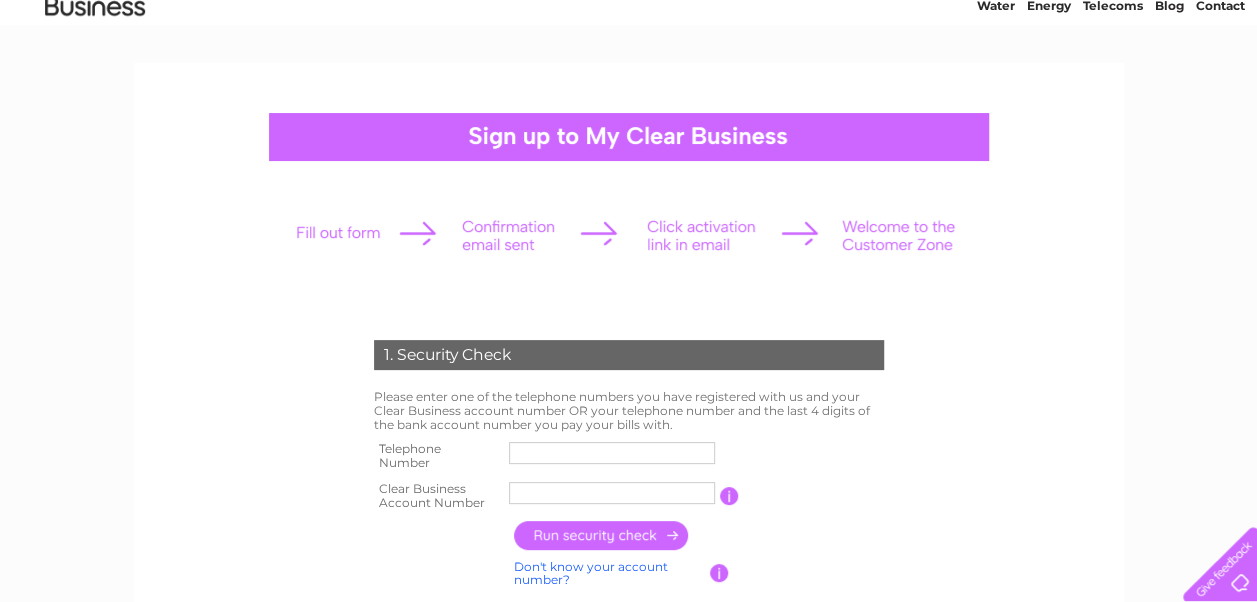 scroll, scrollTop: 300, scrollLeft: 0, axis: vertical 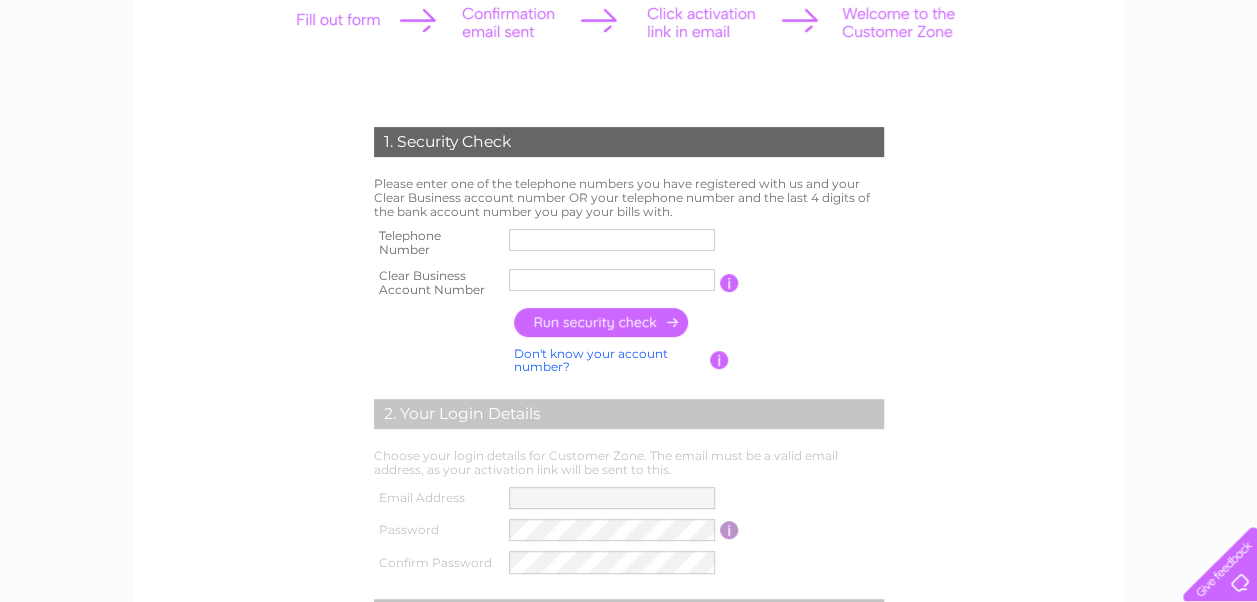 click at bounding box center (612, 243) 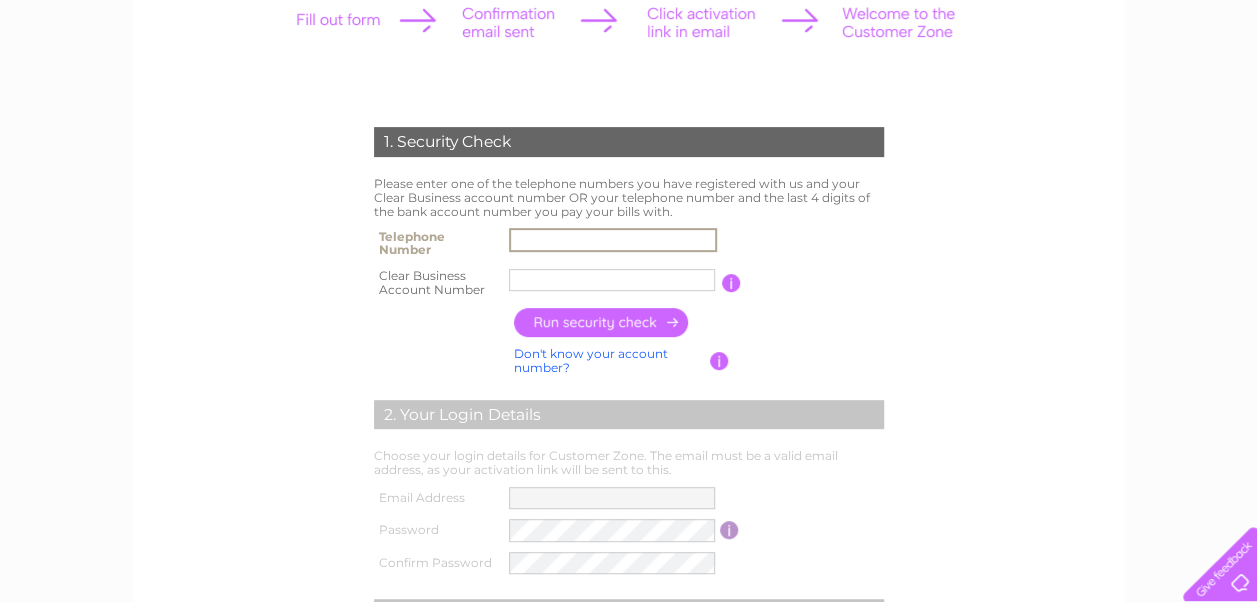 click at bounding box center (613, 240) 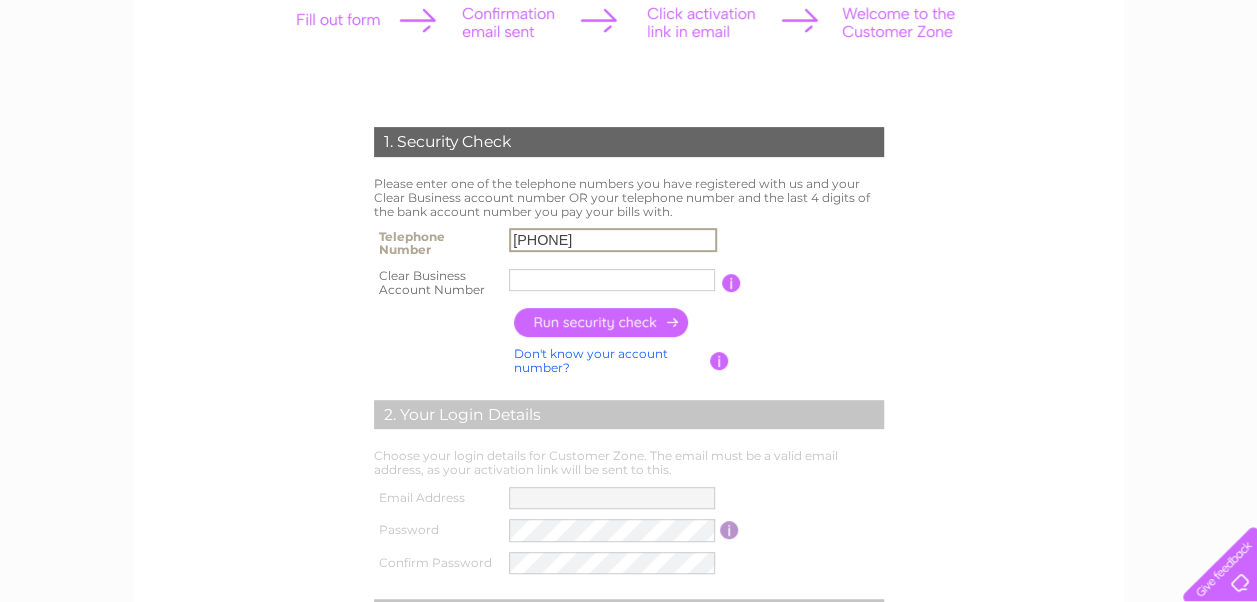 type on "Holiday a" 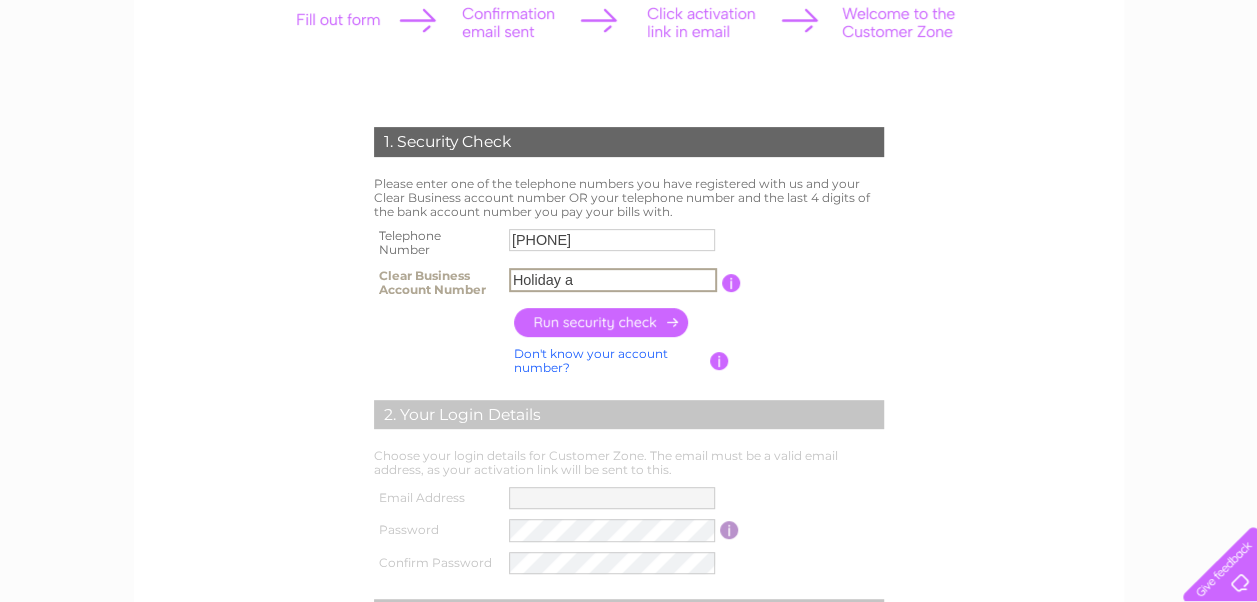 drag, startPoint x: 575, startPoint y: 283, endPoint x: 476, endPoint y: 301, distance: 100.62306 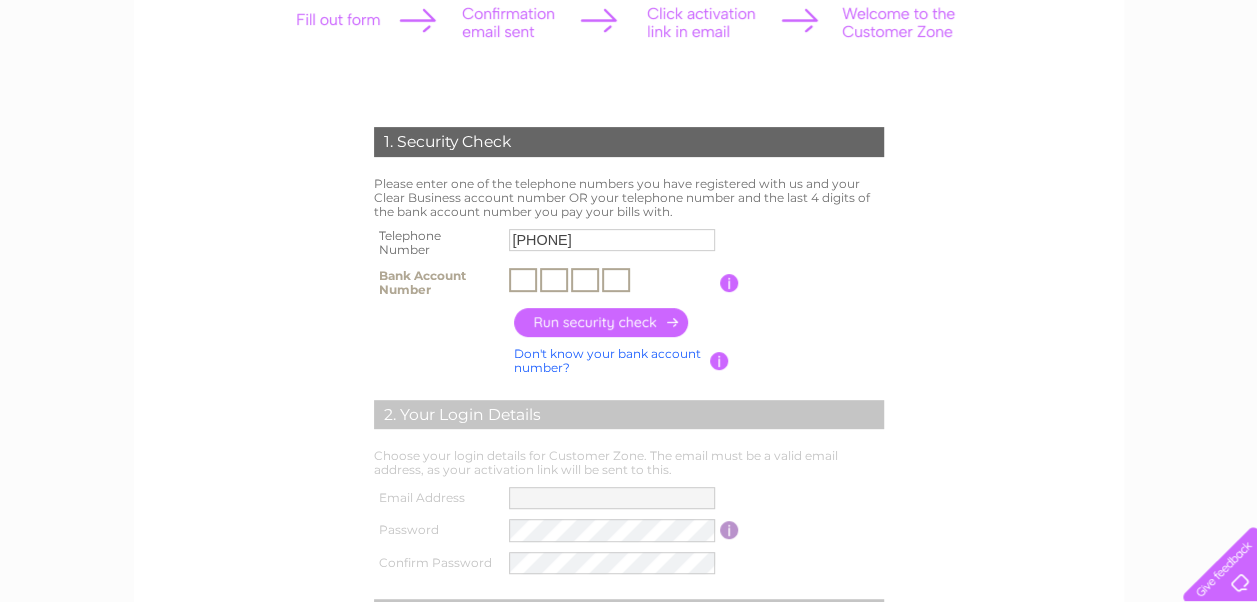 click at bounding box center (523, 280) 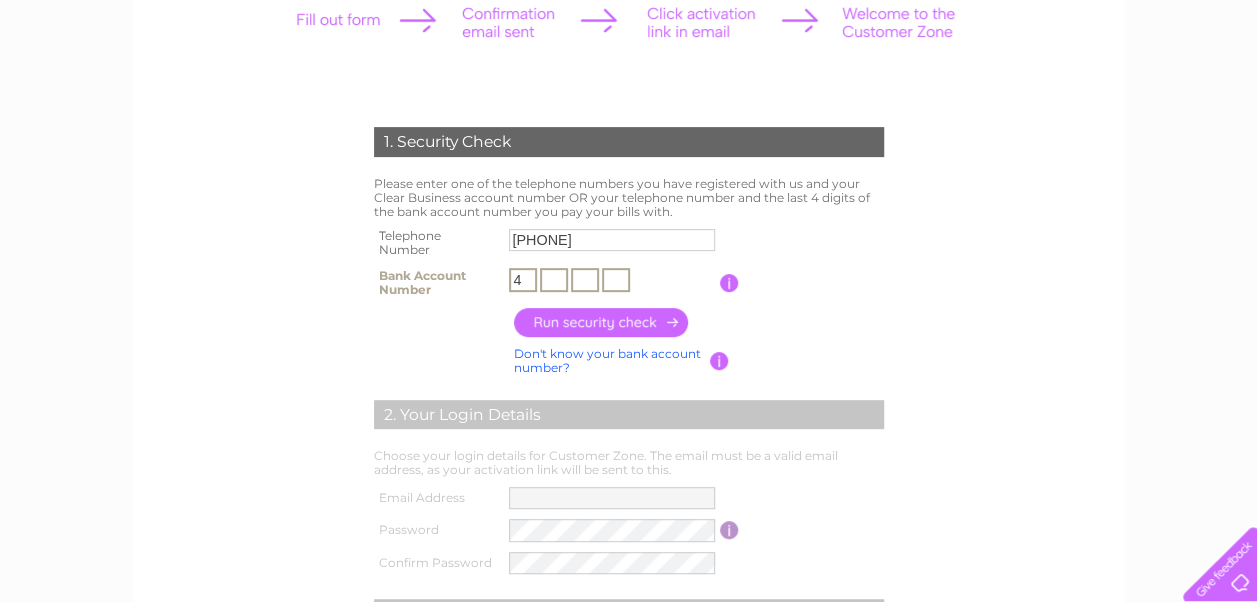 type on "4" 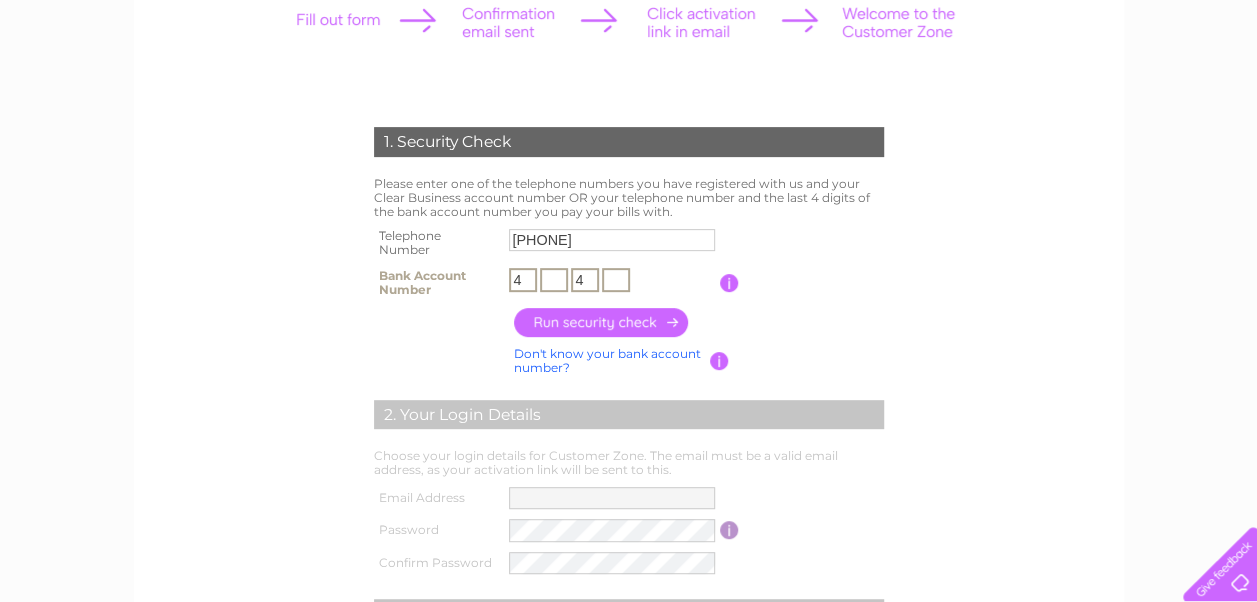 type on "4" 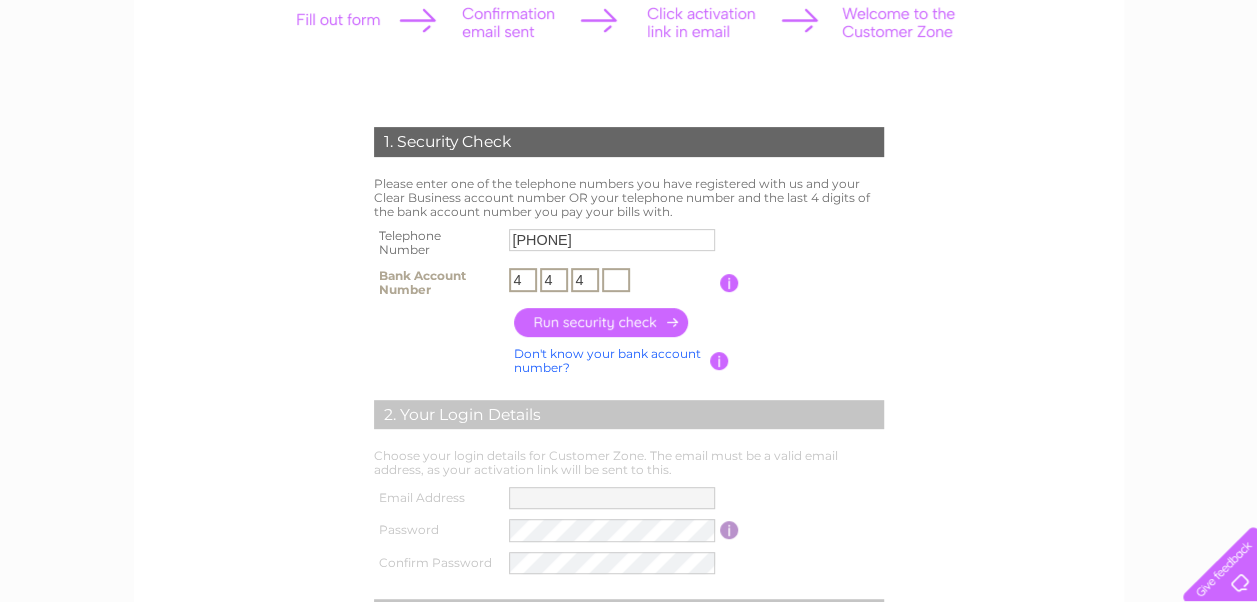 type on "4" 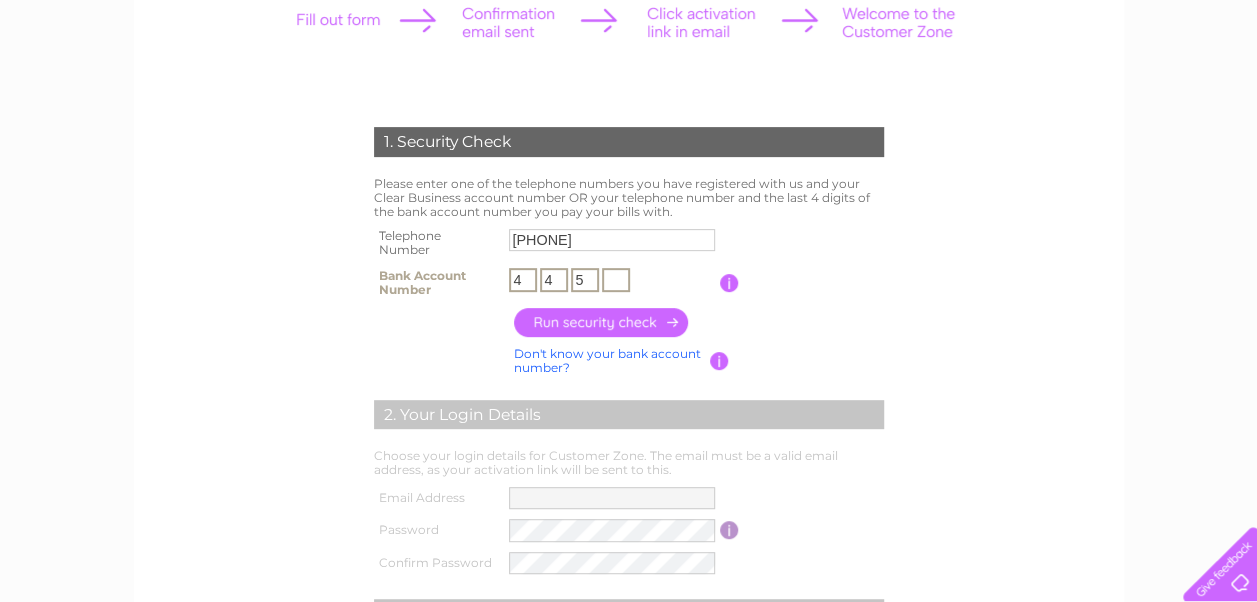 type on "5" 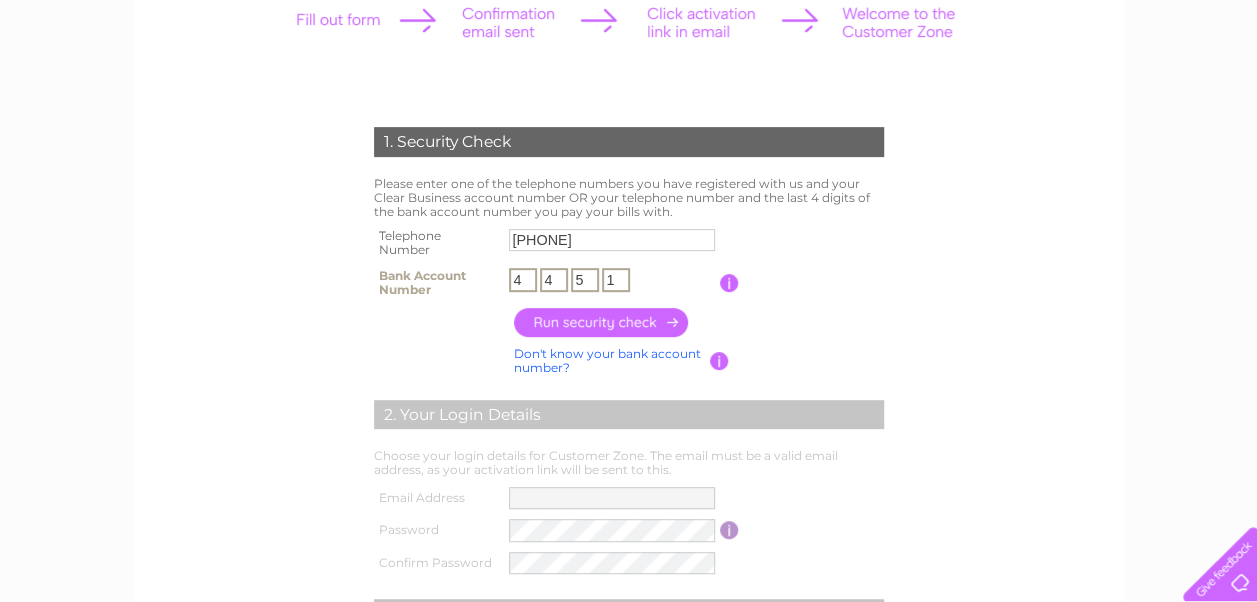 type on "1" 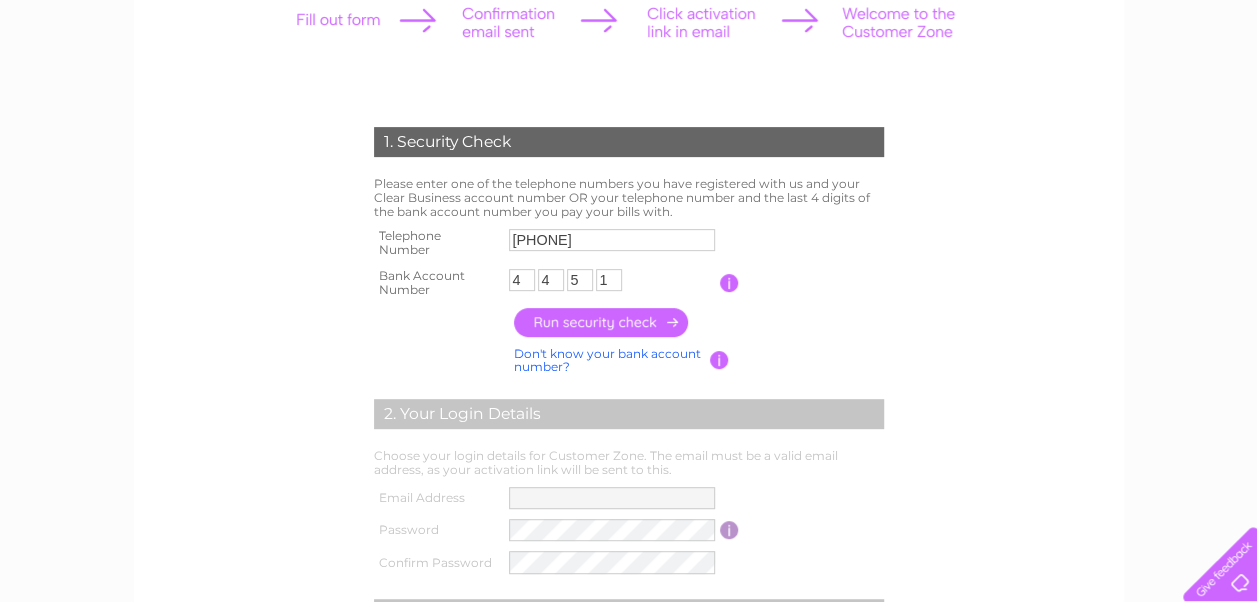 click at bounding box center [602, 322] 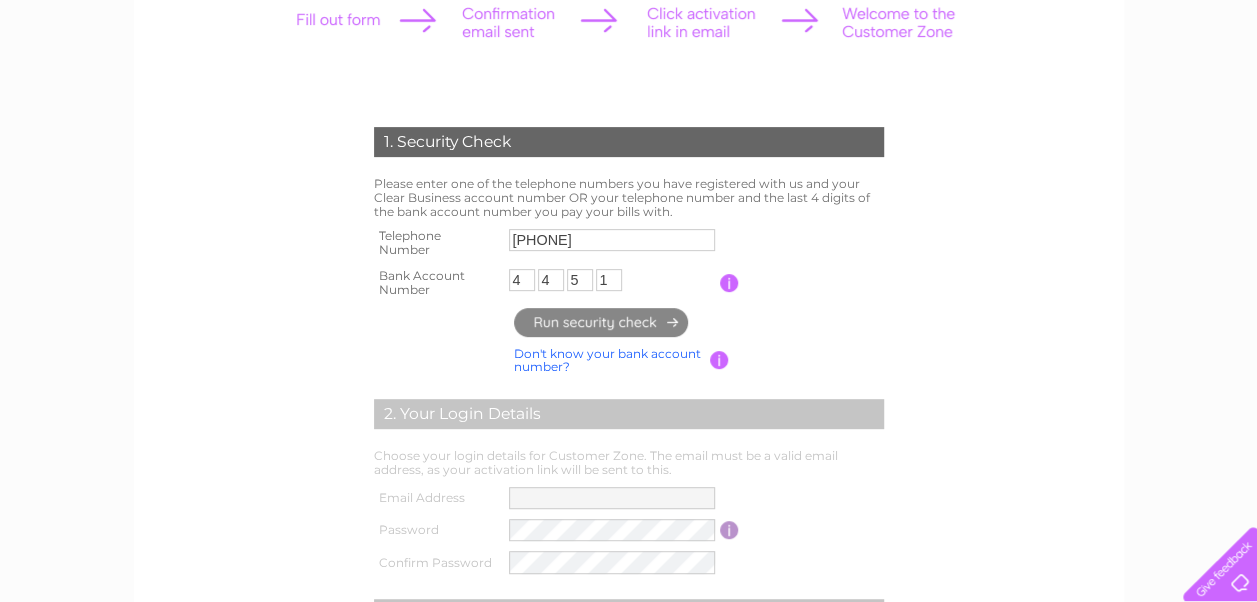 type on "ma****@example.com" 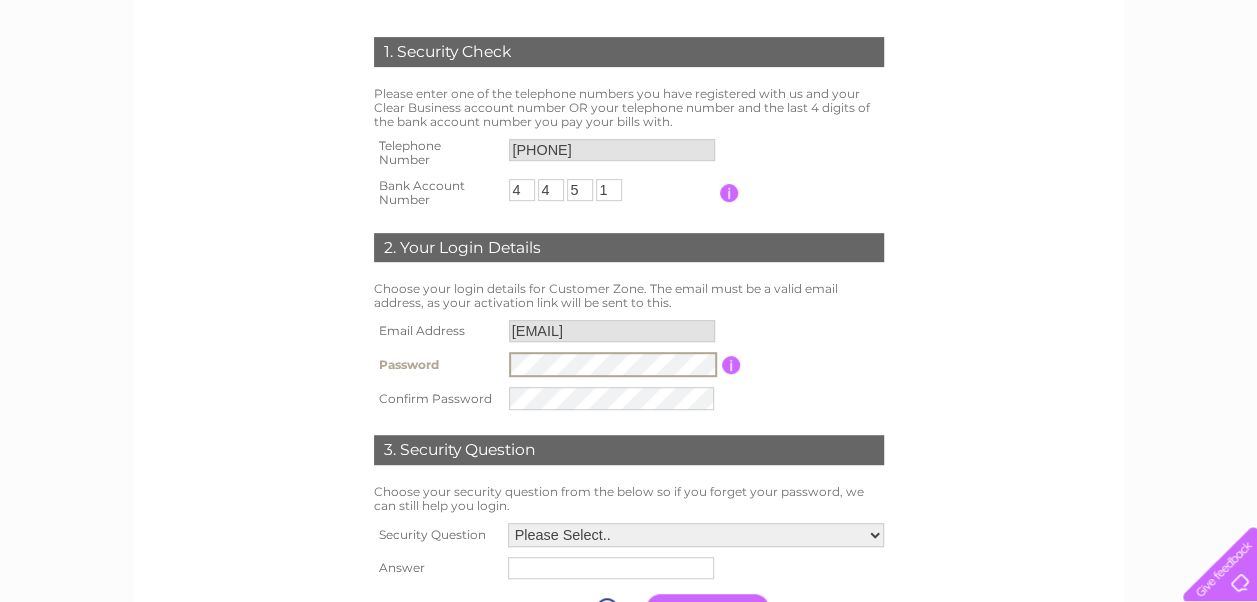 scroll, scrollTop: 500, scrollLeft: 0, axis: vertical 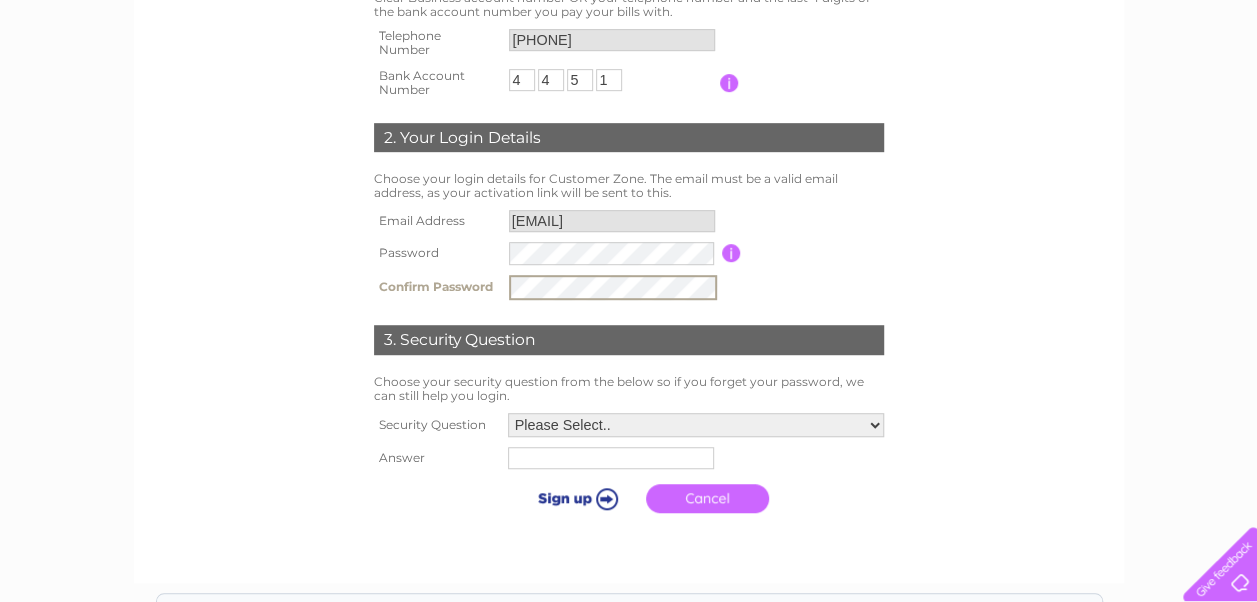 click on "Please Select..
In what town or city was your first job?
In what town or city did you meet your spouse/partner?
In what town or city did your mother and father meet?
What street did you live on as a child?
What was the name of your first pet?
Who was your childhood hero?" at bounding box center (696, 425) 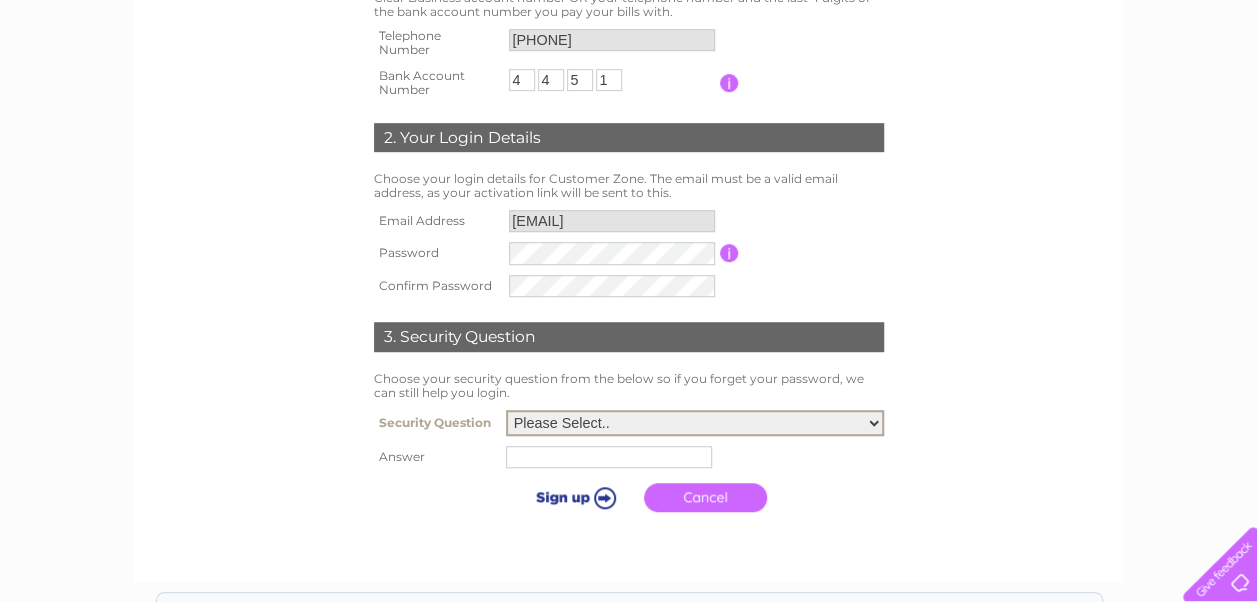 select on "4" 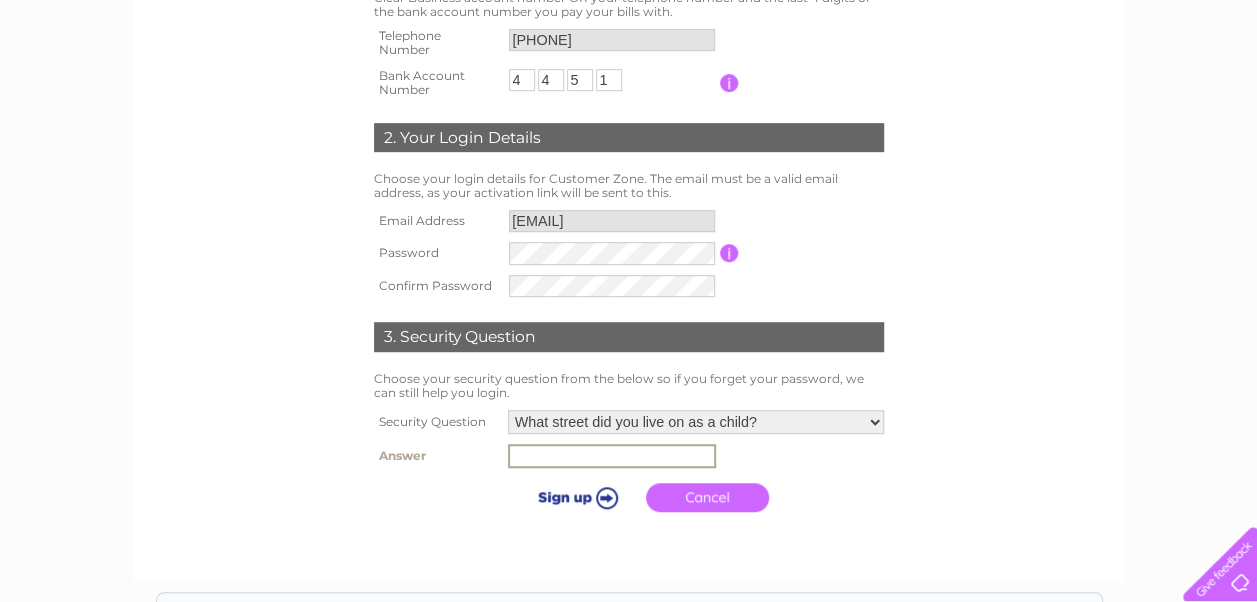 click at bounding box center [612, 456] 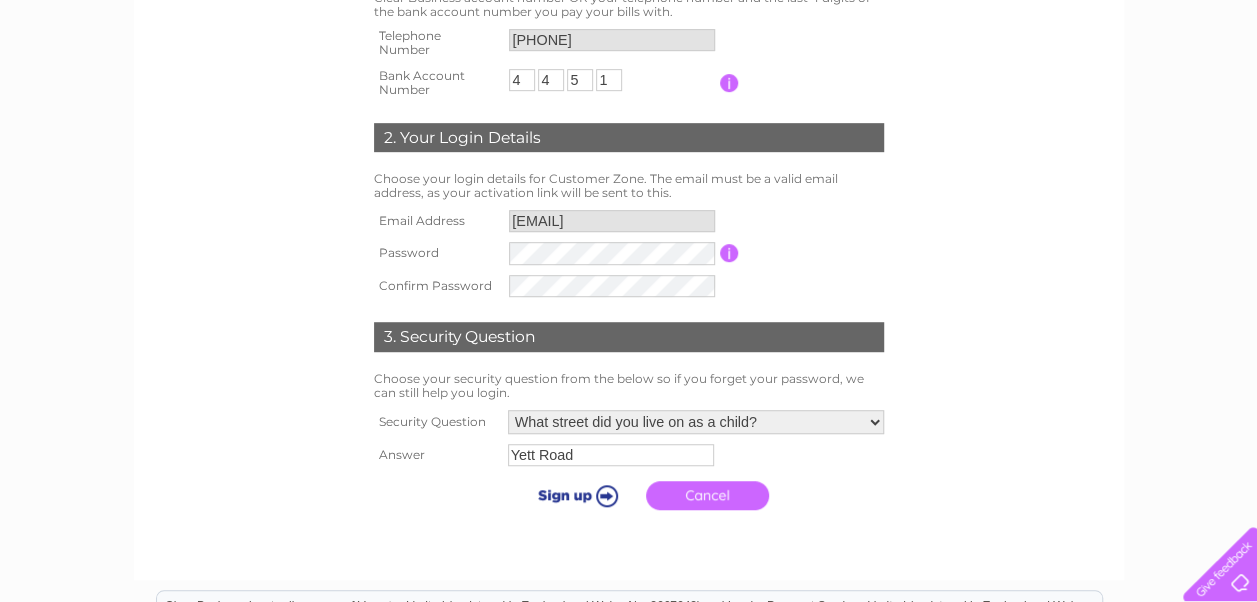 click at bounding box center (574, 495) 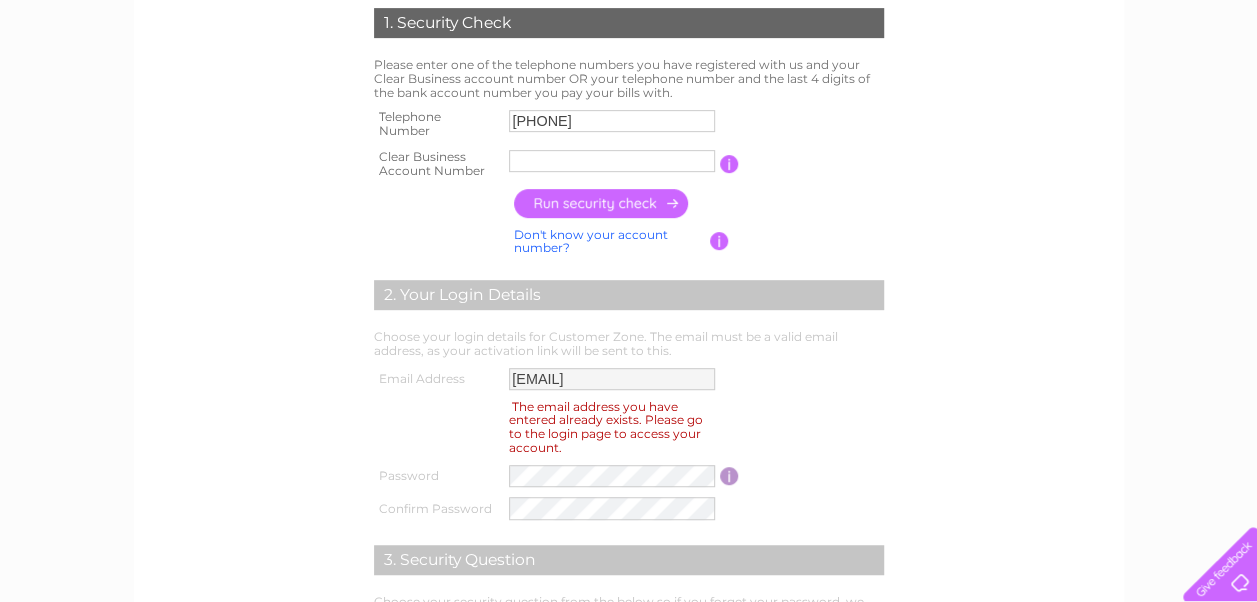 scroll, scrollTop: 600, scrollLeft: 0, axis: vertical 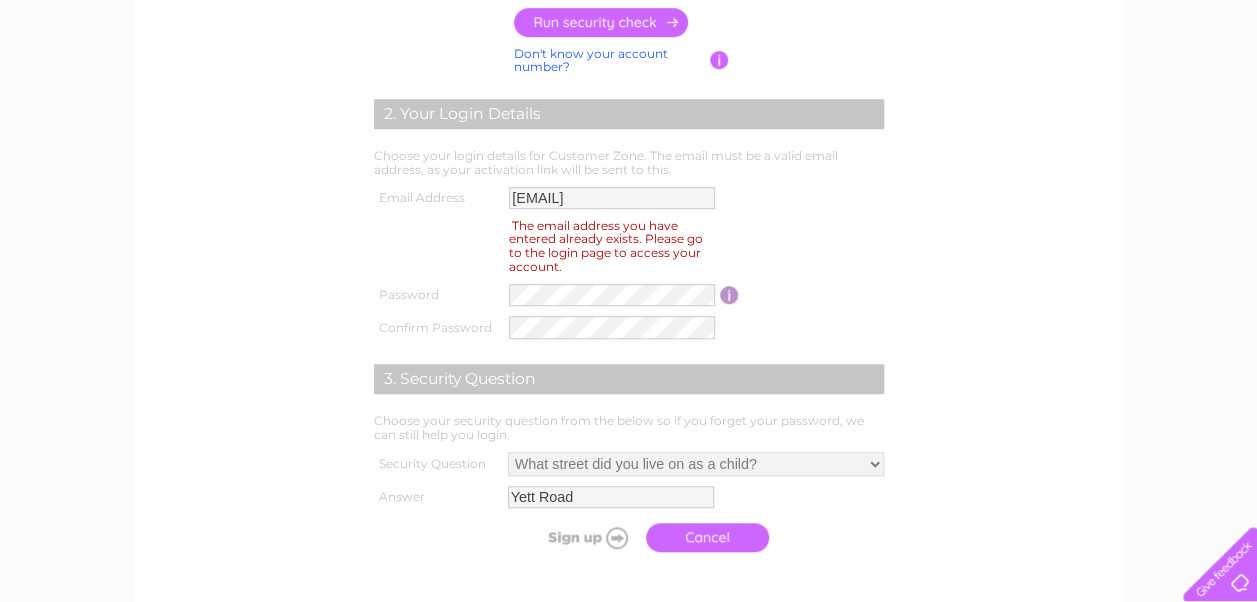 click on "Cancel" at bounding box center (707, 537) 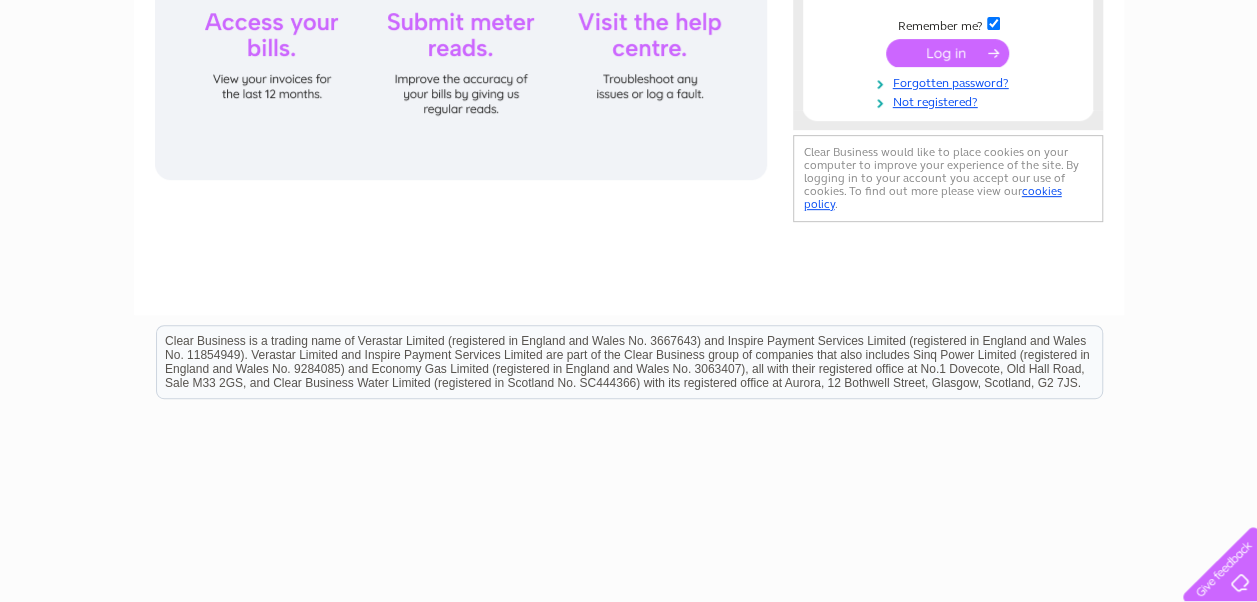 scroll, scrollTop: 400, scrollLeft: 0, axis: vertical 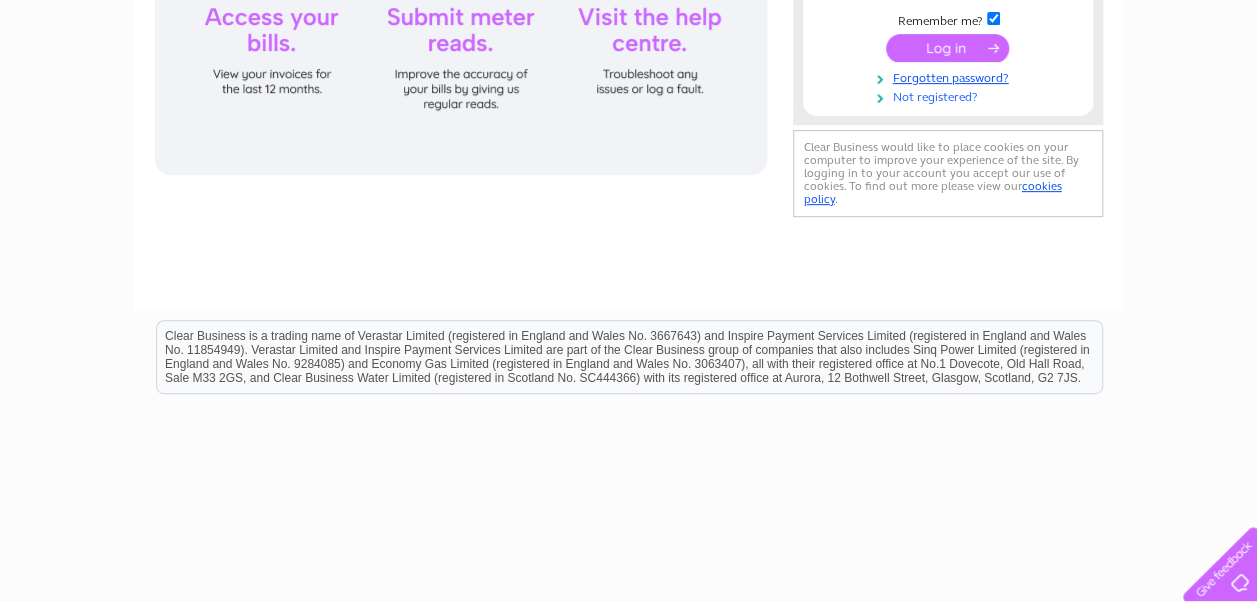 click on "Not registered?" at bounding box center (950, 95) 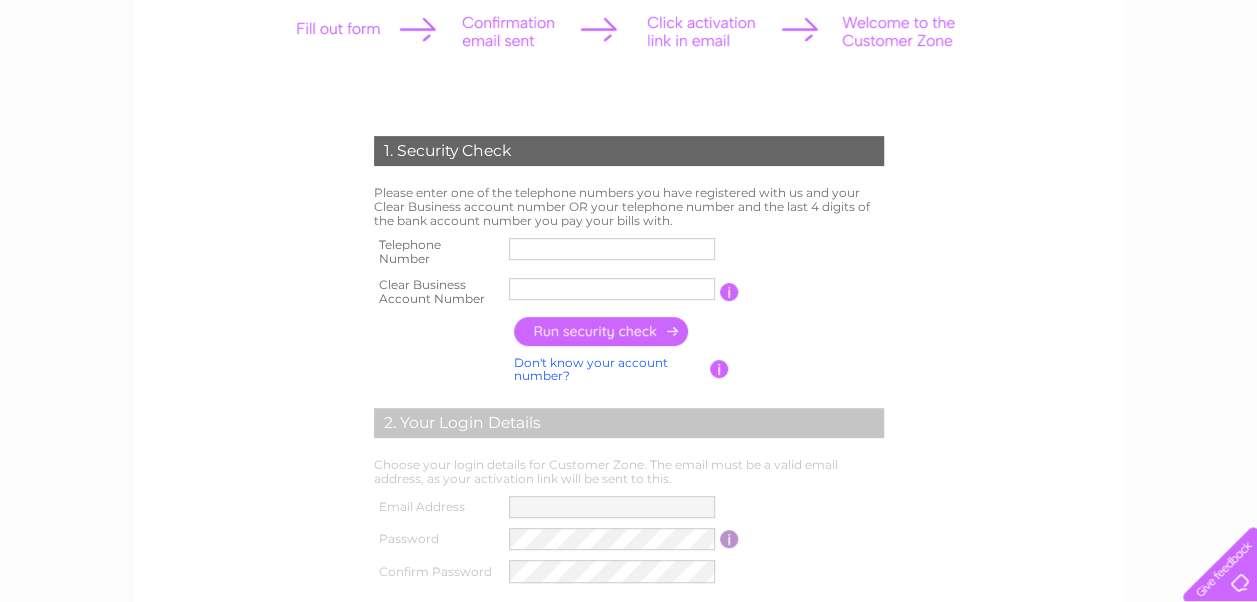 scroll, scrollTop: 300, scrollLeft: 0, axis: vertical 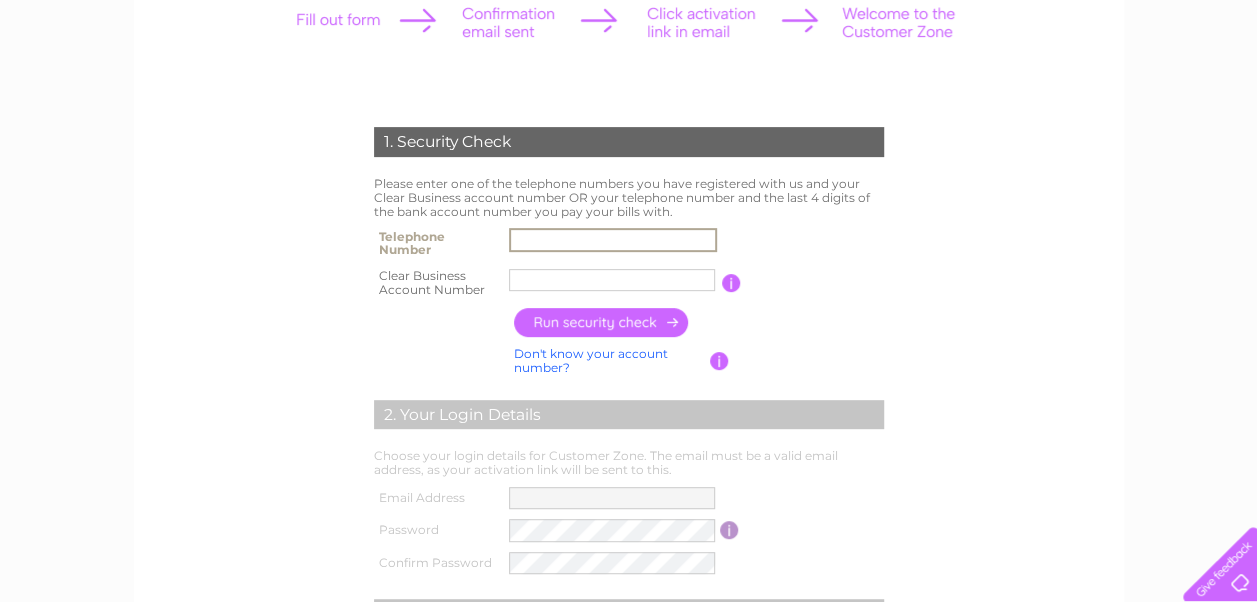 click at bounding box center [613, 240] 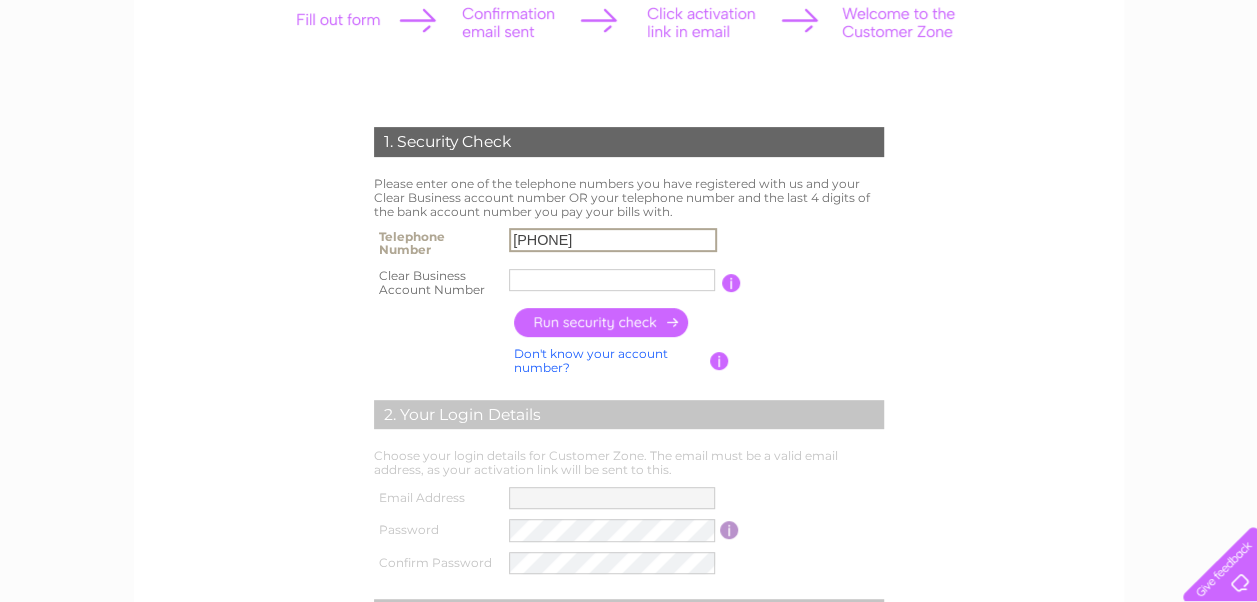 type on "Holiday a" 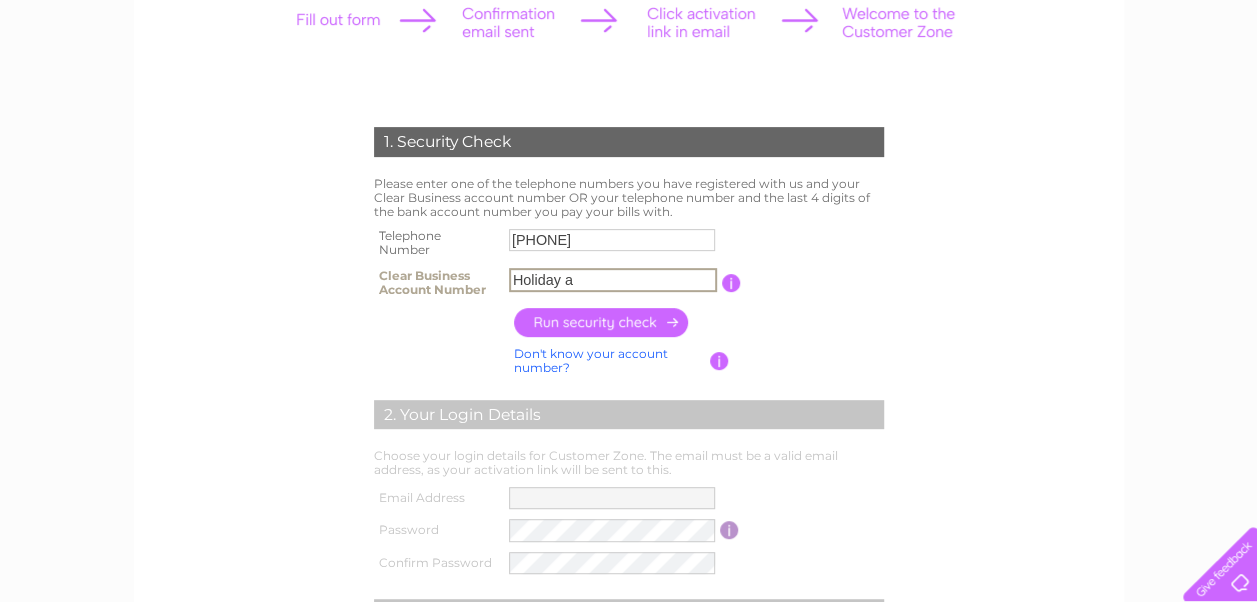 drag, startPoint x: 579, startPoint y: 278, endPoint x: 465, endPoint y: 283, distance: 114.1096 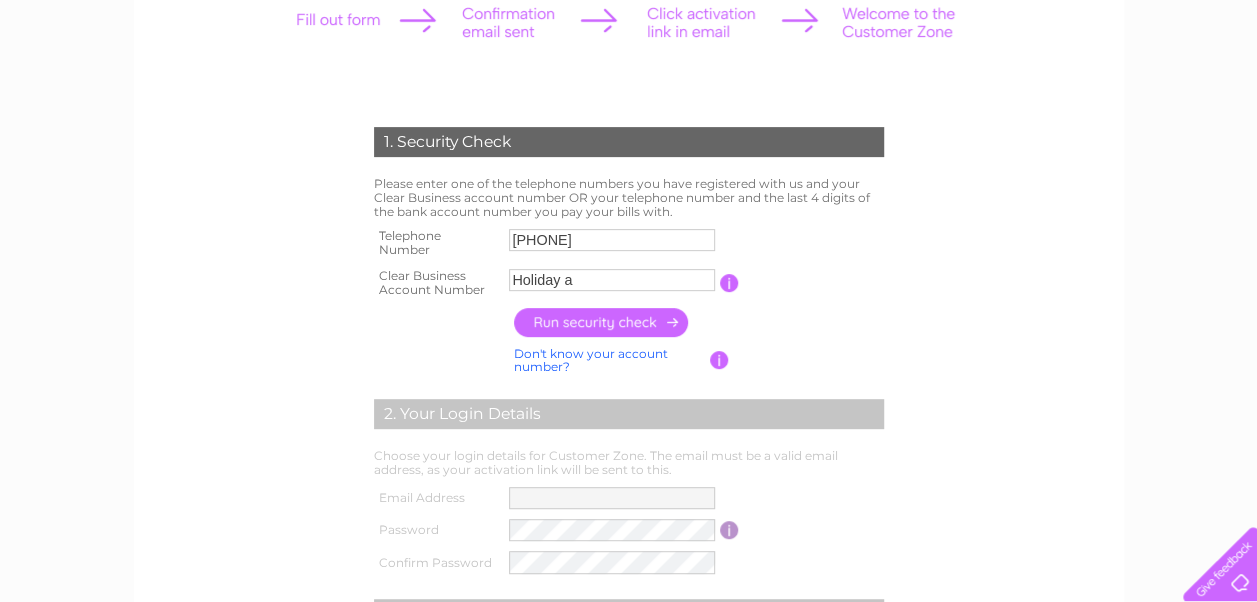 click on "Don't know your account number?" at bounding box center [591, 360] 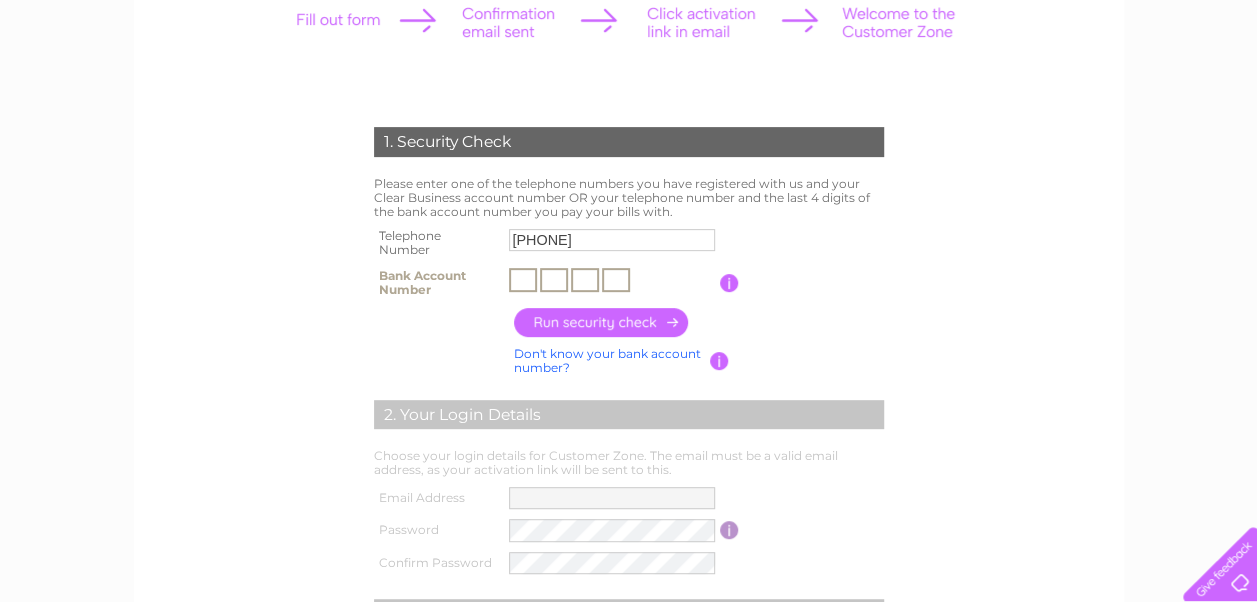 click at bounding box center [523, 280] 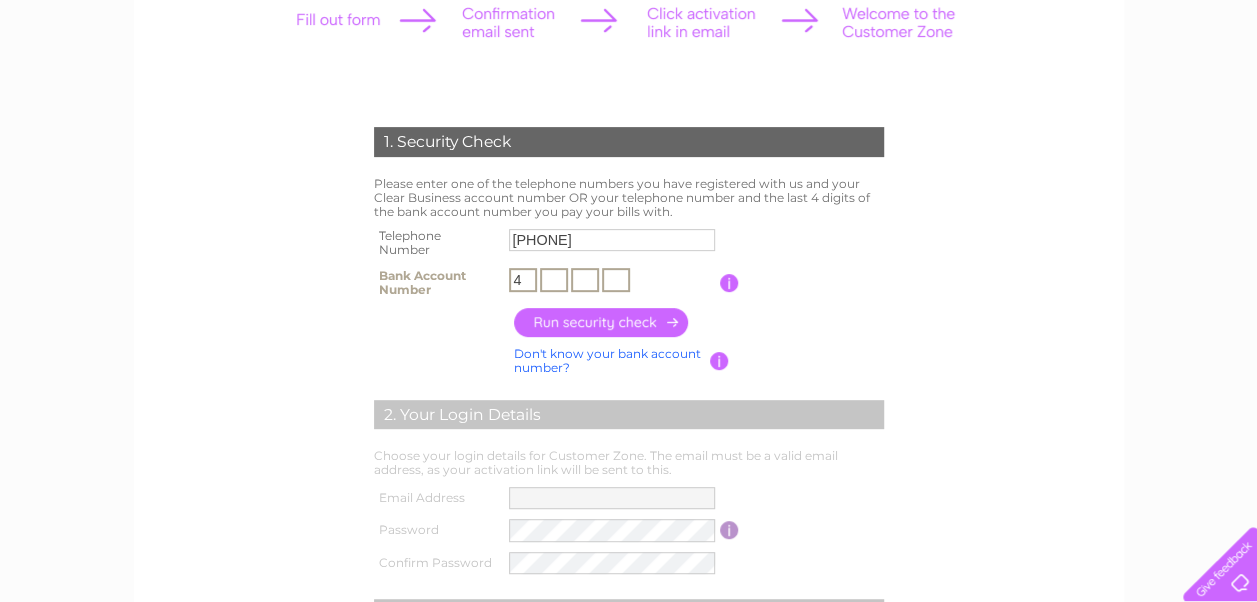 type on "4" 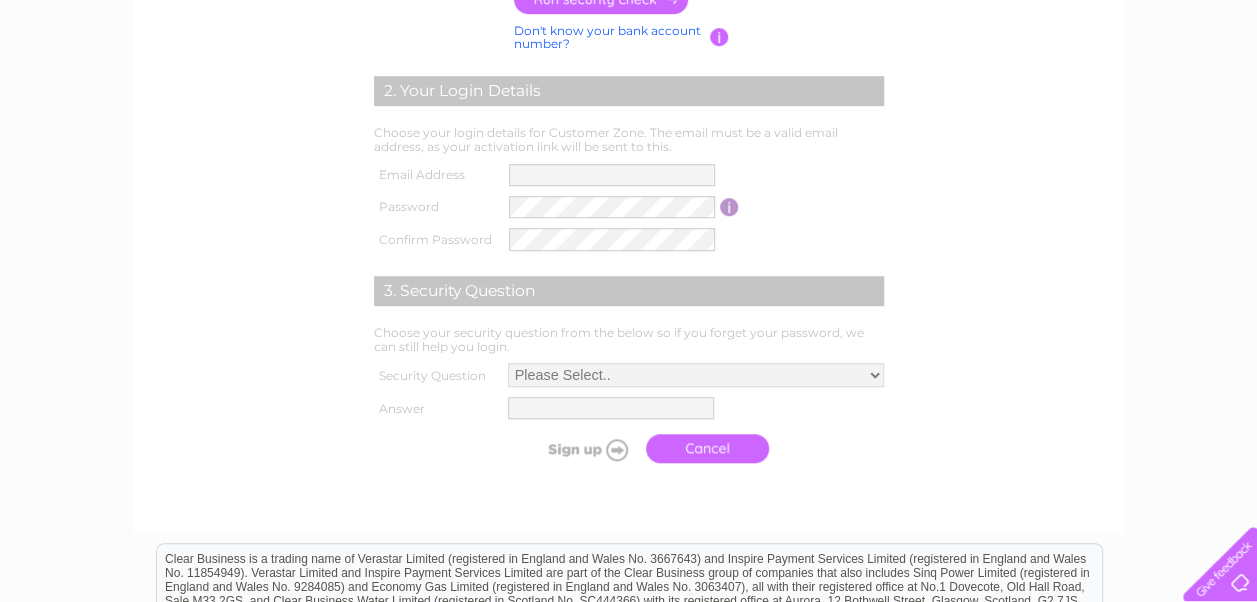 scroll, scrollTop: 471, scrollLeft: 0, axis: vertical 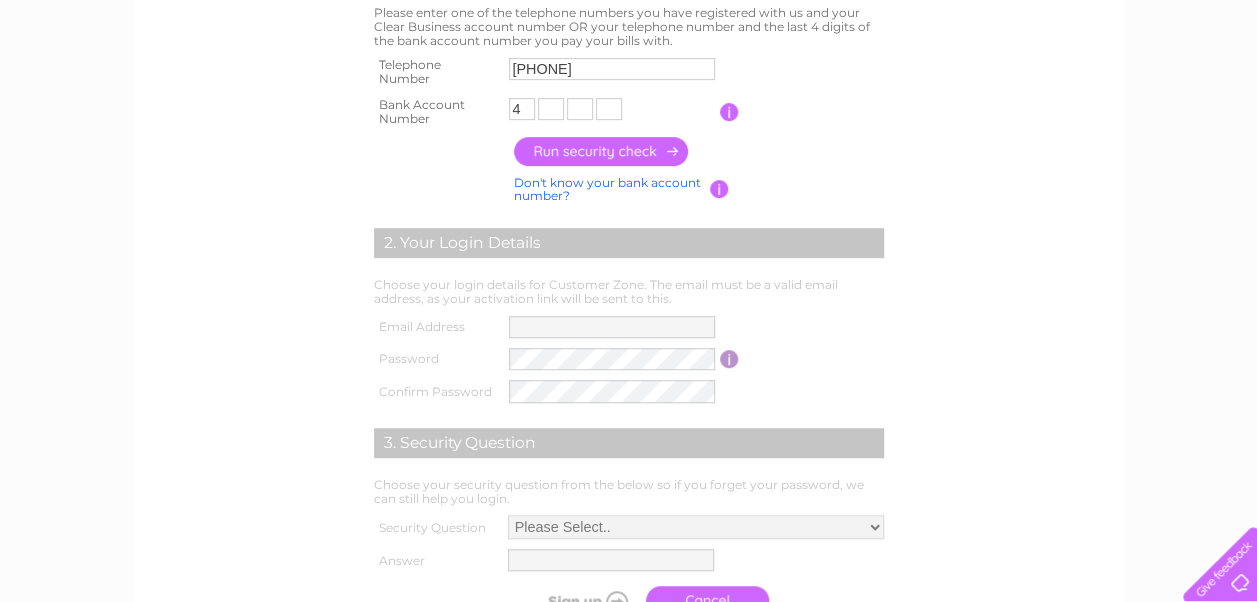 click at bounding box center (551, 109) 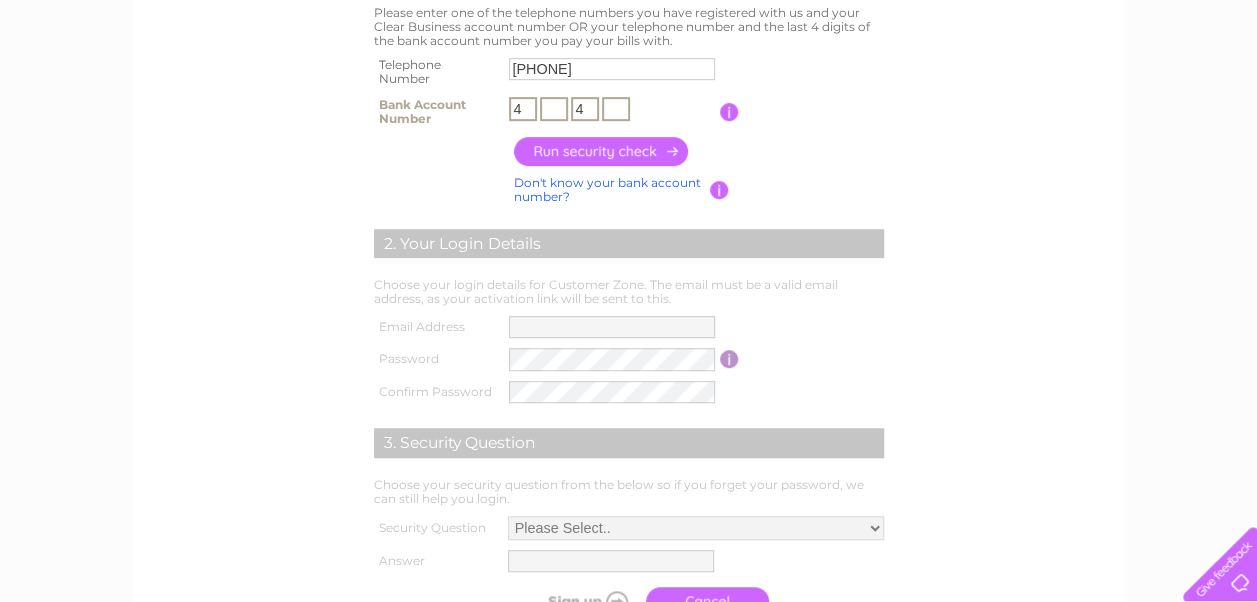 type on "4" 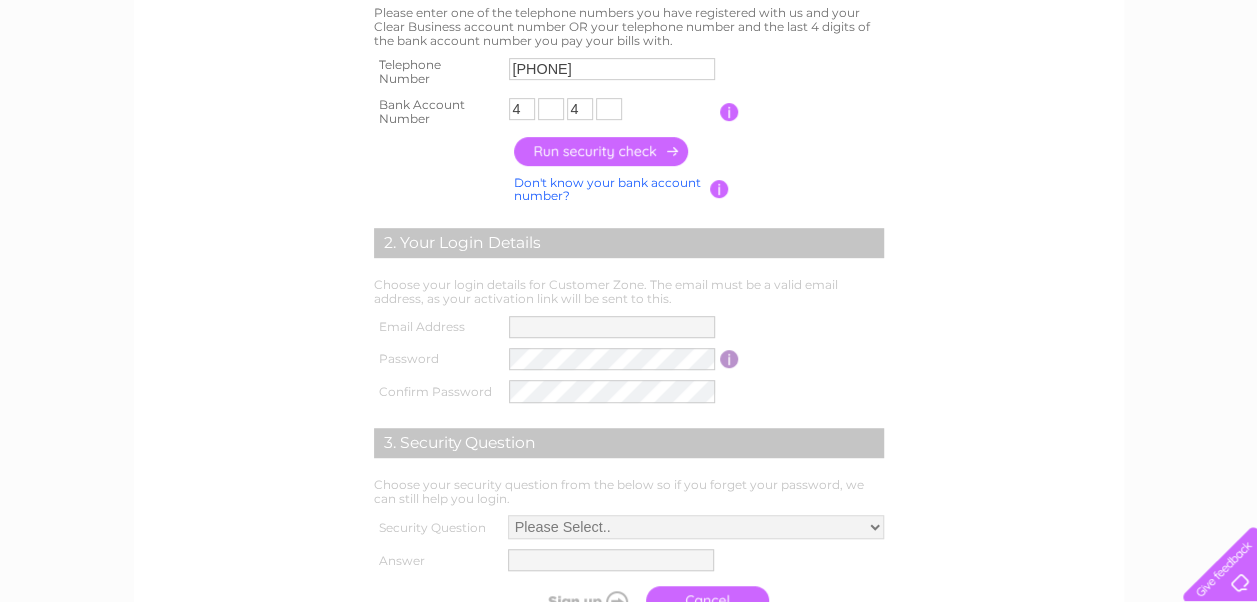 click on "01698425444" at bounding box center (612, 72) 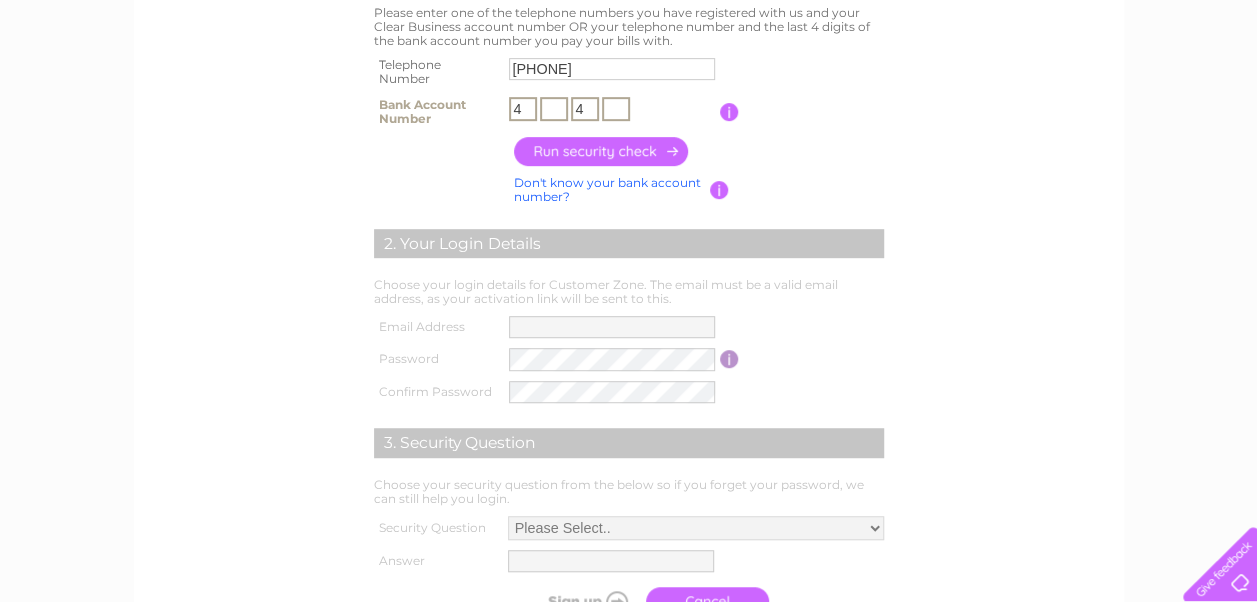 click at bounding box center [554, 109] 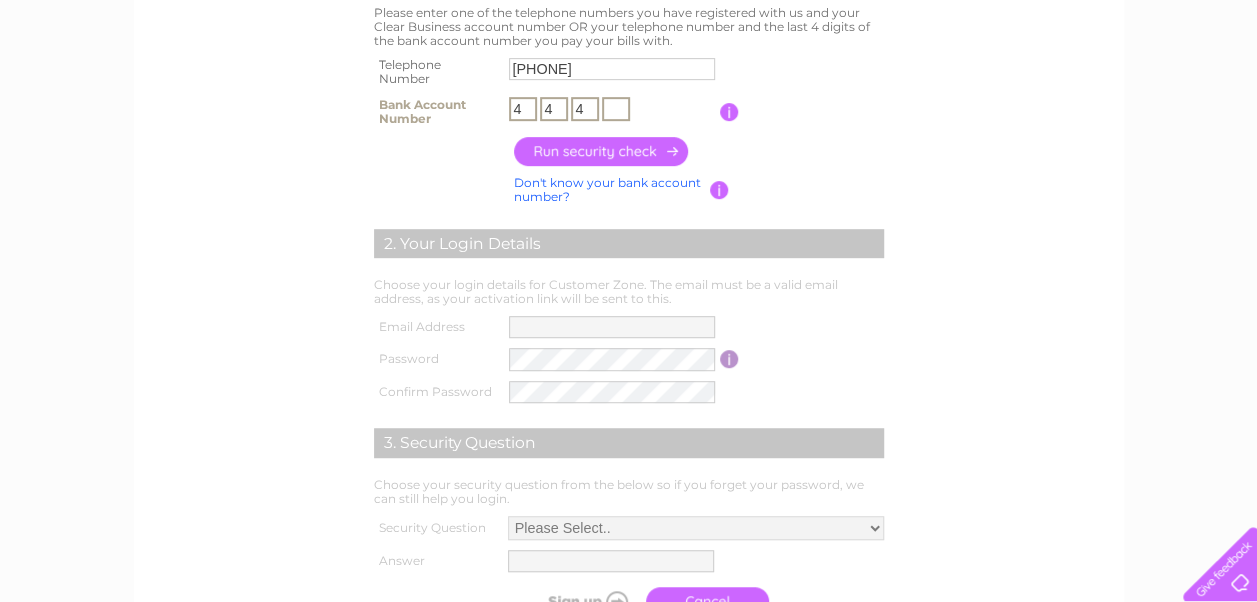 type on "4" 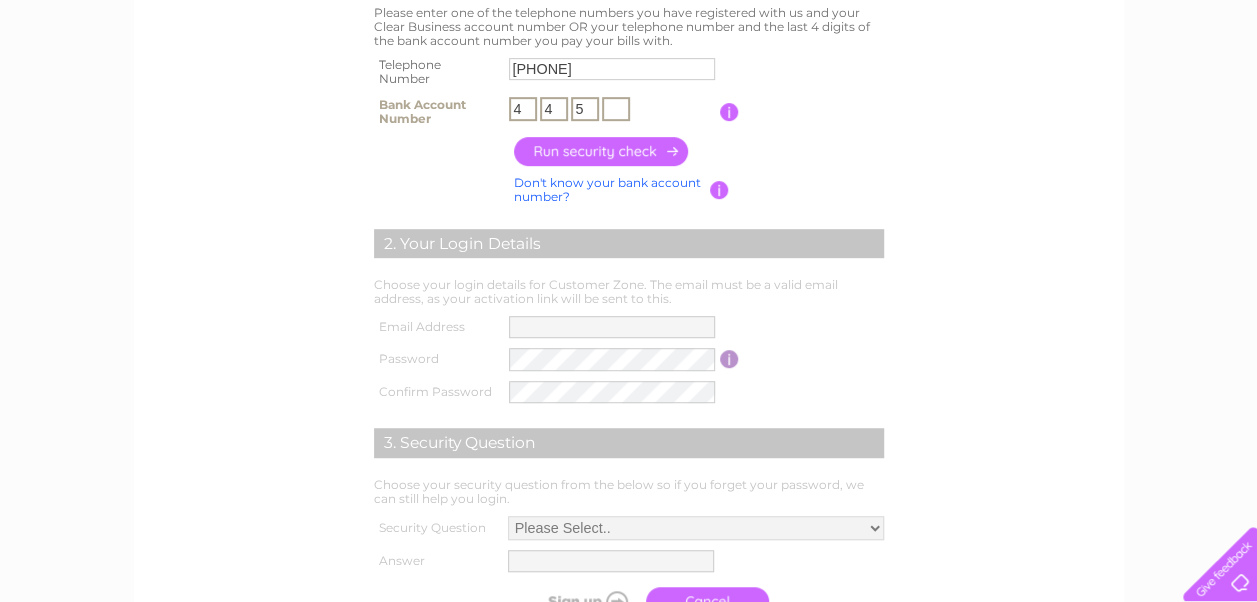 type on "5" 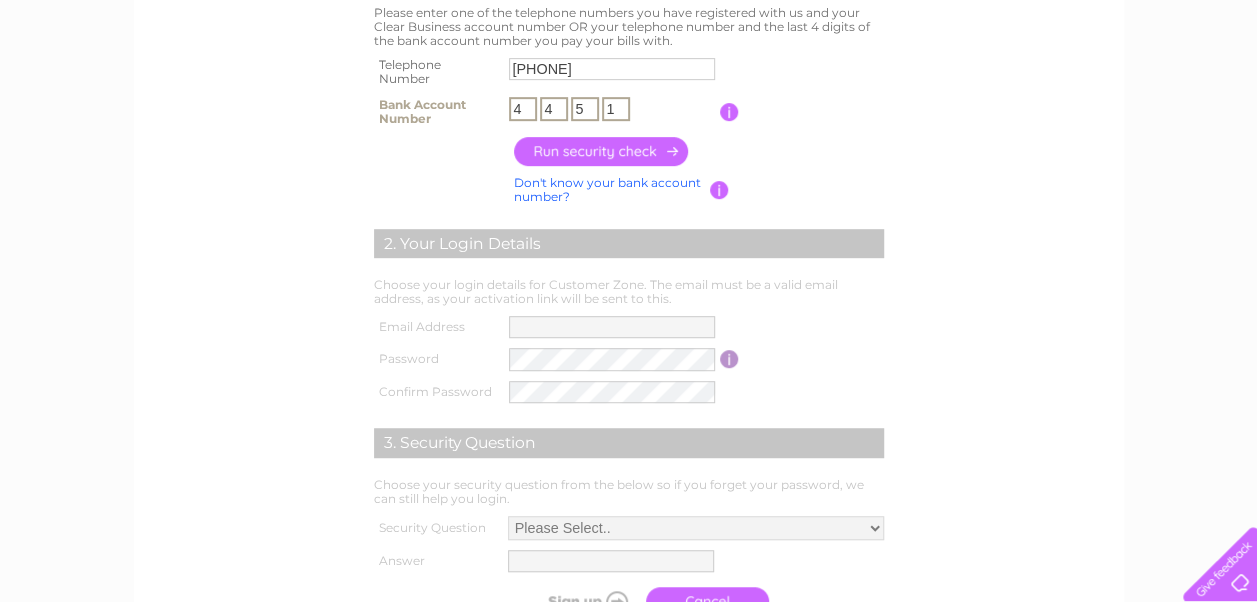 type on "1" 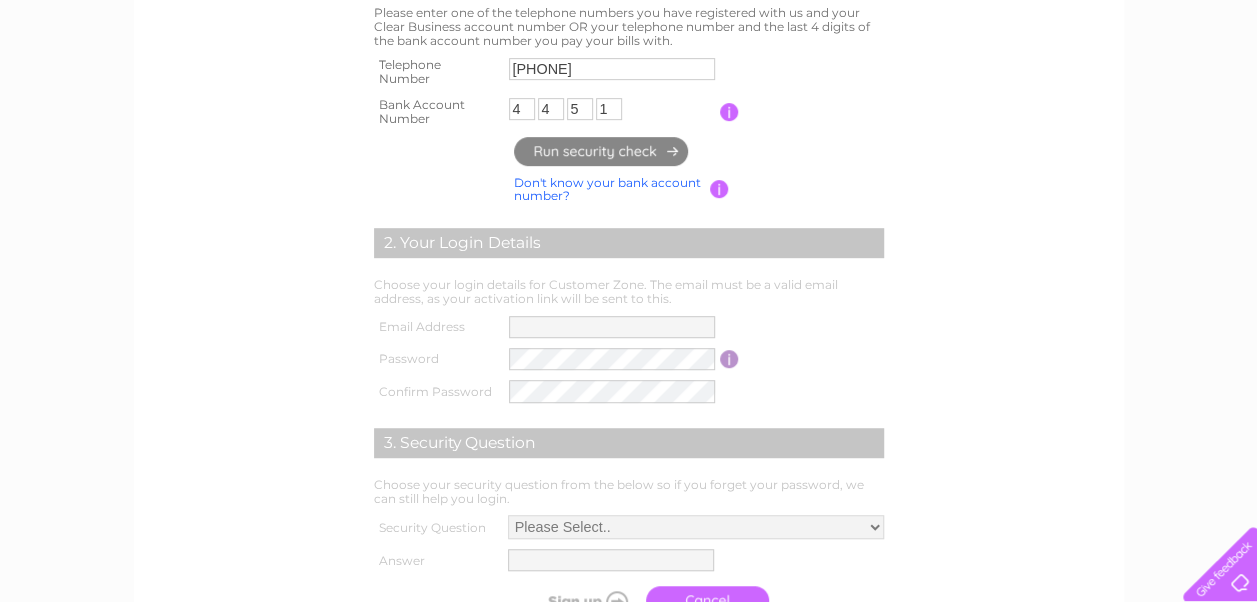 type on "**********" 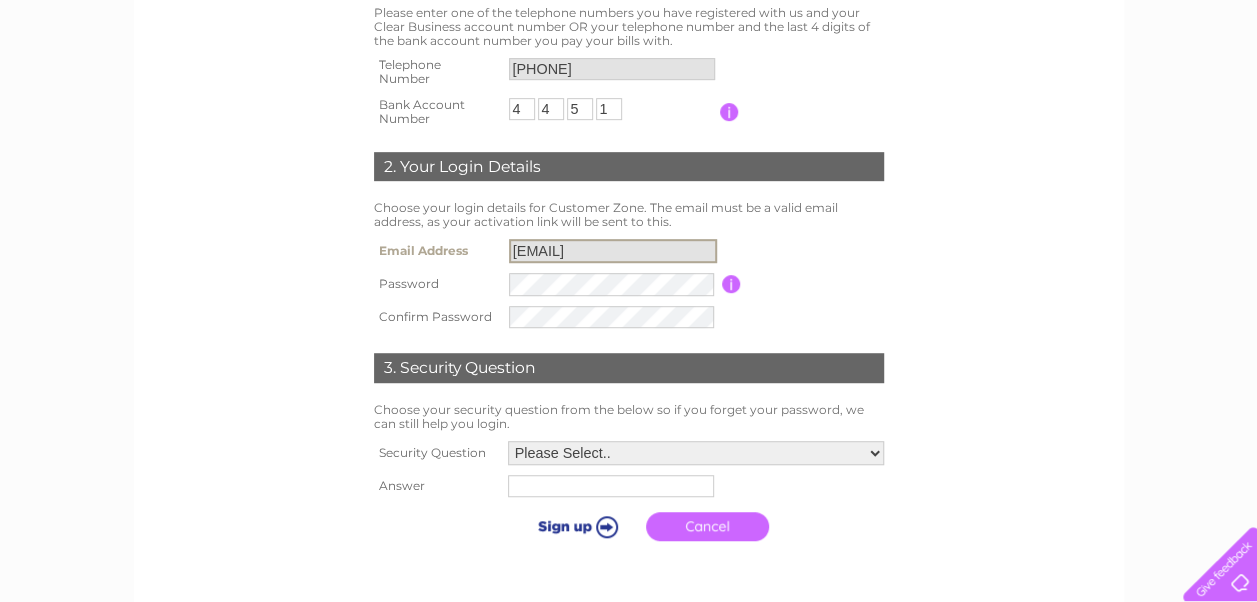 drag, startPoint x: 510, startPoint y: 246, endPoint x: 736, endPoint y: 244, distance: 226.00885 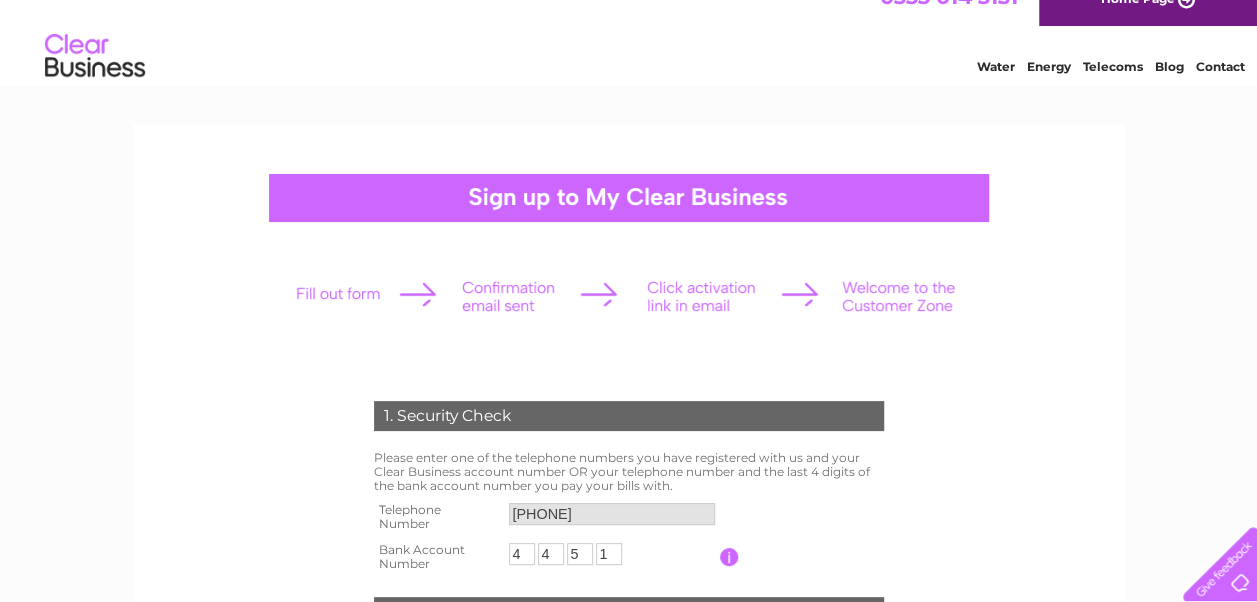 scroll, scrollTop: 0, scrollLeft: 0, axis: both 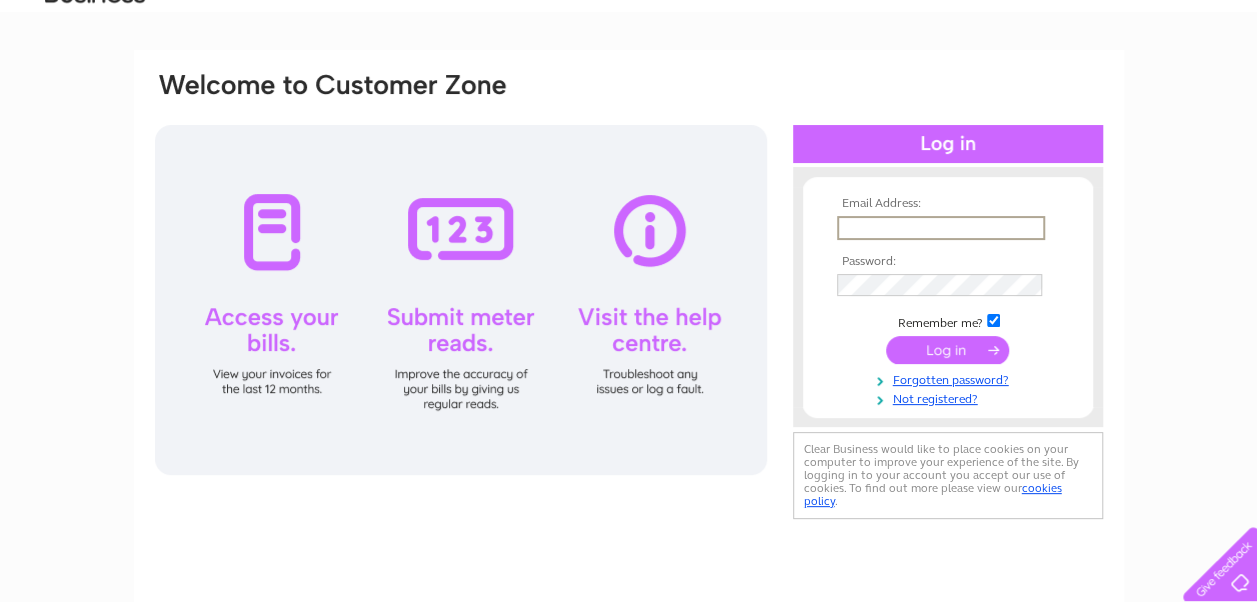 click at bounding box center (941, 228) 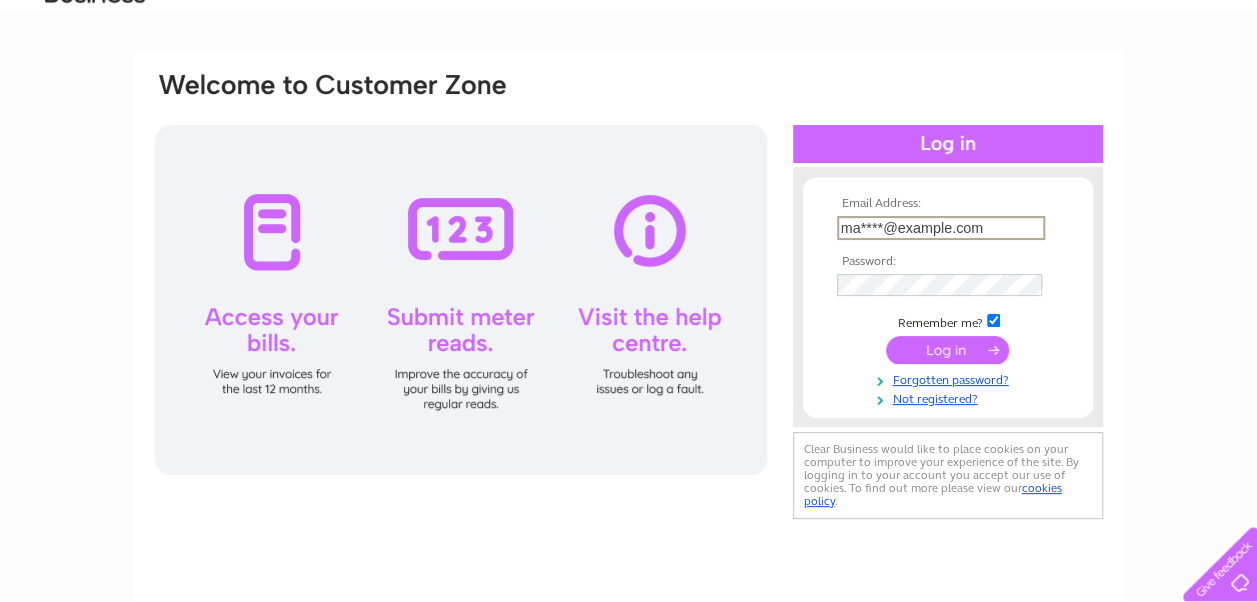 click on "Email Address: ma****@example.com Password: Remember me?" at bounding box center [948, 302] 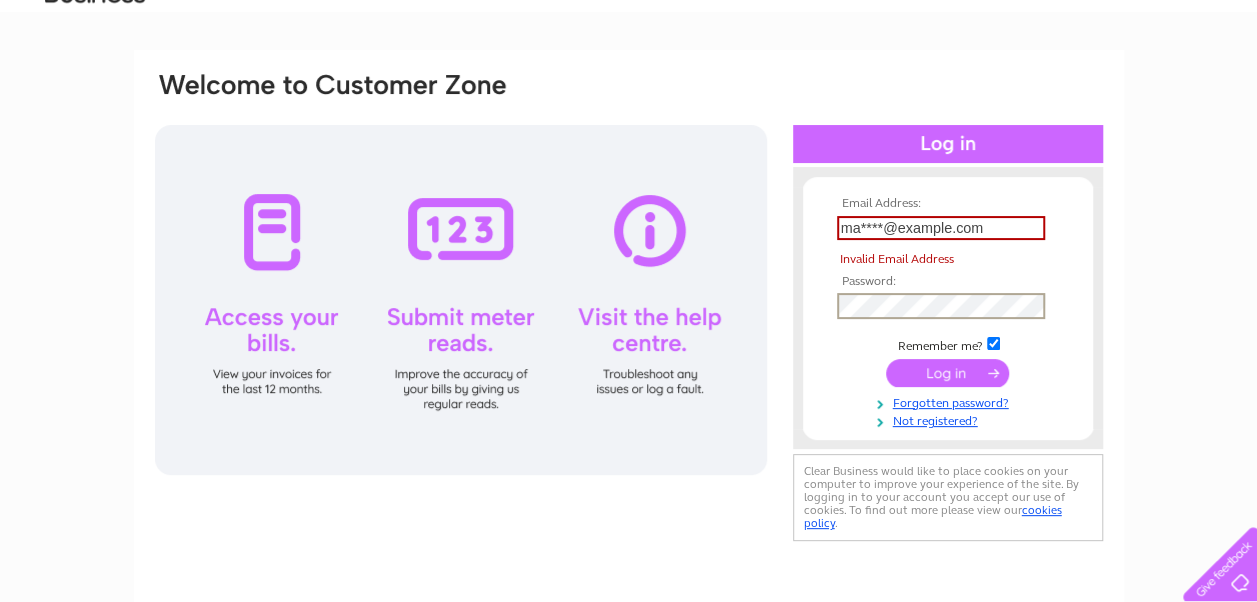 click on "ma****@example.com" at bounding box center (941, 228) 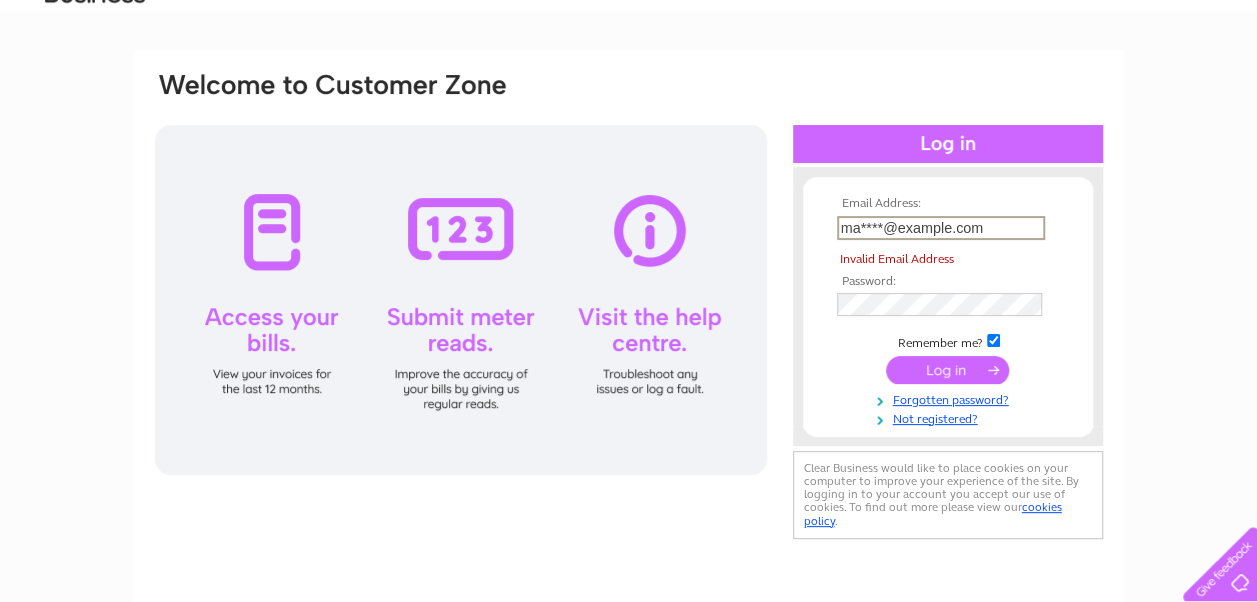 scroll, scrollTop: 0, scrollLeft: 18, axis: horizontal 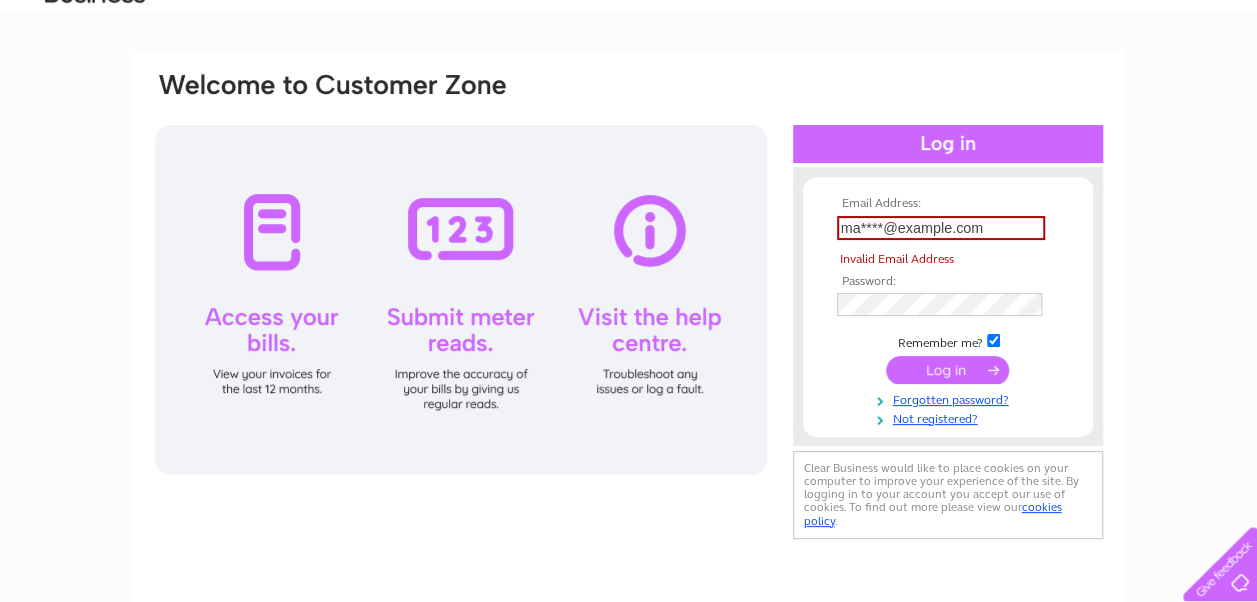 click on "Invalid Email Address" at bounding box center [951, 260] 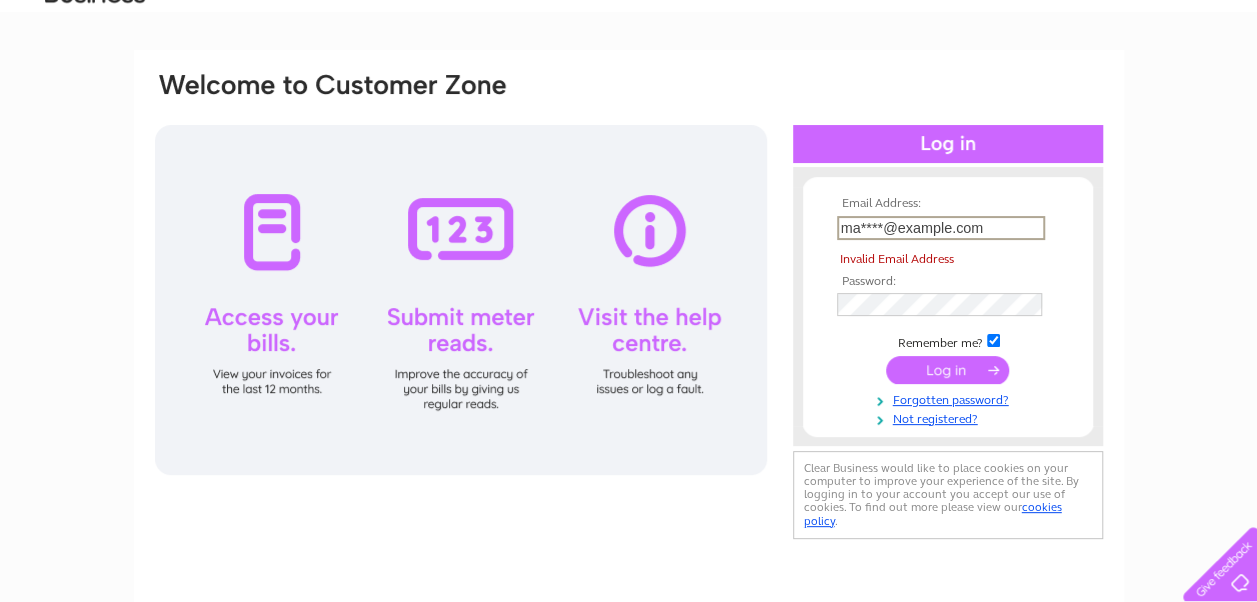 scroll, scrollTop: 0, scrollLeft: 18, axis: horizontal 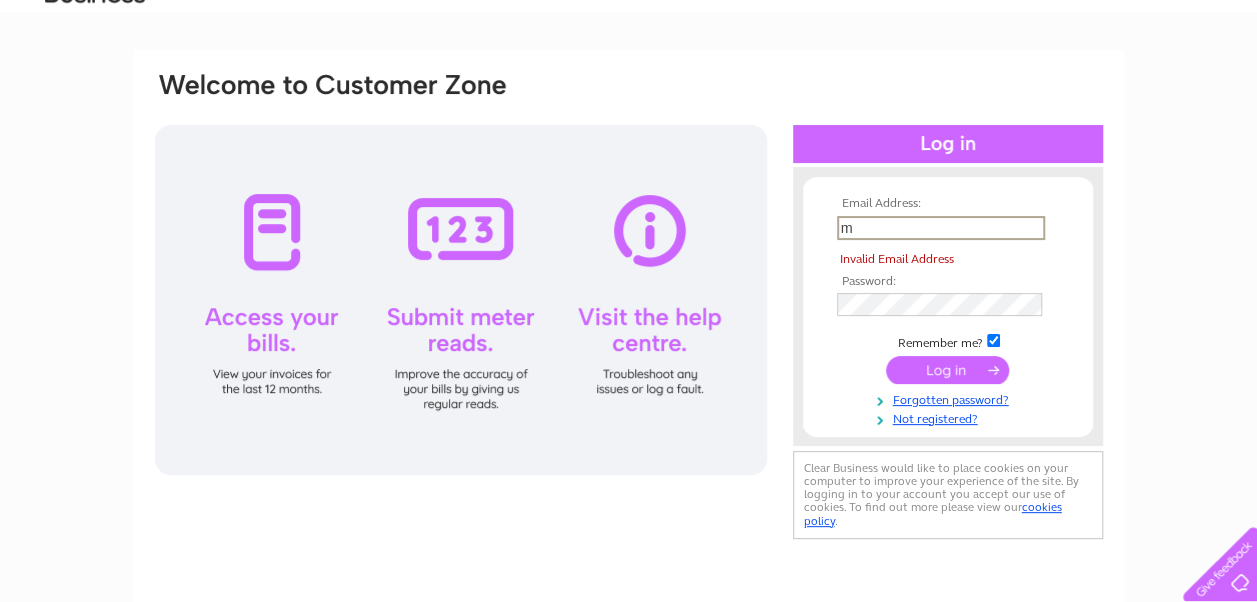 type on "[USERNAME]@example.com" 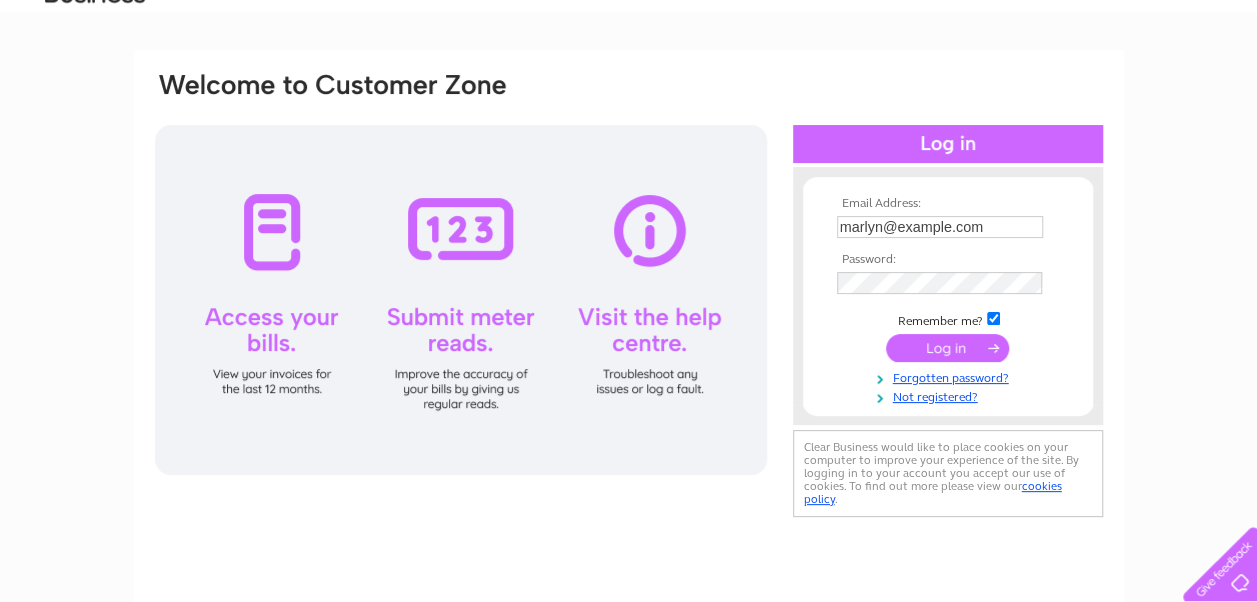 click at bounding box center [947, 348] 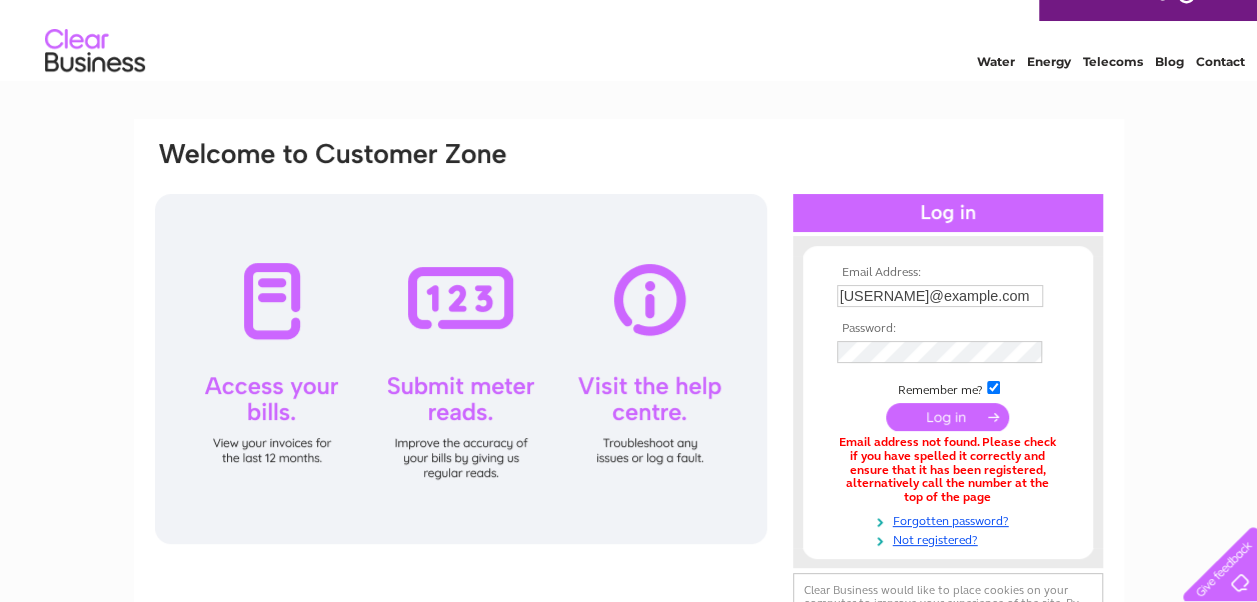 scroll, scrollTop: 0, scrollLeft: 0, axis: both 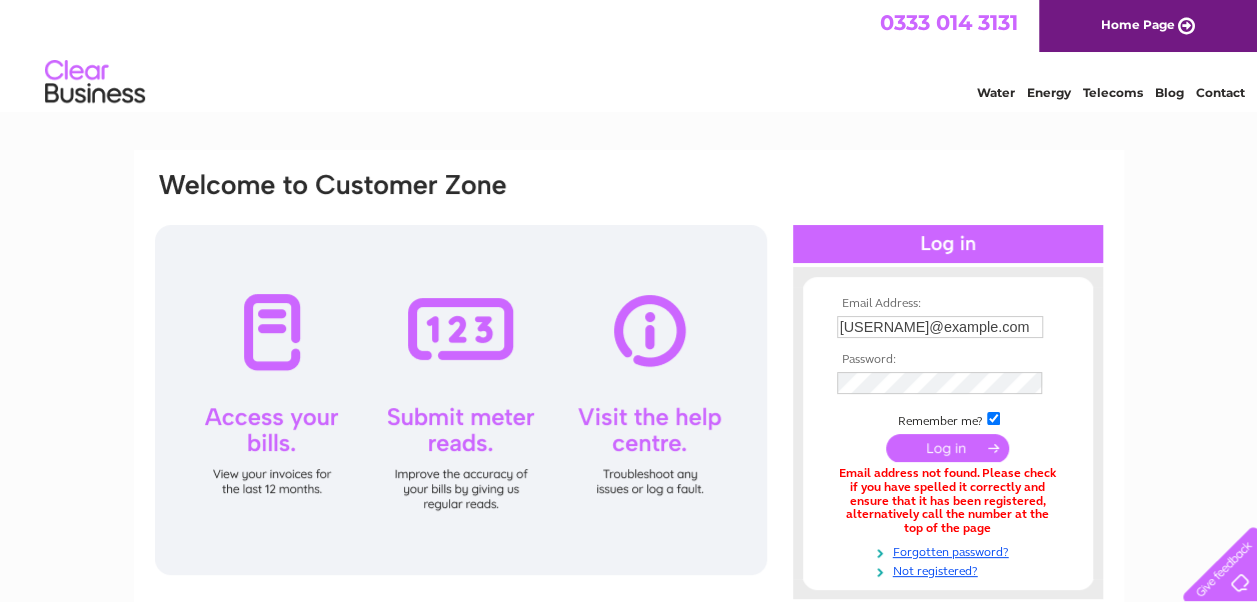 click at bounding box center (1216, 560) 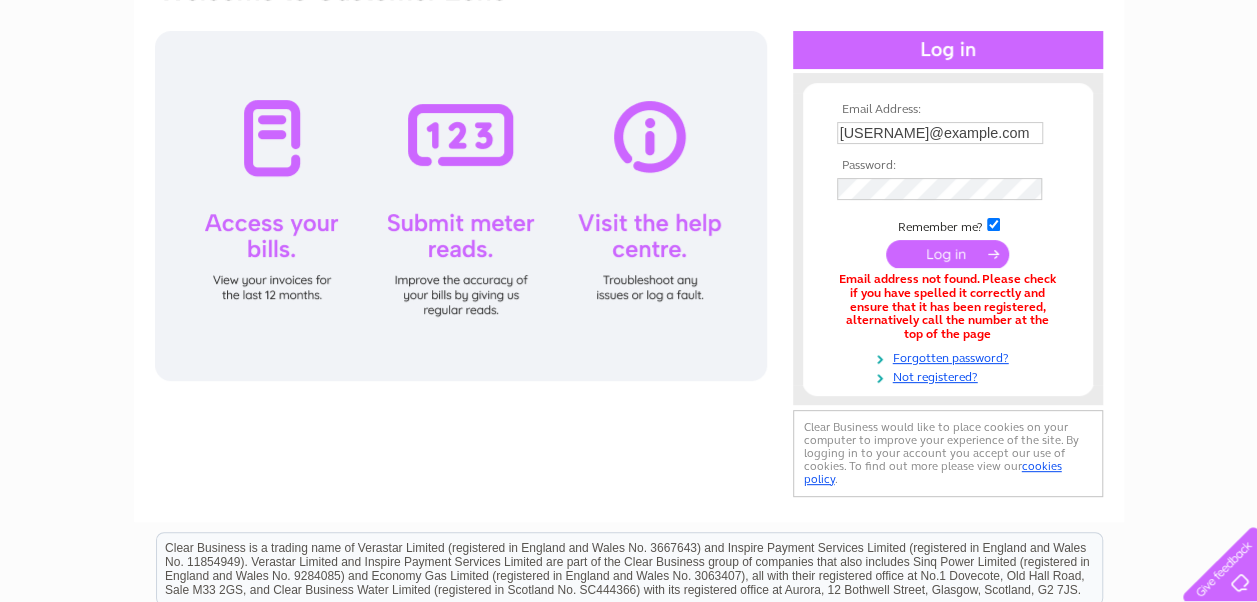 scroll, scrollTop: 200, scrollLeft: 0, axis: vertical 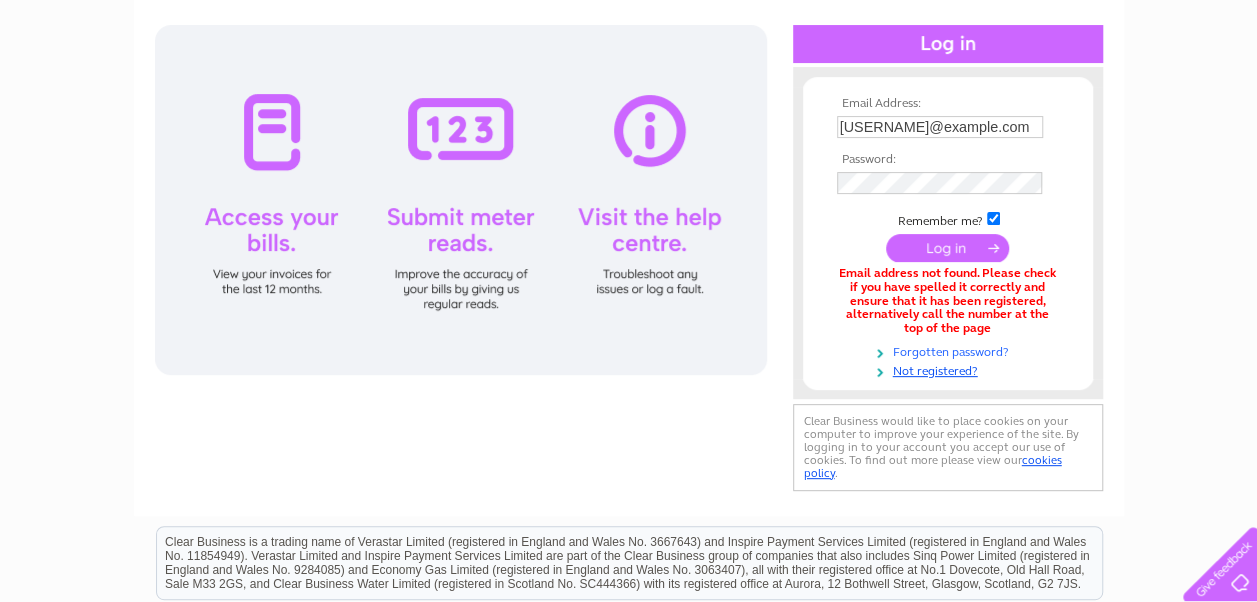 click on "Forgotten password?" at bounding box center (950, 350) 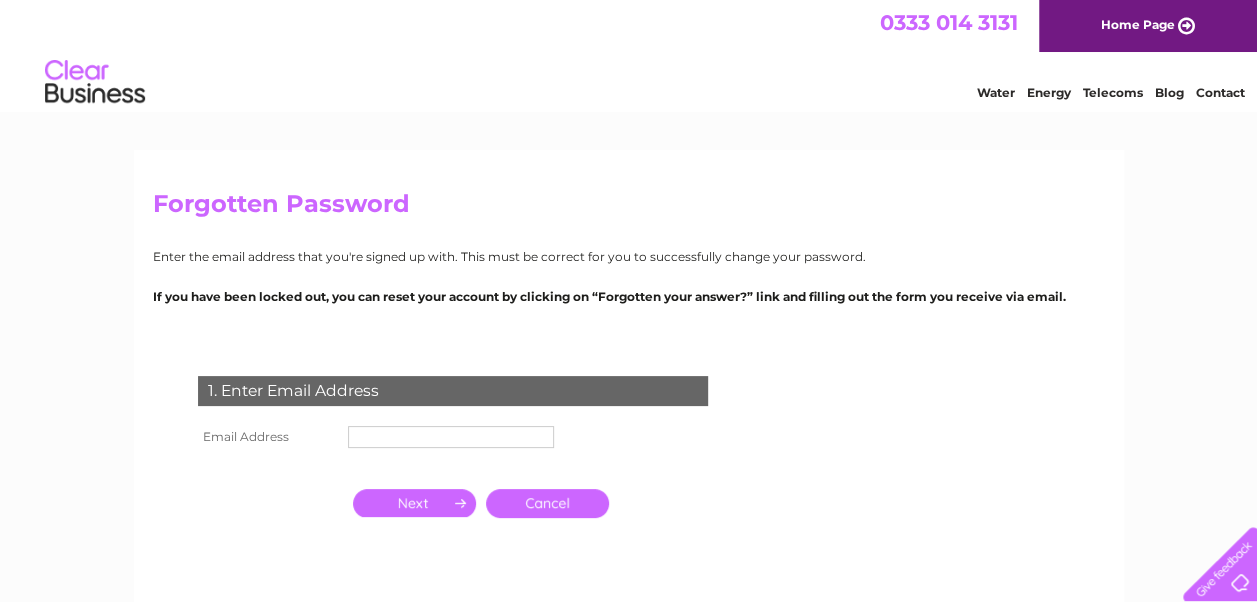 scroll, scrollTop: 0, scrollLeft: 0, axis: both 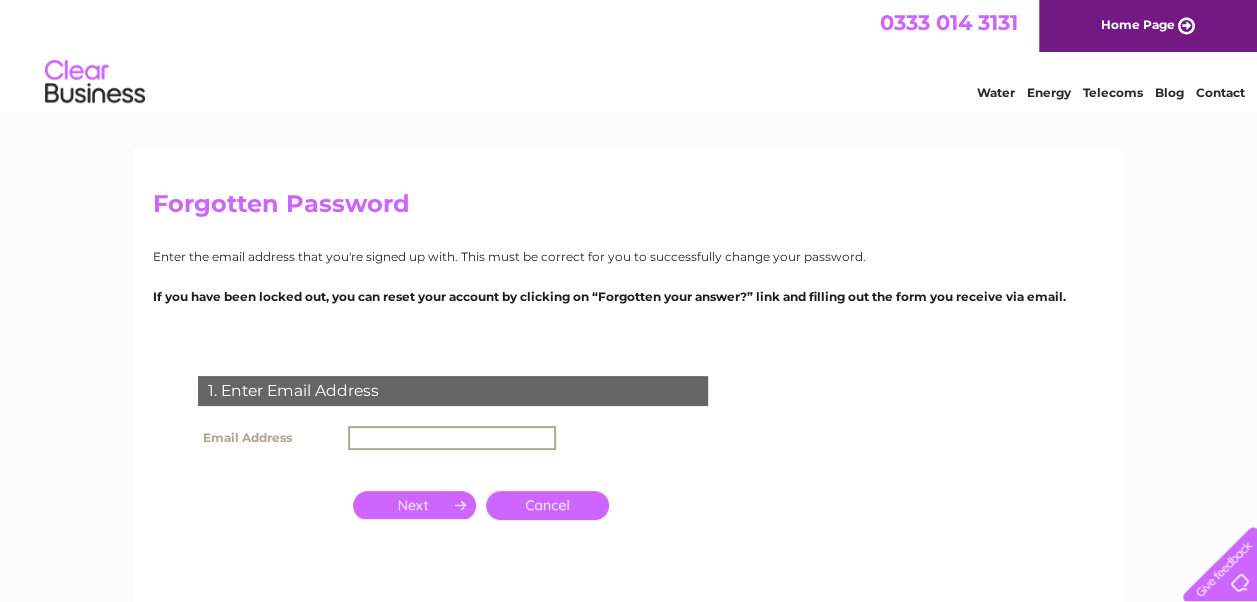 click at bounding box center [452, 438] 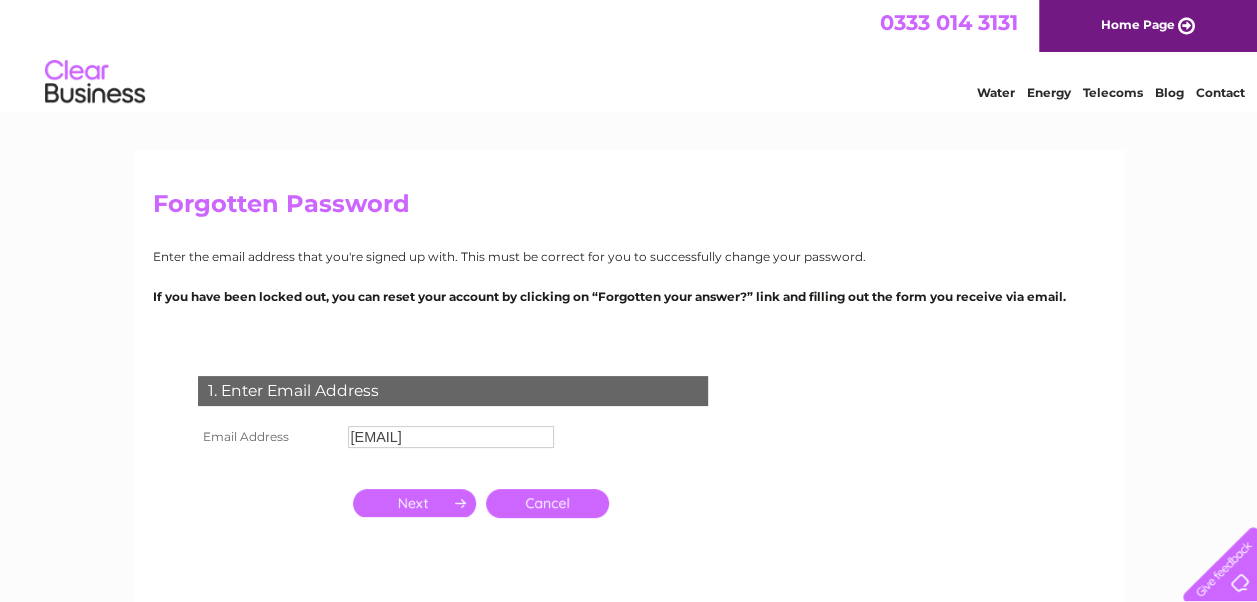click at bounding box center (414, 503) 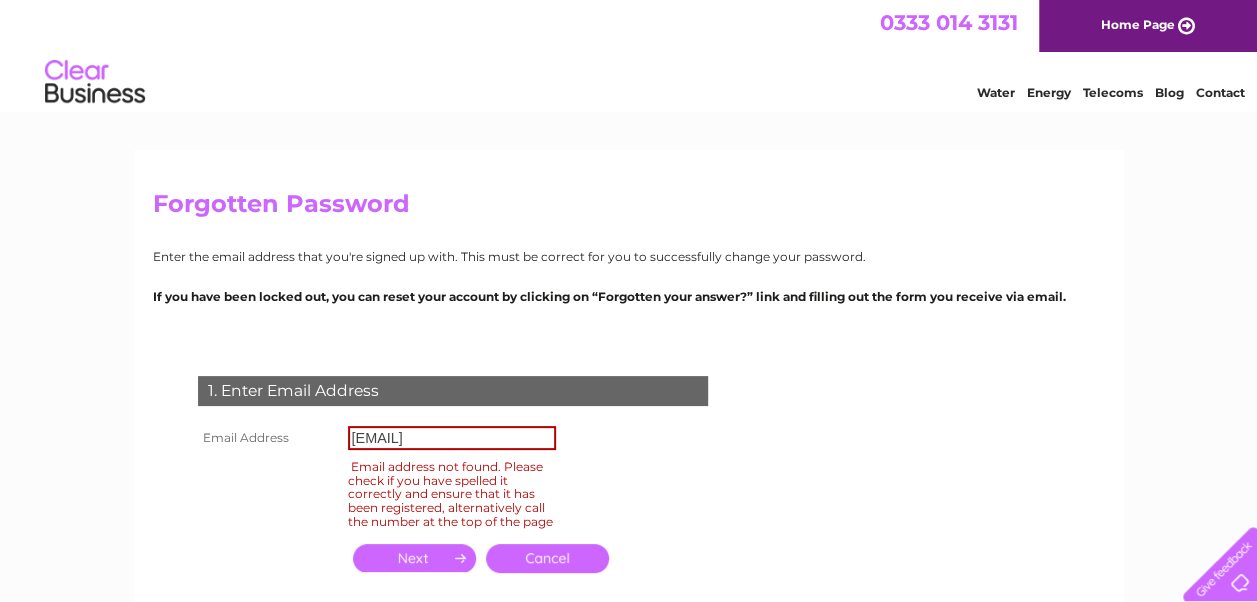 click on "marlyn@holidayandflightcentre.com" at bounding box center [452, 438] 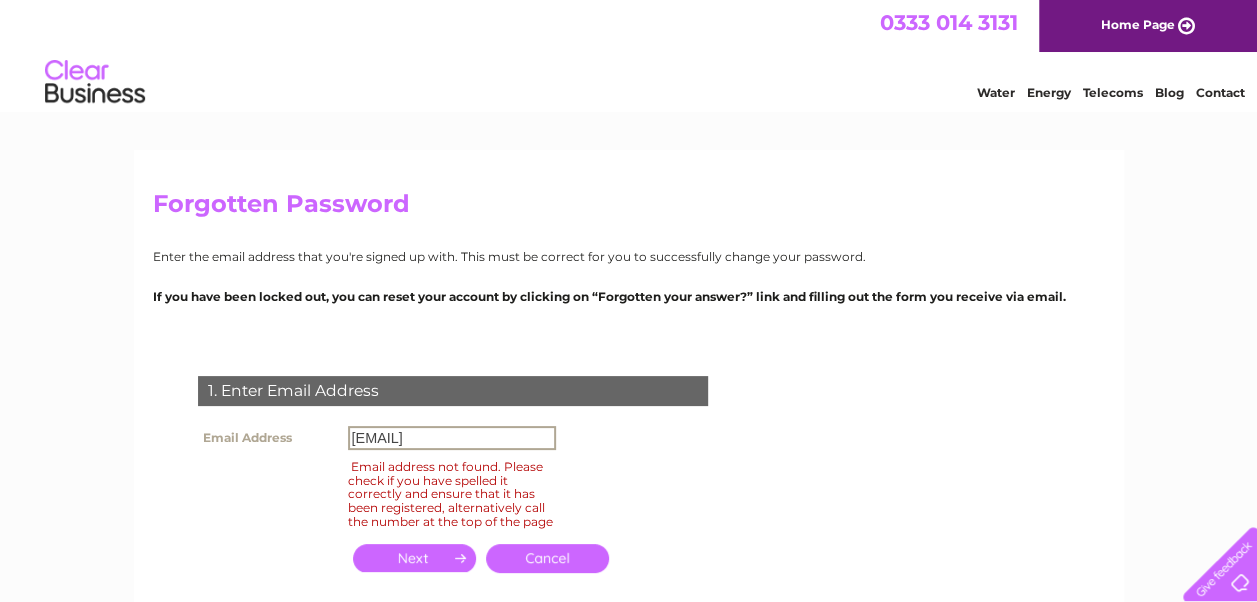 scroll, scrollTop: 0, scrollLeft: 29, axis: horizontal 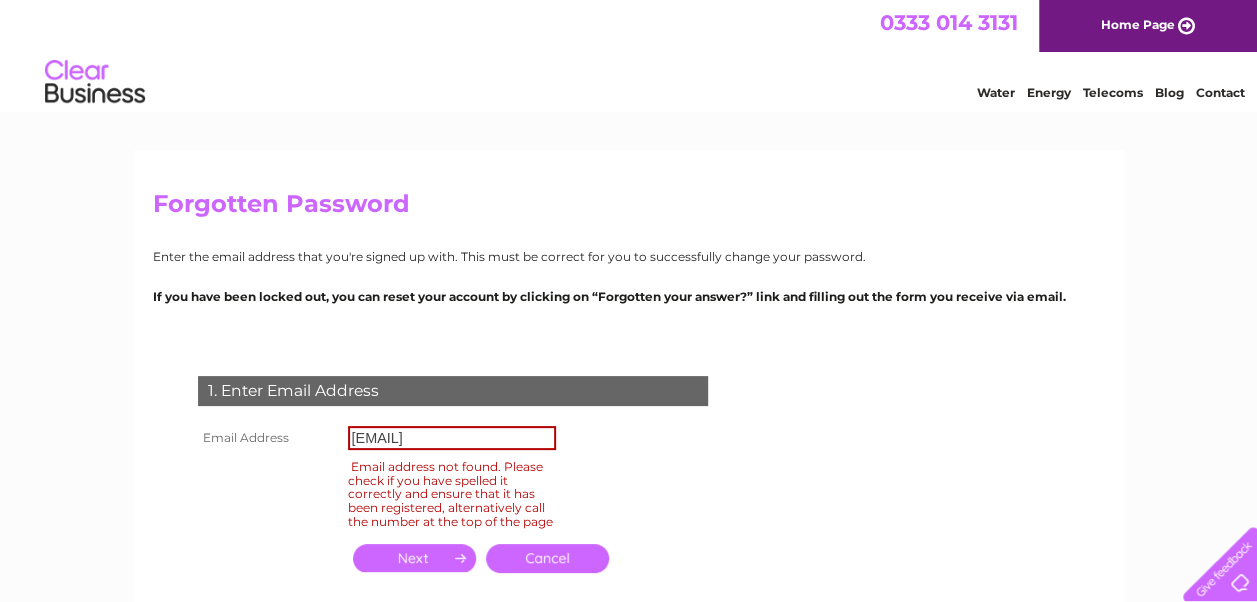 click on "1. Enter Email Address
Email Address
marlyn@holidayandflightcentre.com
Email address not found. Please check if you have spelled it correctly and ensure that it has been registered, alternatively call the number at the top of the page
Cancel" at bounding box center [457, 486] 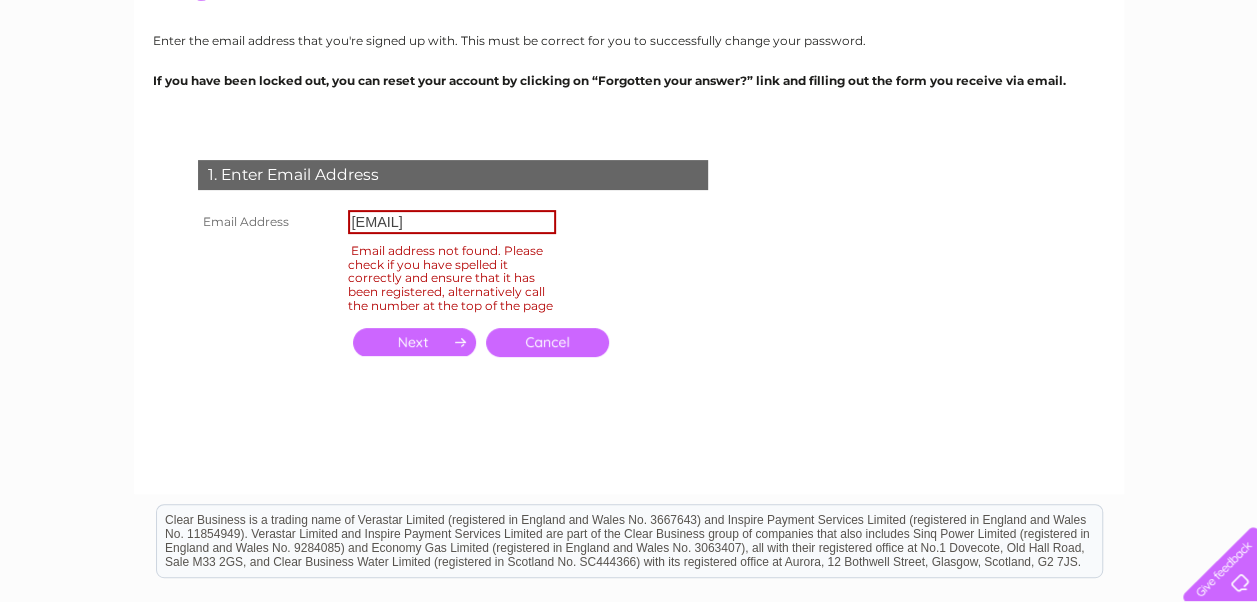 scroll, scrollTop: 0, scrollLeft: 0, axis: both 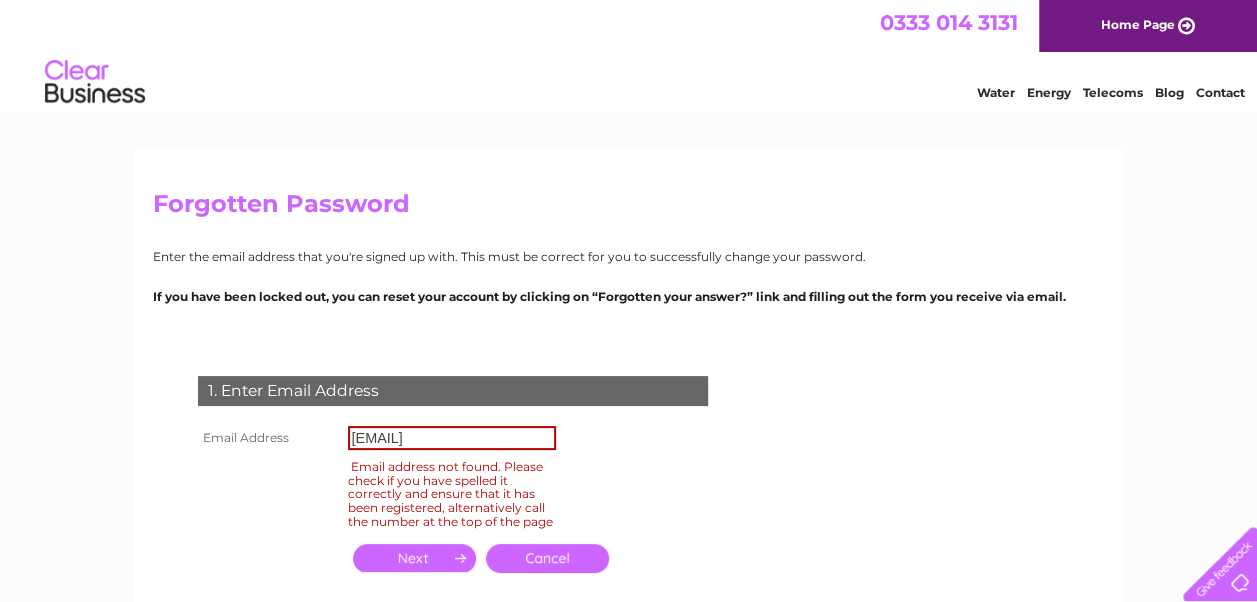 click at bounding box center (414, 558) 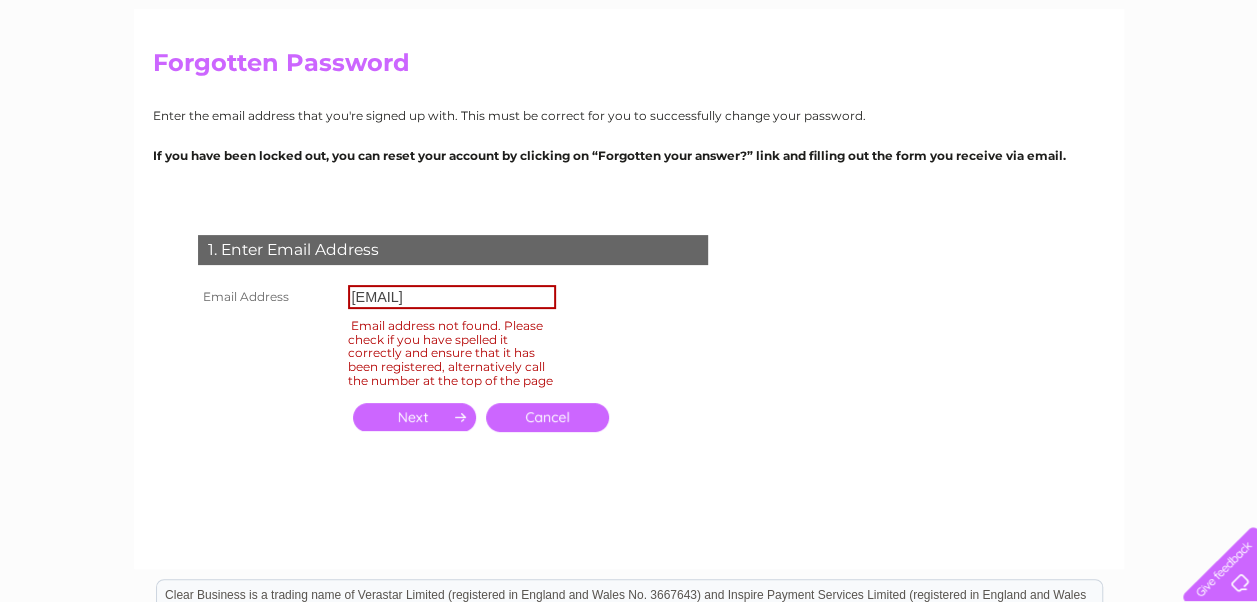 scroll, scrollTop: 0, scrollLeft: 0, axis: both 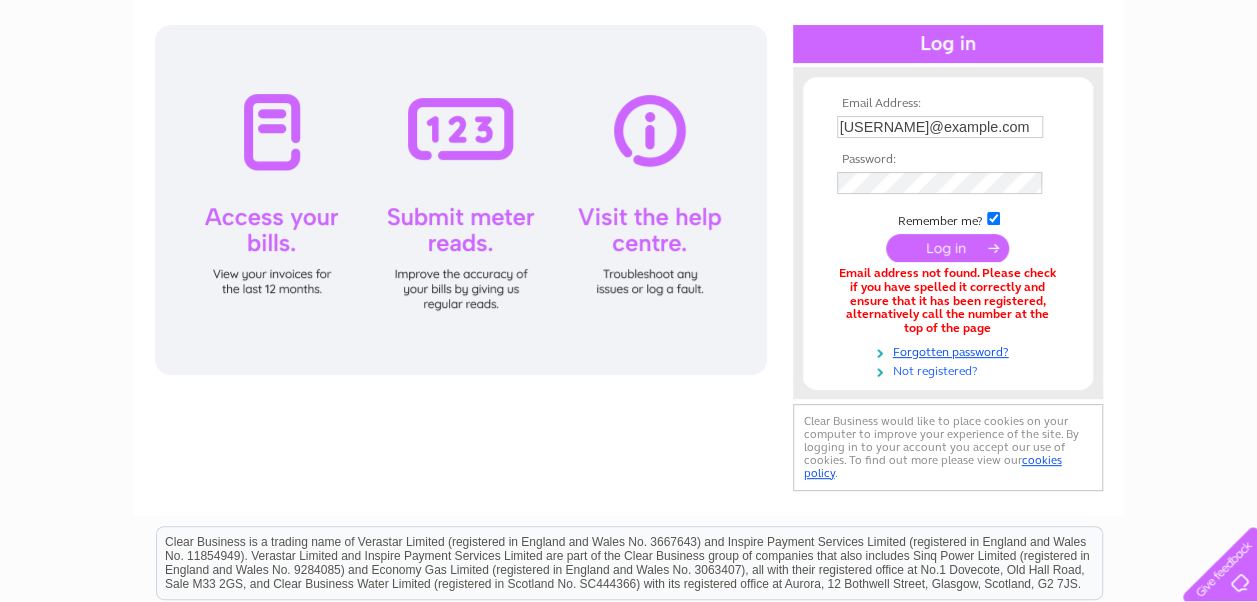 click on "Not registered?" at bounding box center (950, 369) 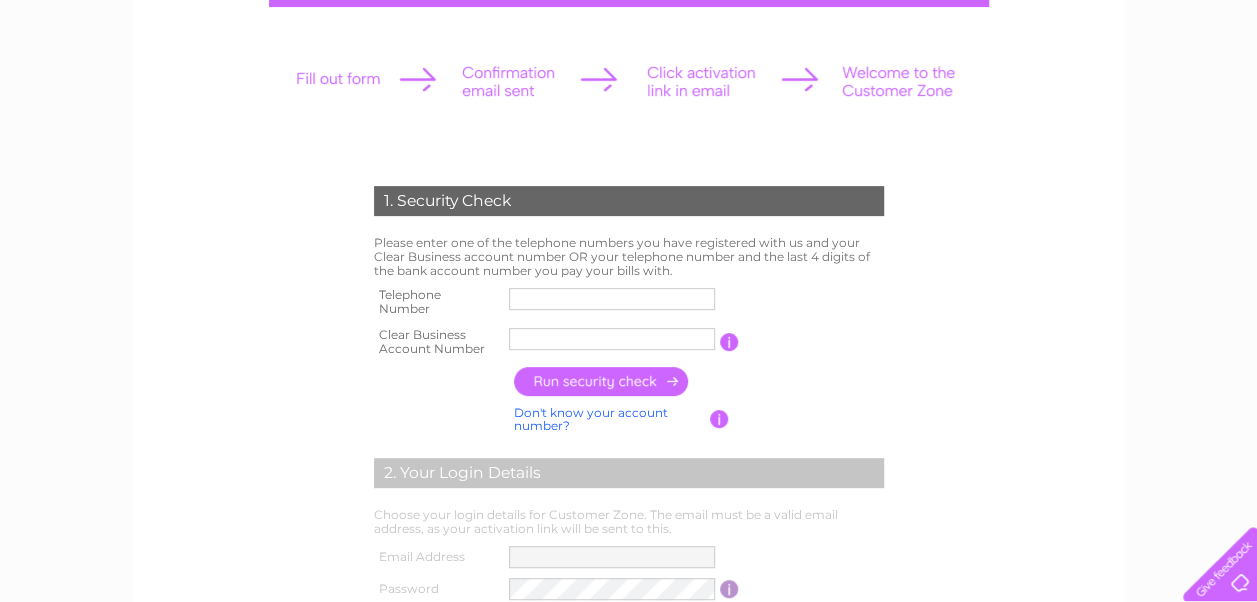 scroll, scrollTop: 200, scrollLeft: 0, axis: vertical 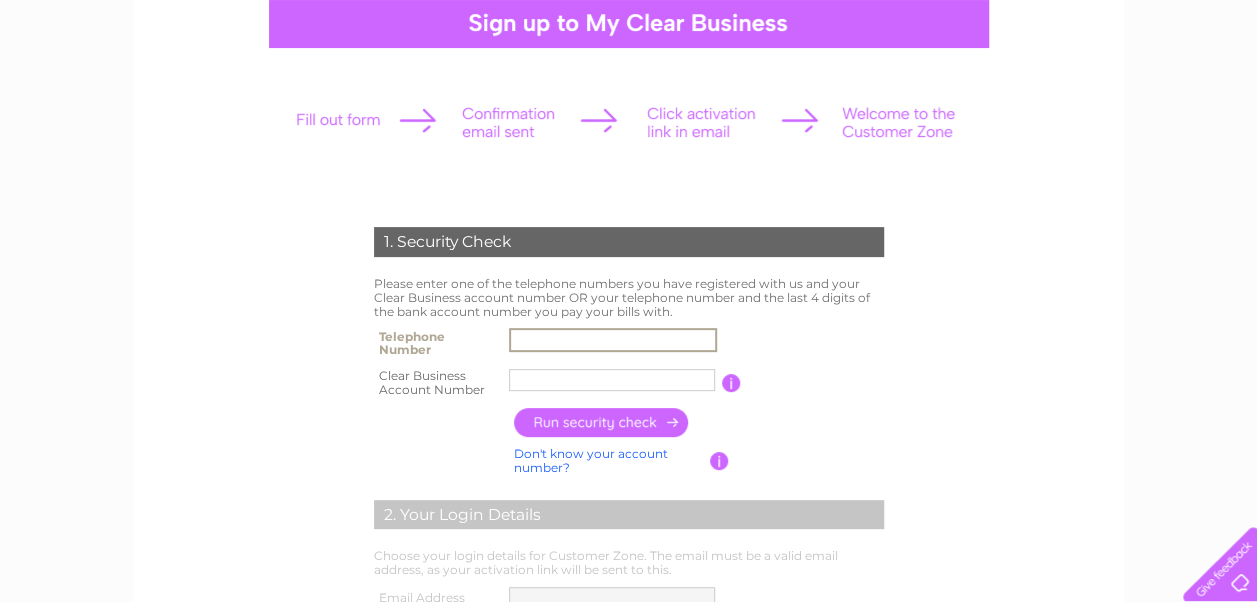 click at bounding box center [613, 340] 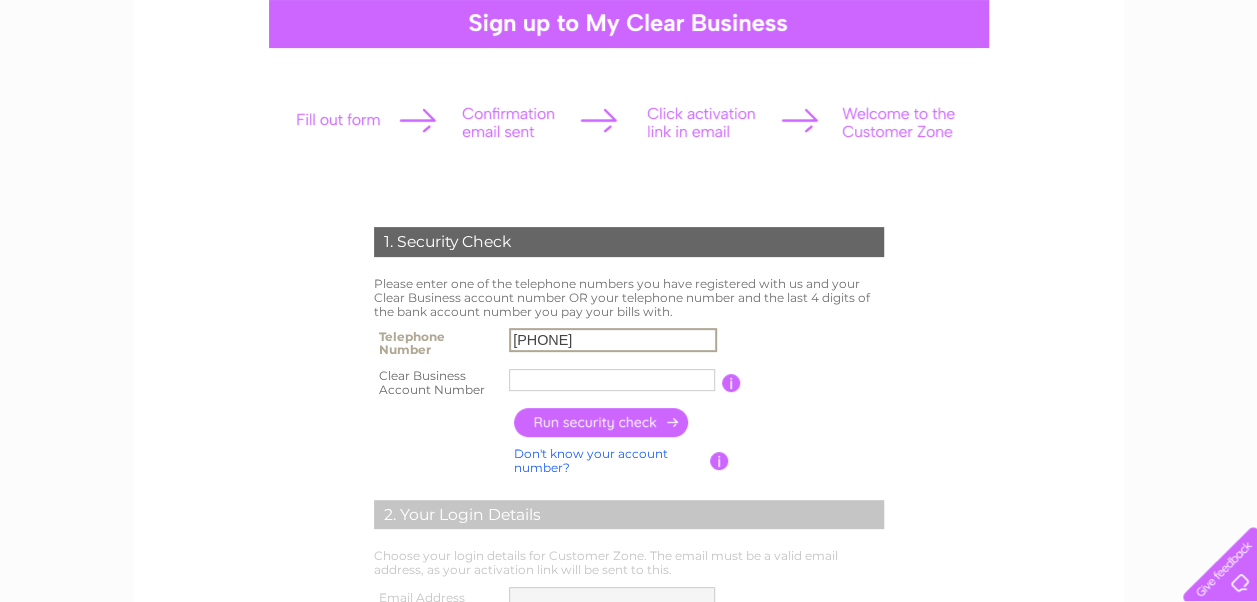 type on "Holiday a" 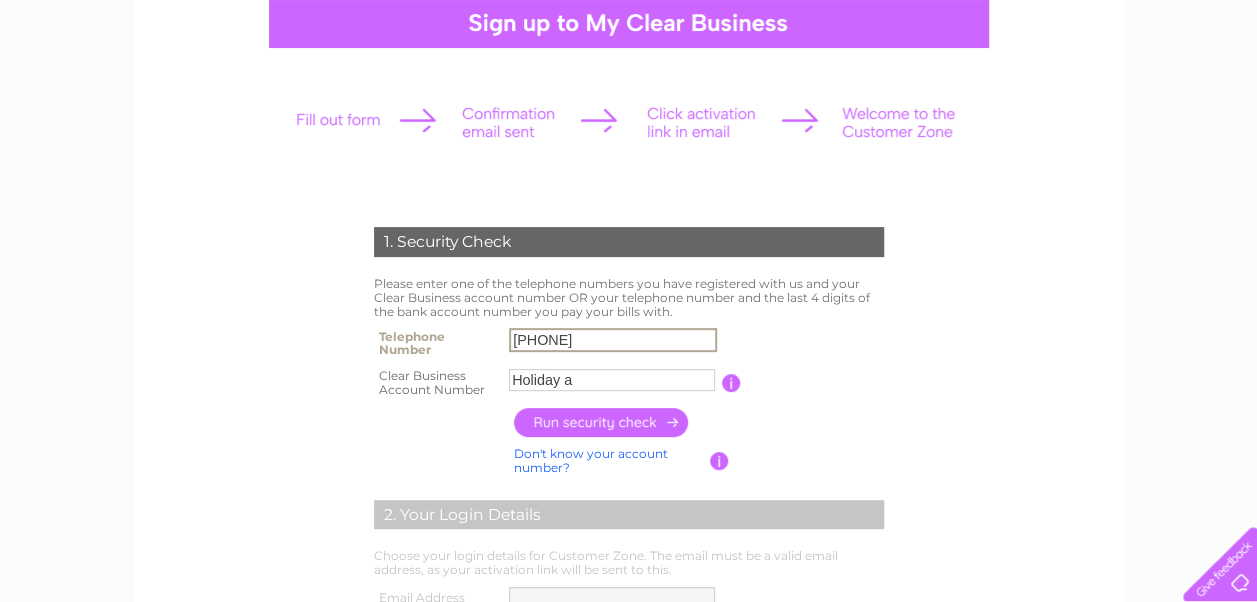 type on "01698420465" 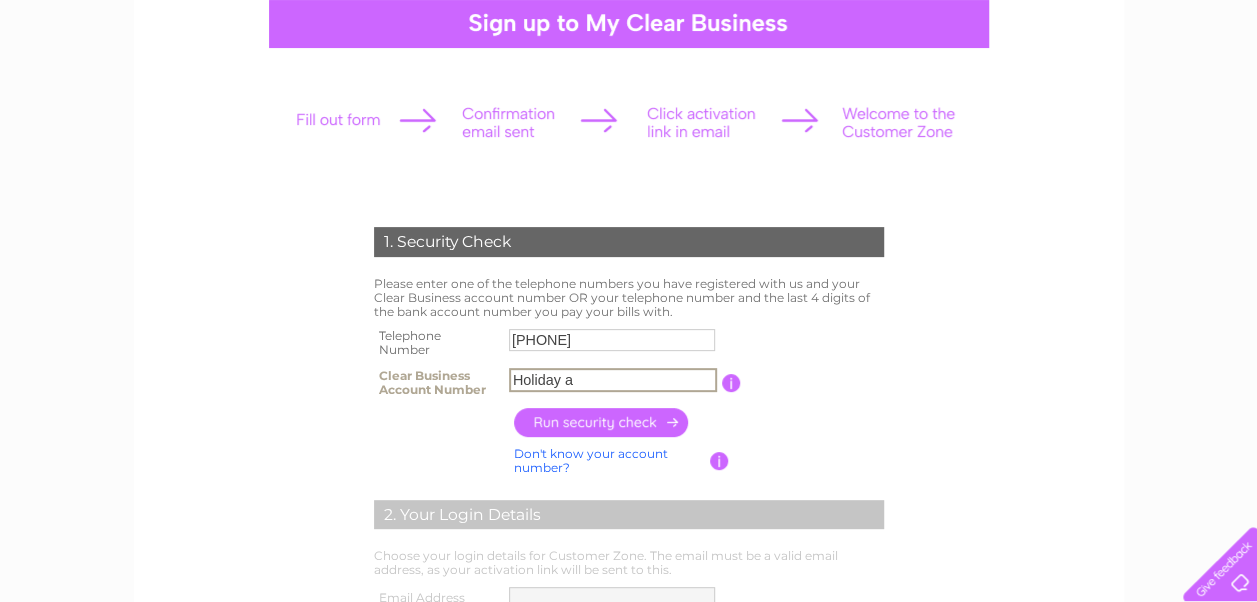 click on "Holiday a" at bounding box center [613, 380] 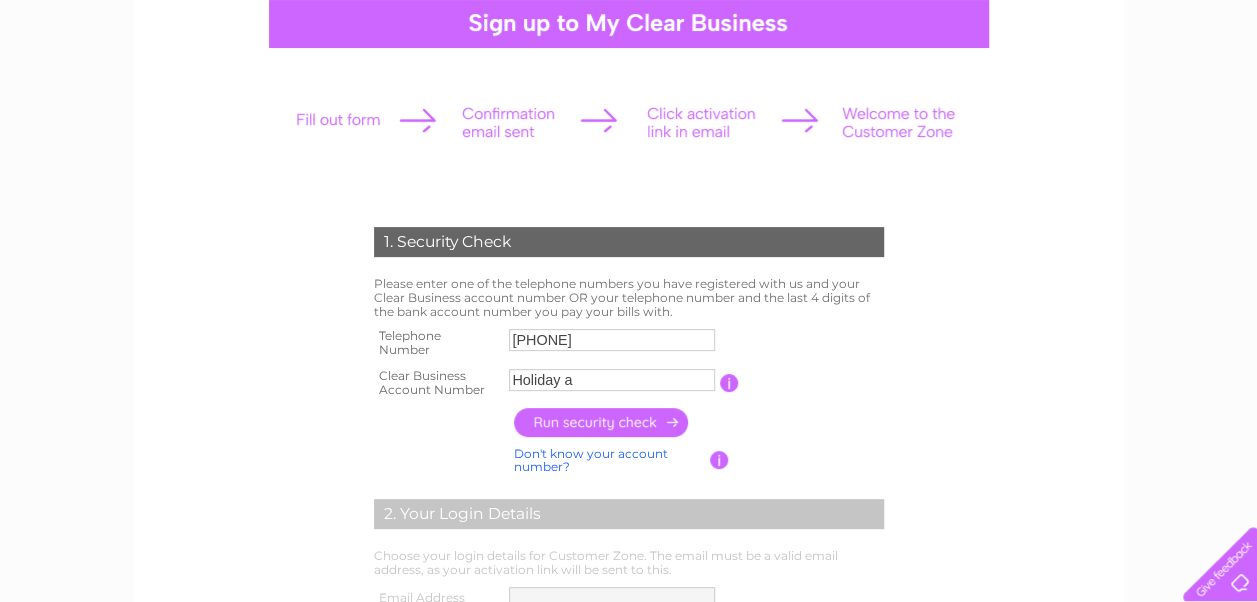 click at bounding box center [602, 422] 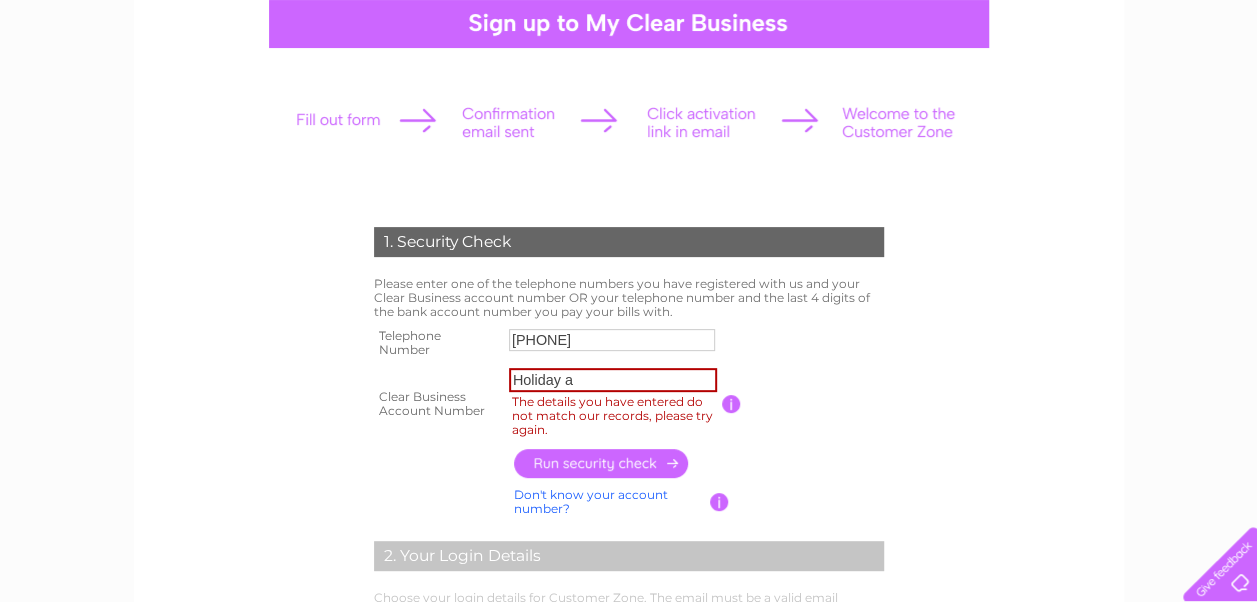 click on "Don't know your account number?" at bounding box center (591, 501) 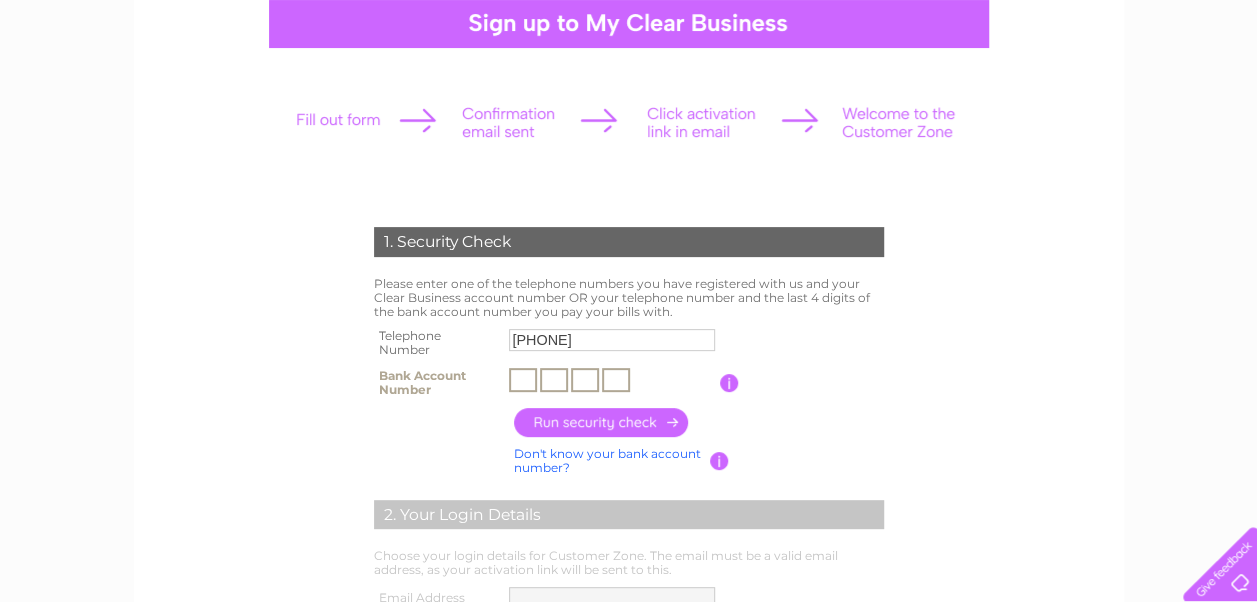 click at bounding box center [523, 380] 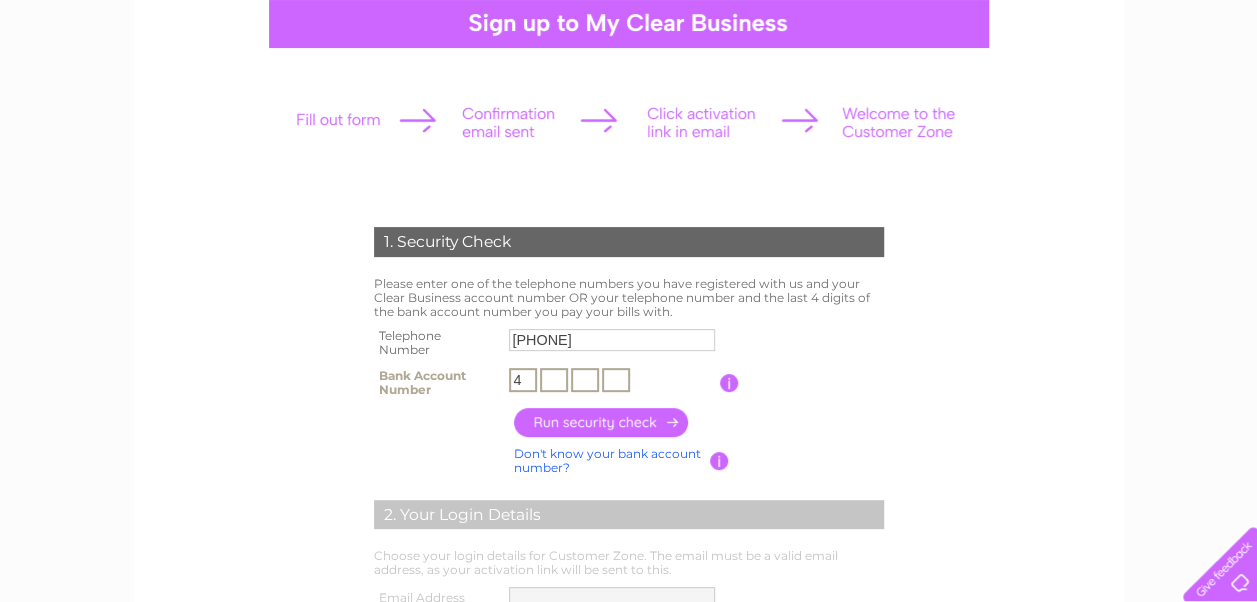 type on "4" 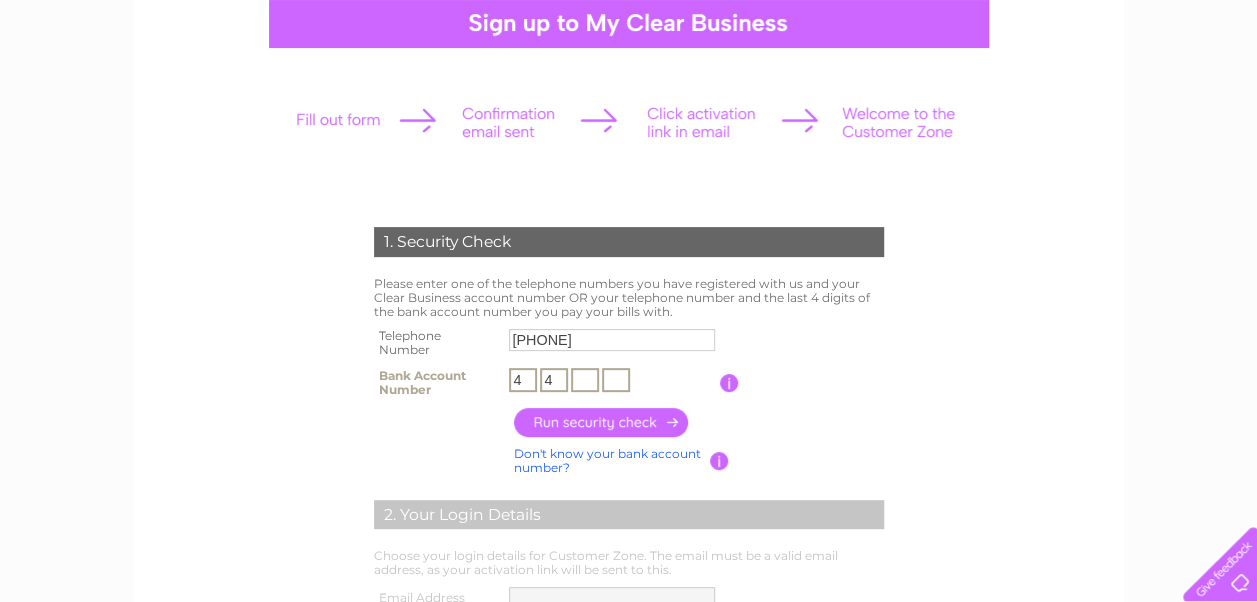 type on "4" 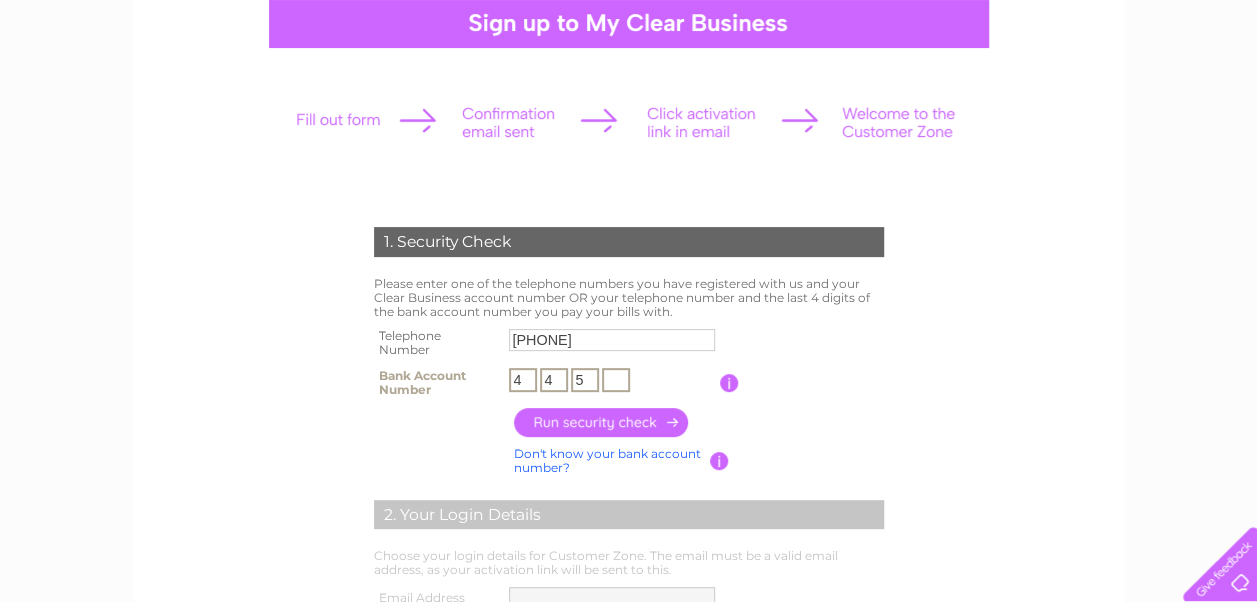 type on "5" 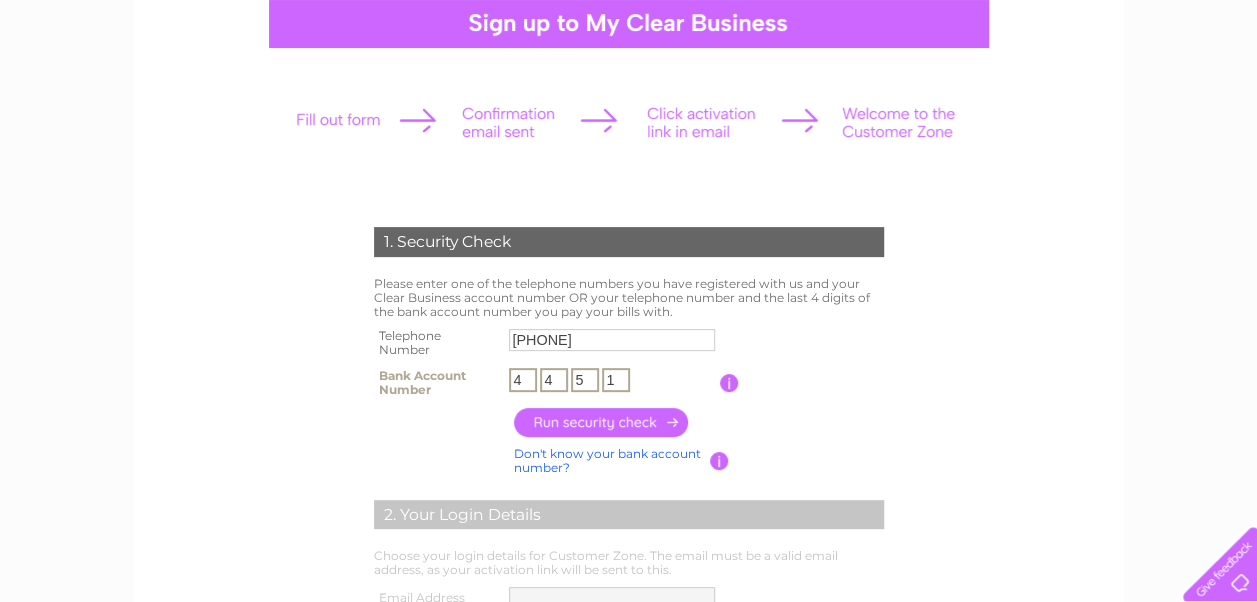 type on "1" 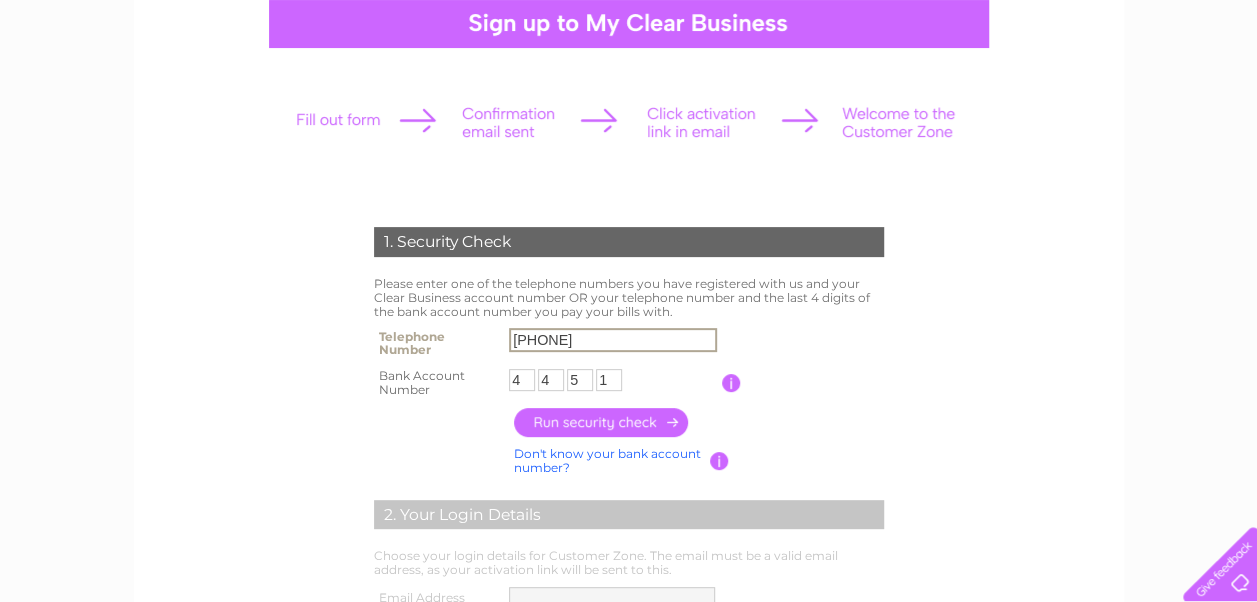 drag, startPoint x: 608, startPoint y: 337, endPoint x: 478, endPoint y: 348, distance: 130.46455 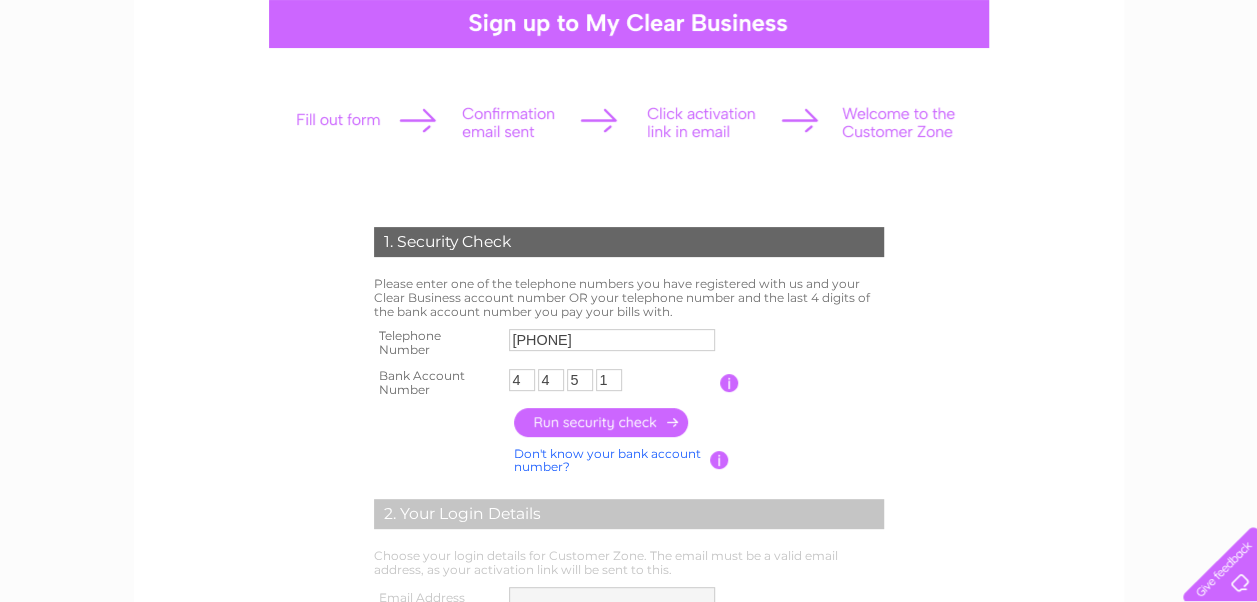 click on "01698420465" at bounding box center [612, 340] 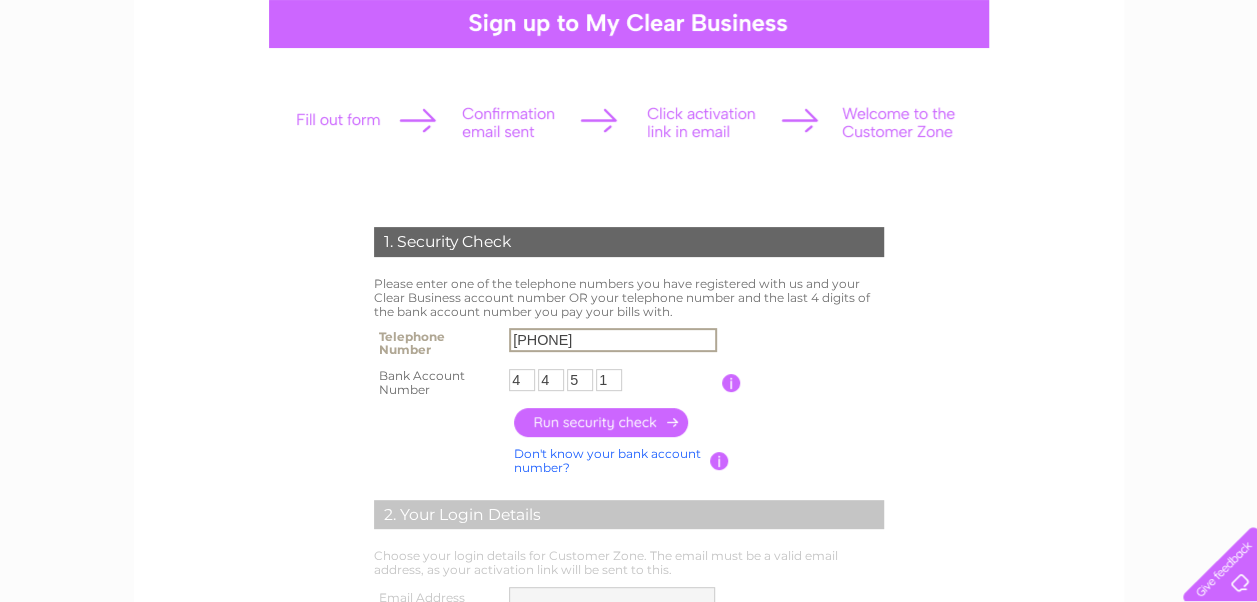 type on "01698425444" 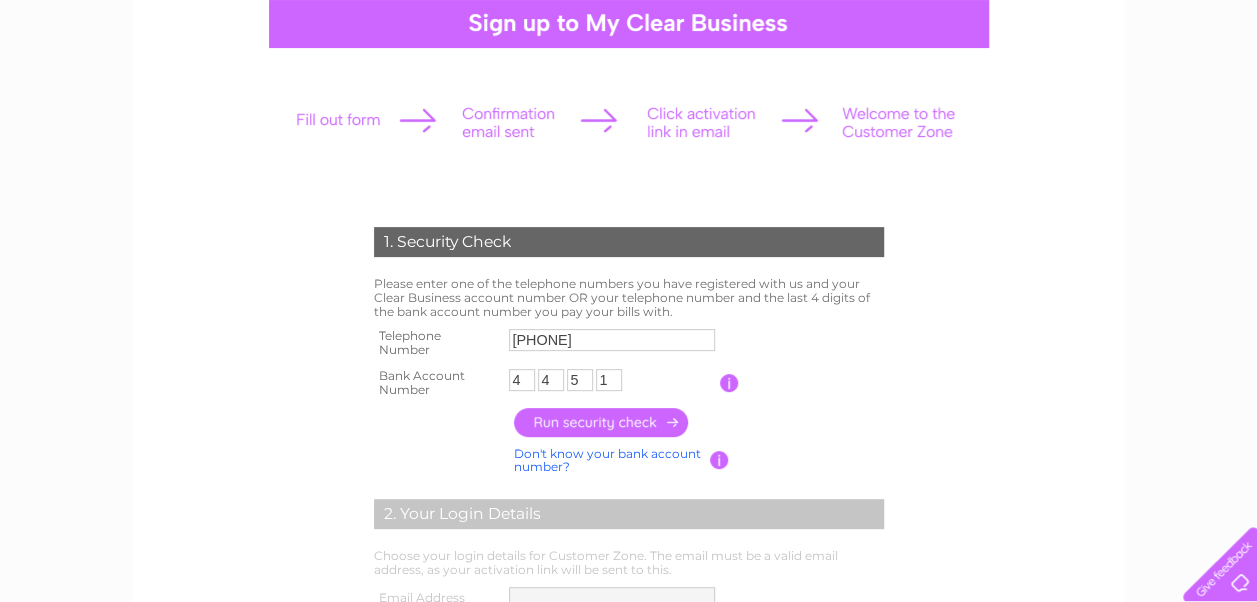 click at bounding box center (602, 422) 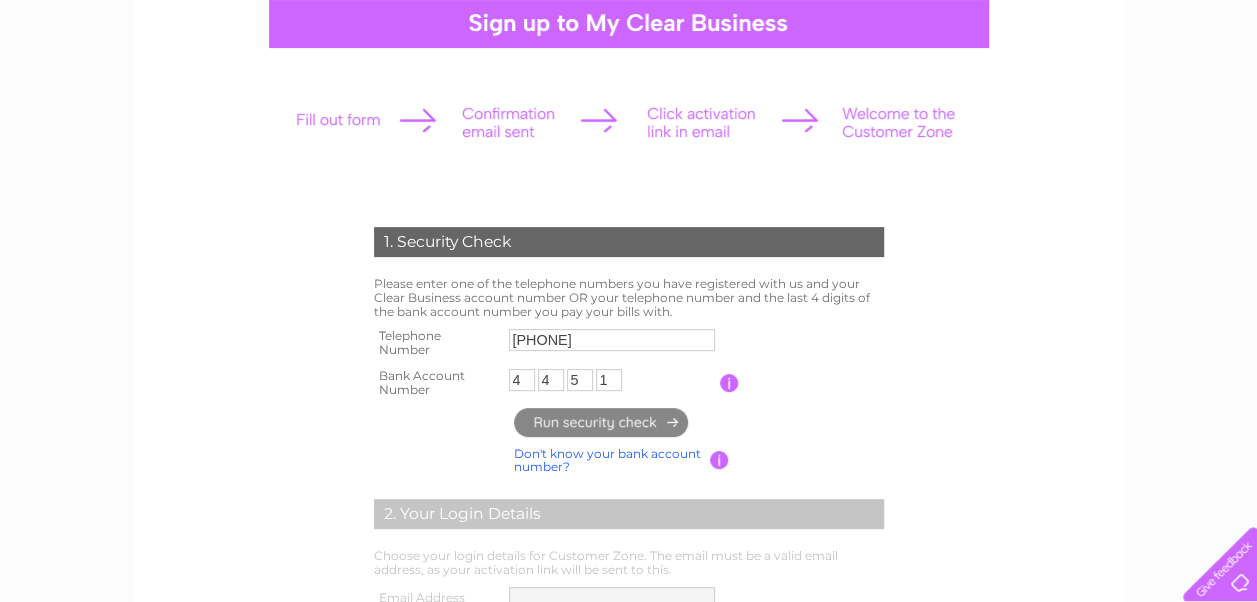 type on "**********" 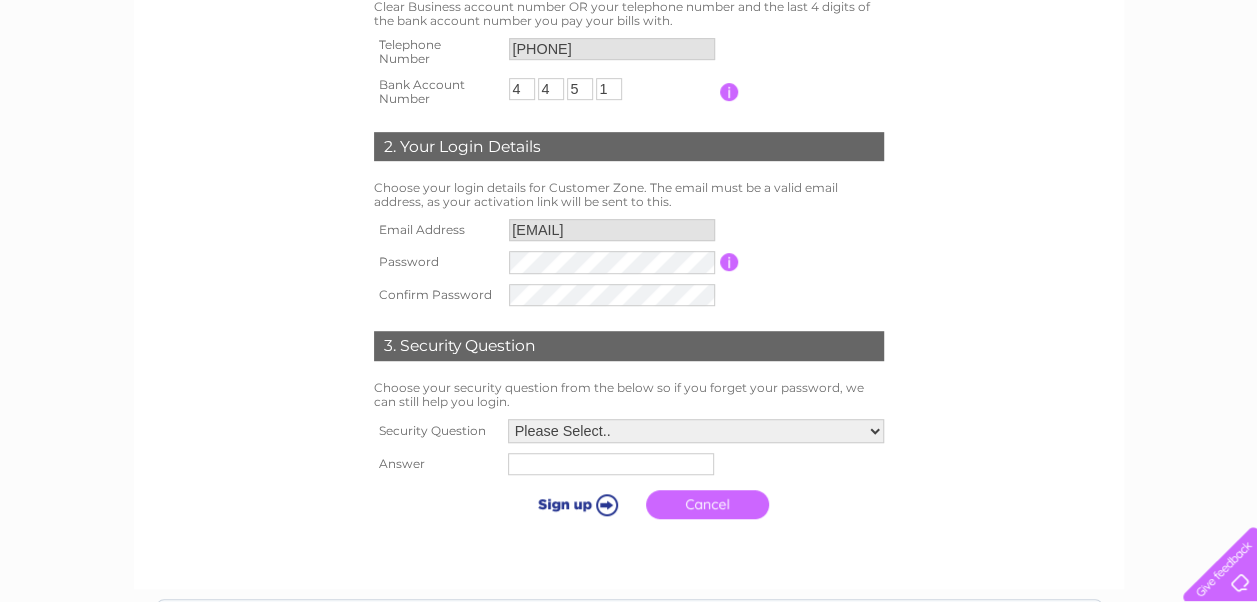 scroll, scrollTop: 500, scrollLeft: 0, axis: vertical 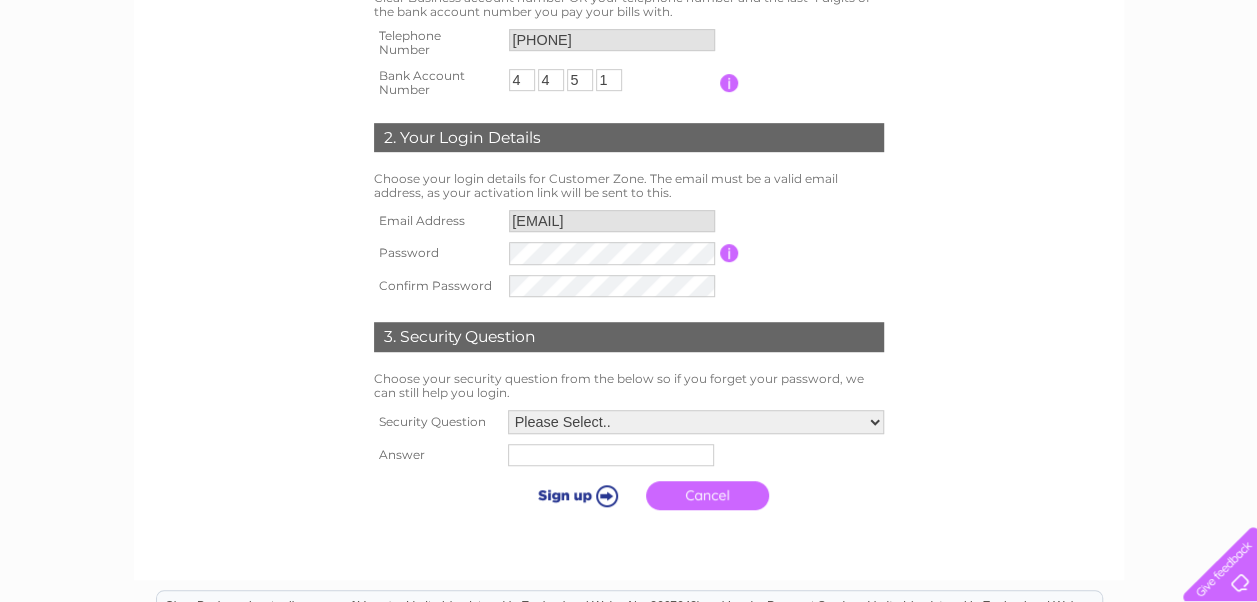 click on "**********" at bounding box center [612, 221] 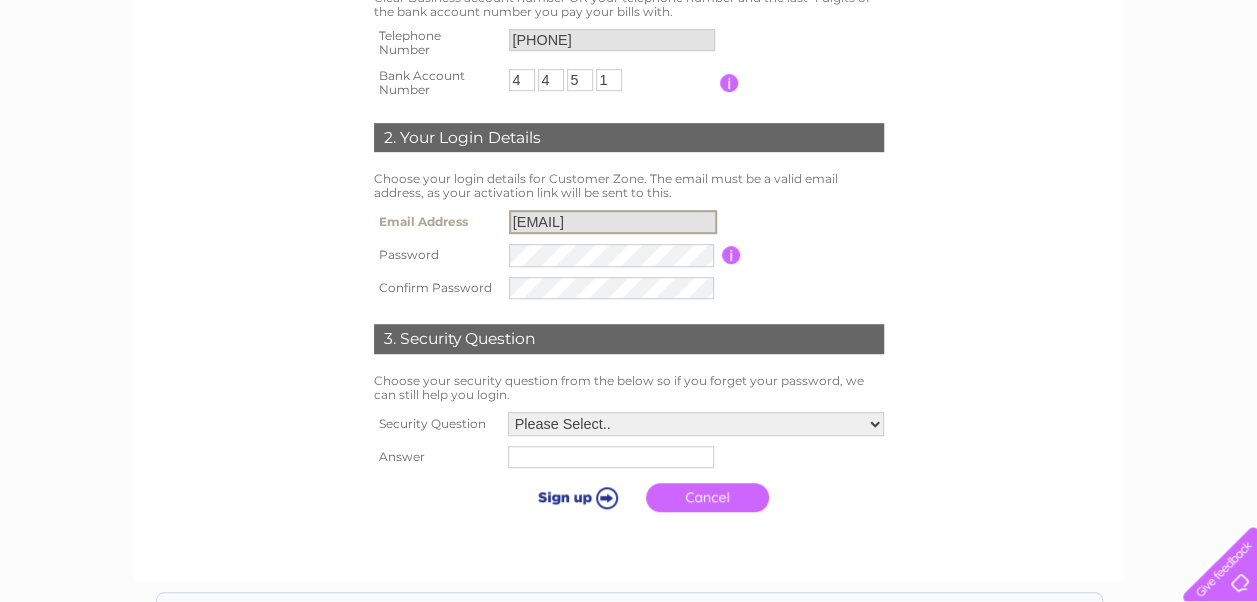 drag, startPoint x: 706, startPoint y: 214, endPoint x: 506, endPoint y: 218, distance: 200.04 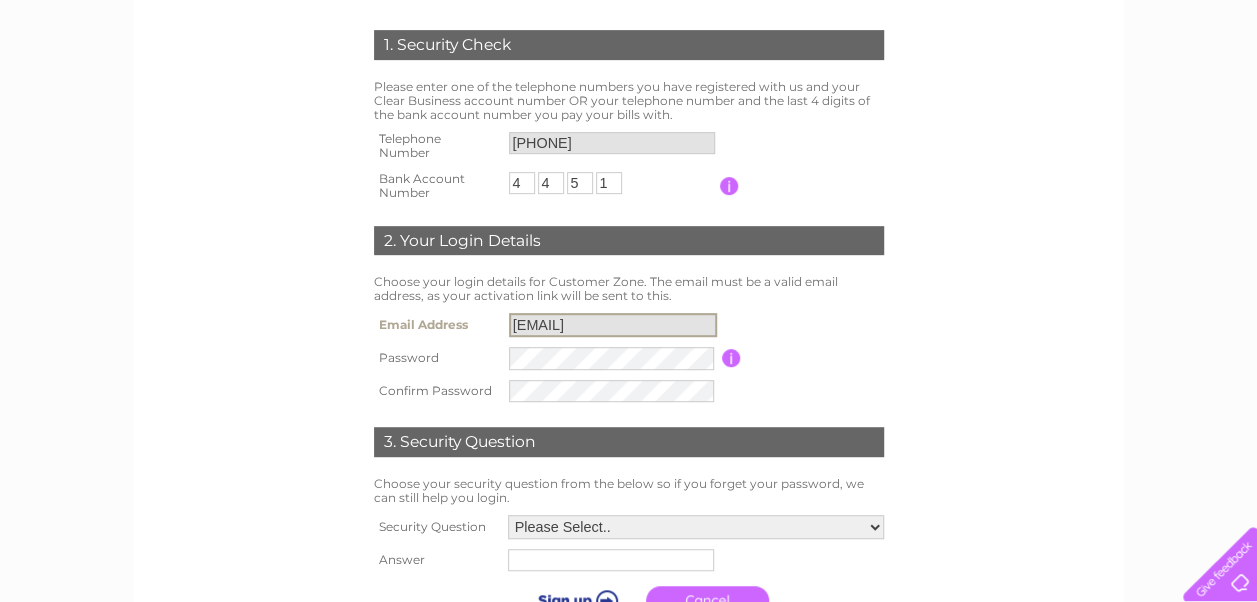scroll, scrollTop: 400, scrollLeft: 0, axis: vertical 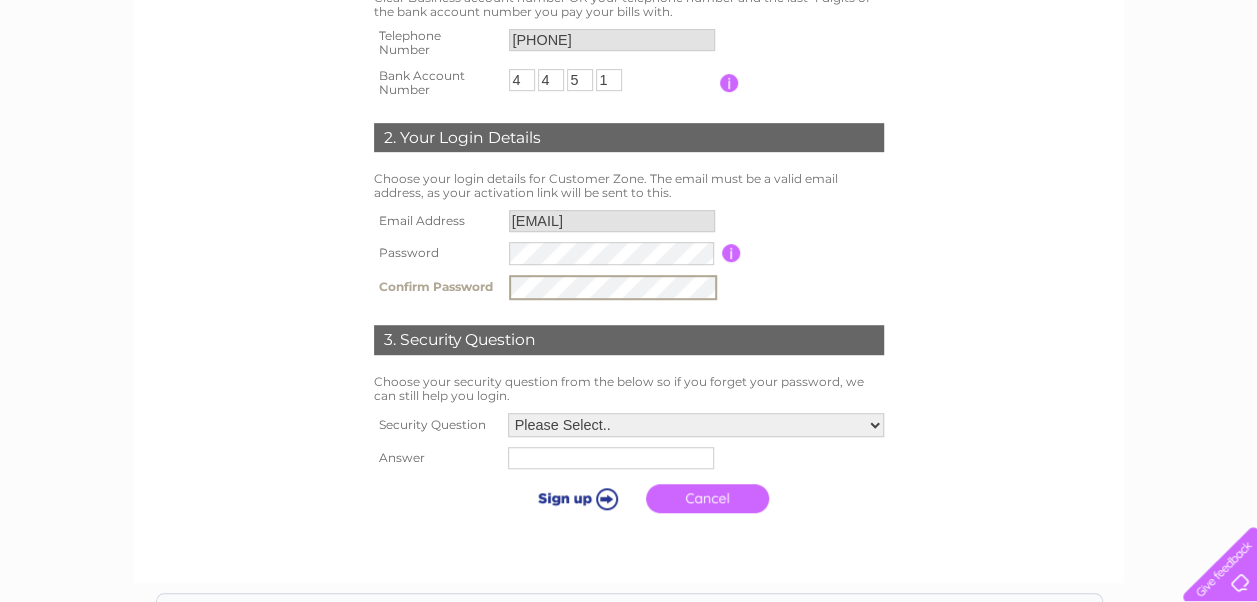 click on "Please Select..
In what town or city was your first job?
In what town or city did you meet your spouse/partner?
In what town or city did your mother and father meet?
What street did you live on as a child?
What was the name of your first pet?
Who was your childhood hero?" at bounding box center [696, 425] 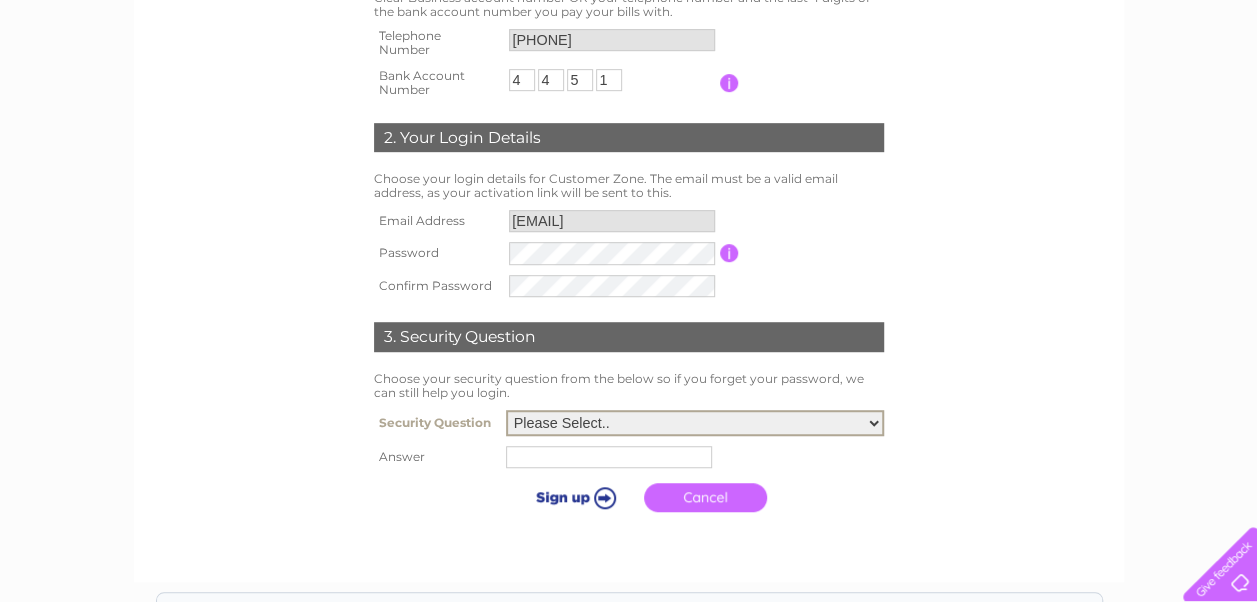 select on "4" 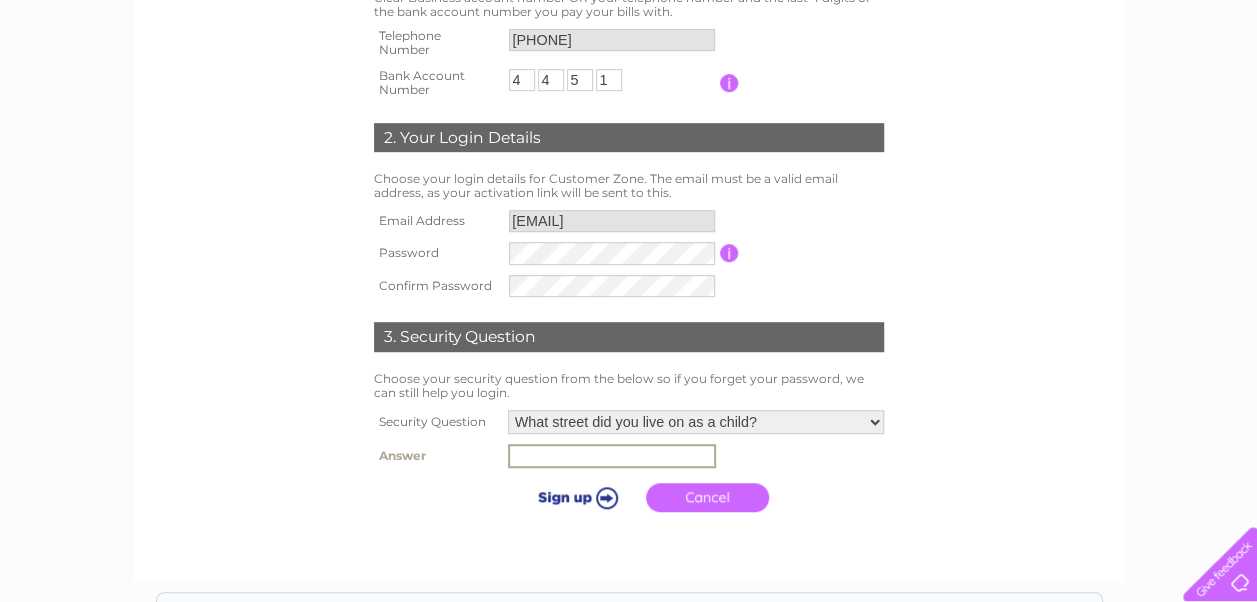 click at bounding box center [612, 456] 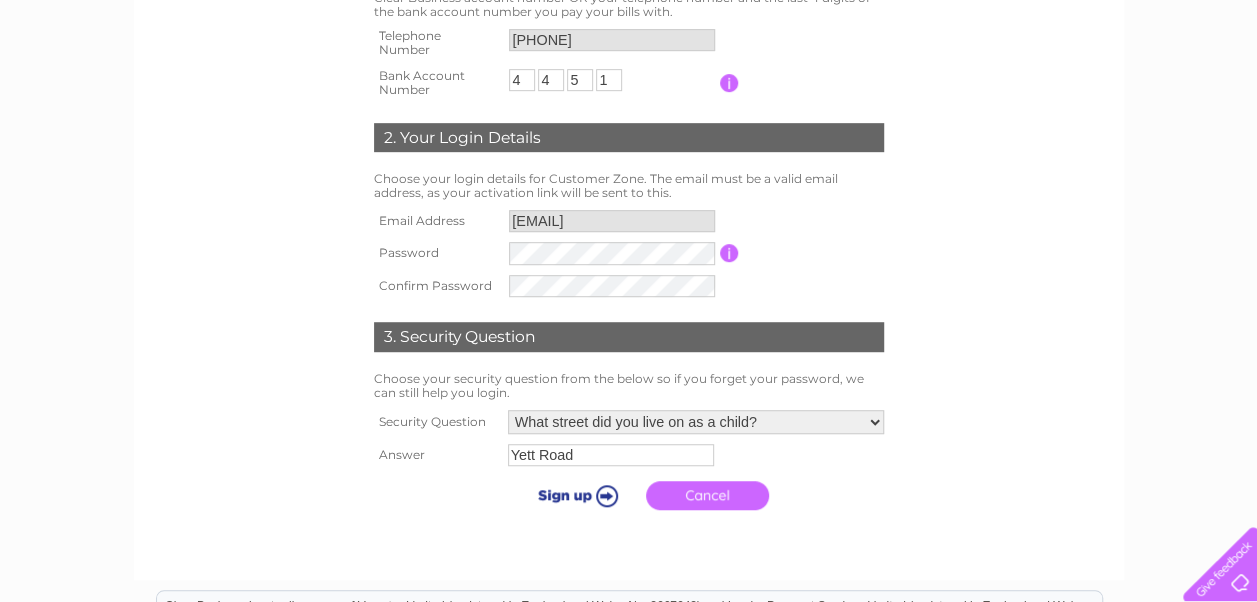 click at bounding box center [574, 495] 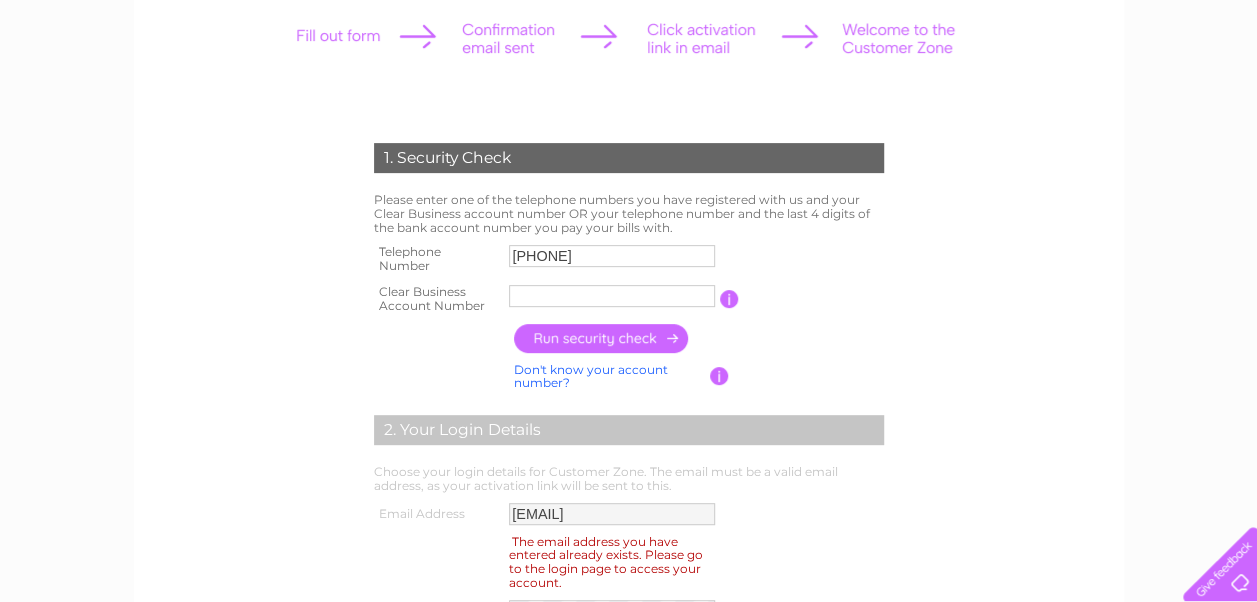scroll, scrollTop: 400, scrollLeft: 0, axis: vertical 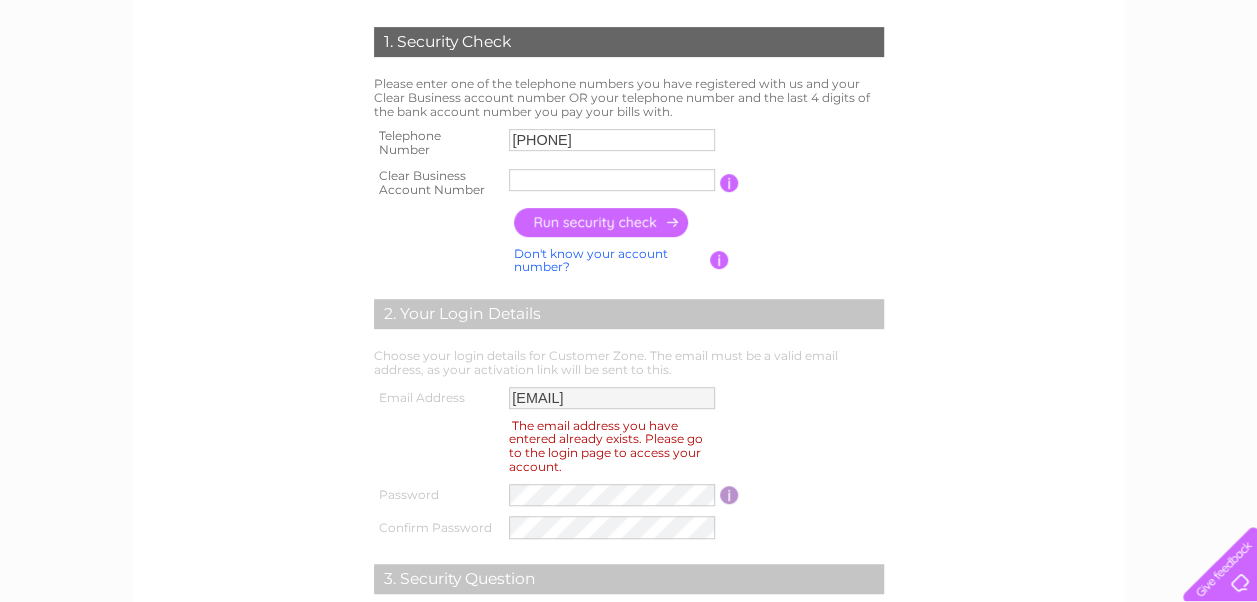 click on "**********" at bounding box center [612, 398] 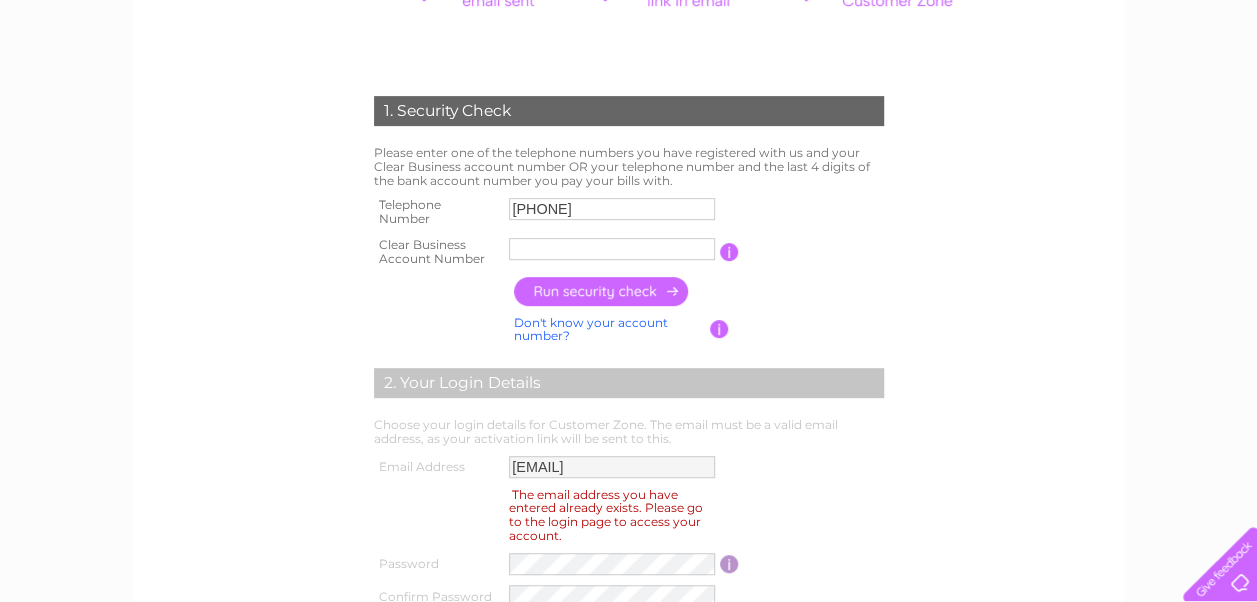scroll, scrollTop: 376, scrollLeft: 0, axis: vertical 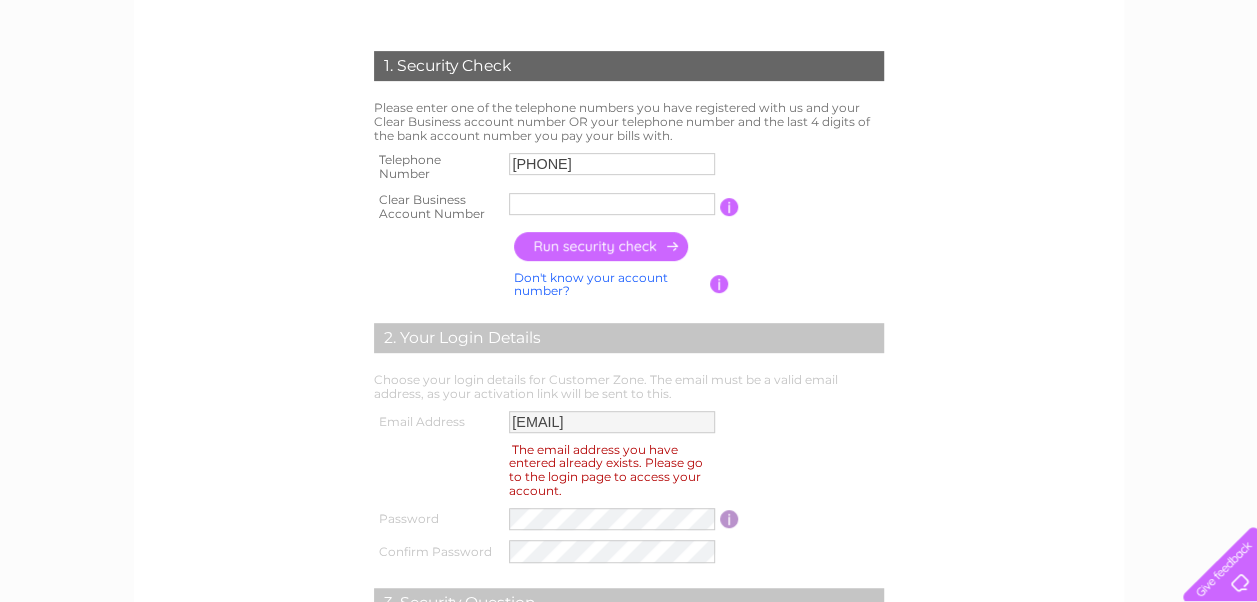 click on "Email Address
[EMAIL]" at bounding box center (629, 422) 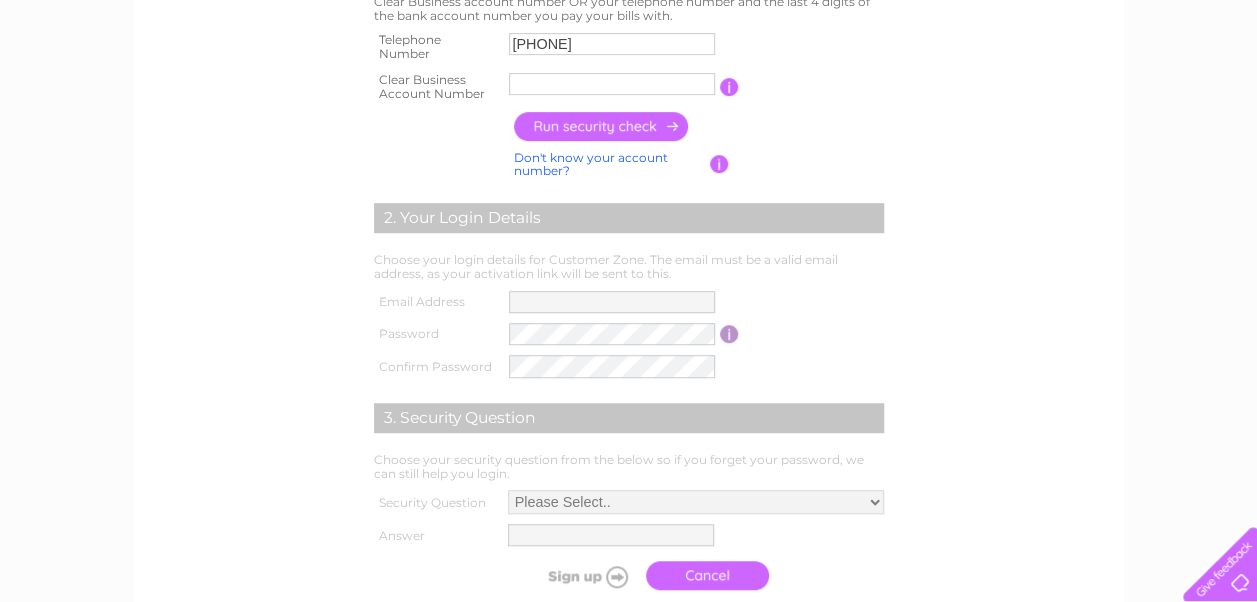 scroll, scrollTop: 0, scrollLeft: 0, axis: both 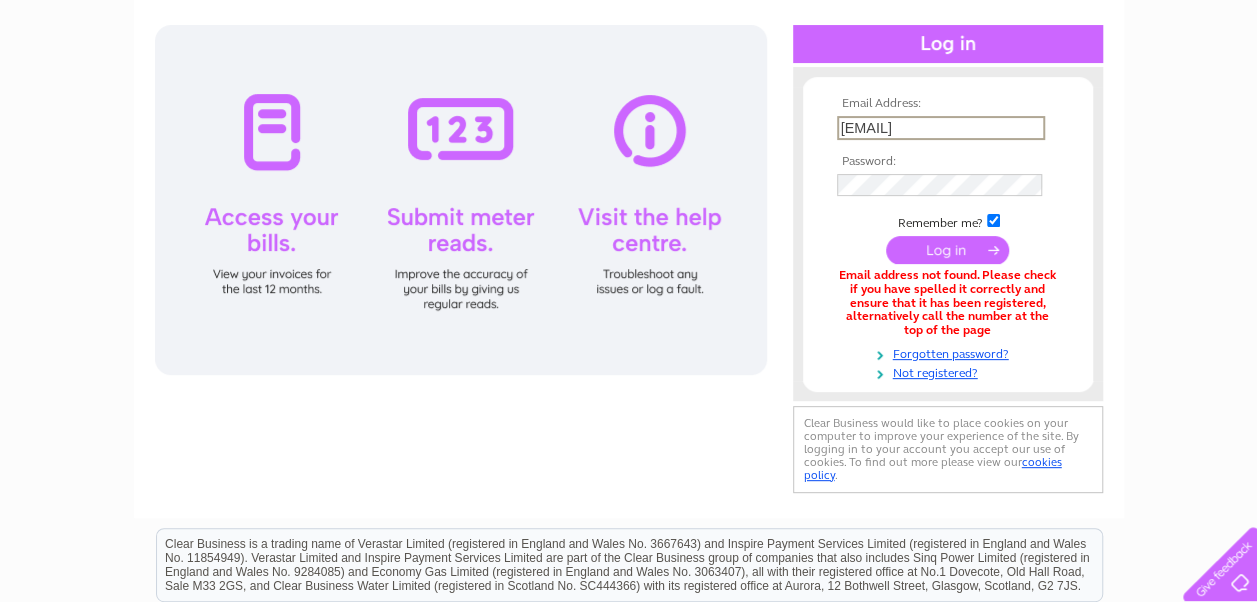 drag, startPoint x: 838, startPoint y: 128, endPoint x: 1148, endPoint y: 127, distance: 310.00162 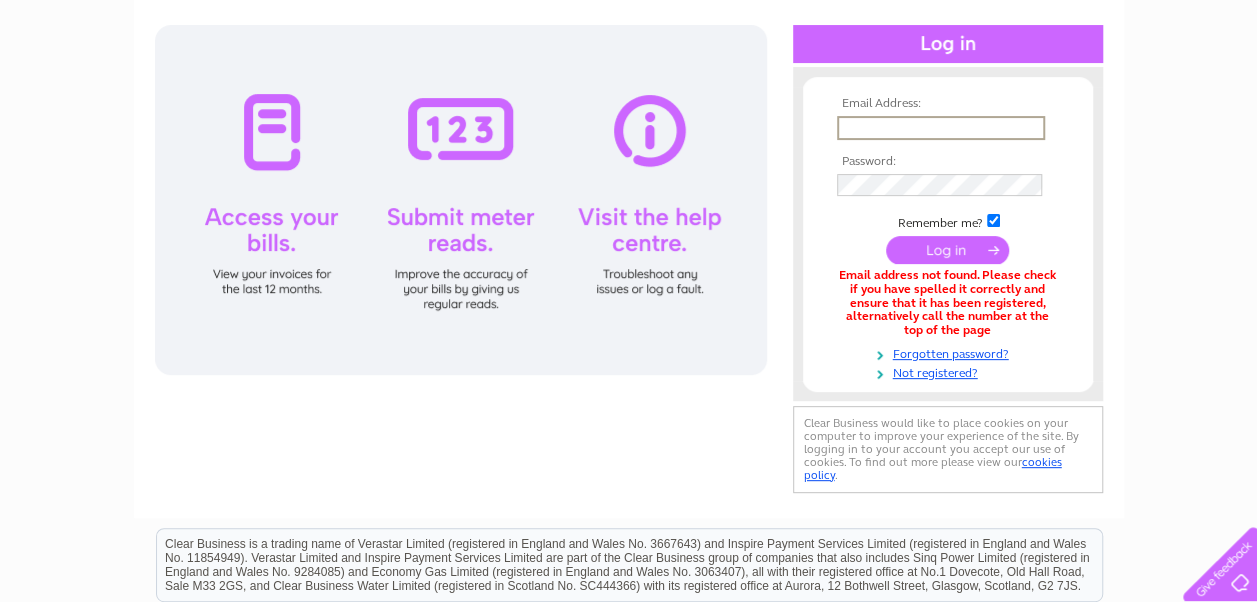 scroll, scrollTop: 0, scrollLeft: 0, axis: both 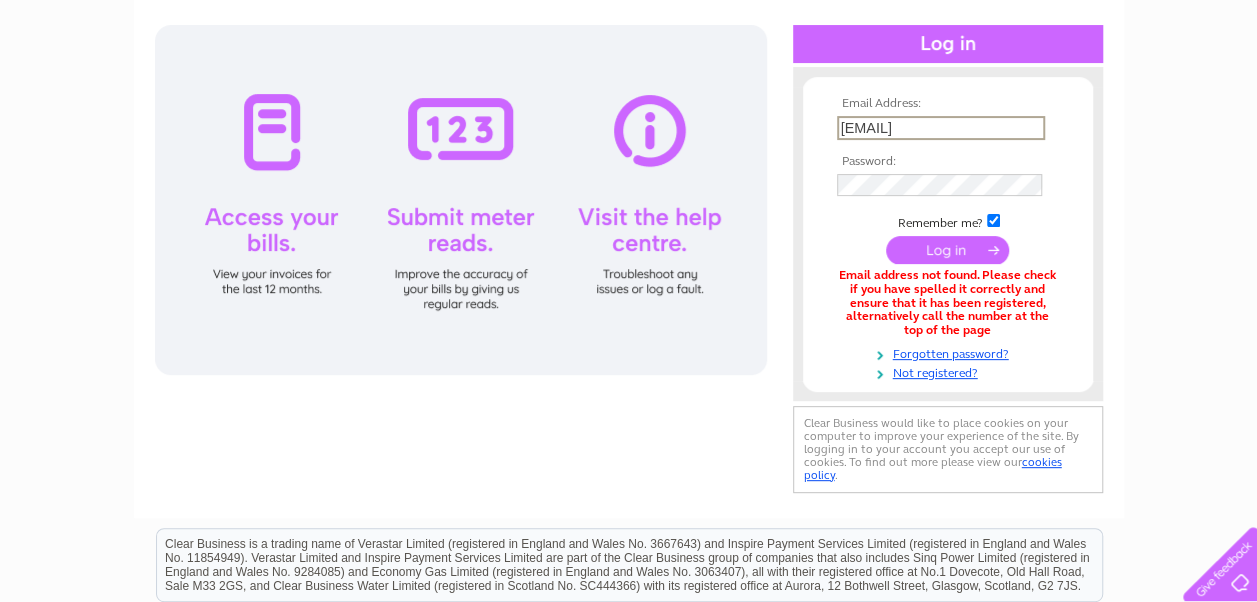 drag, startPoint x: 1042, startPoint y: 128, endPoint x: 818, endPoint y: 126, distance: 224.00893 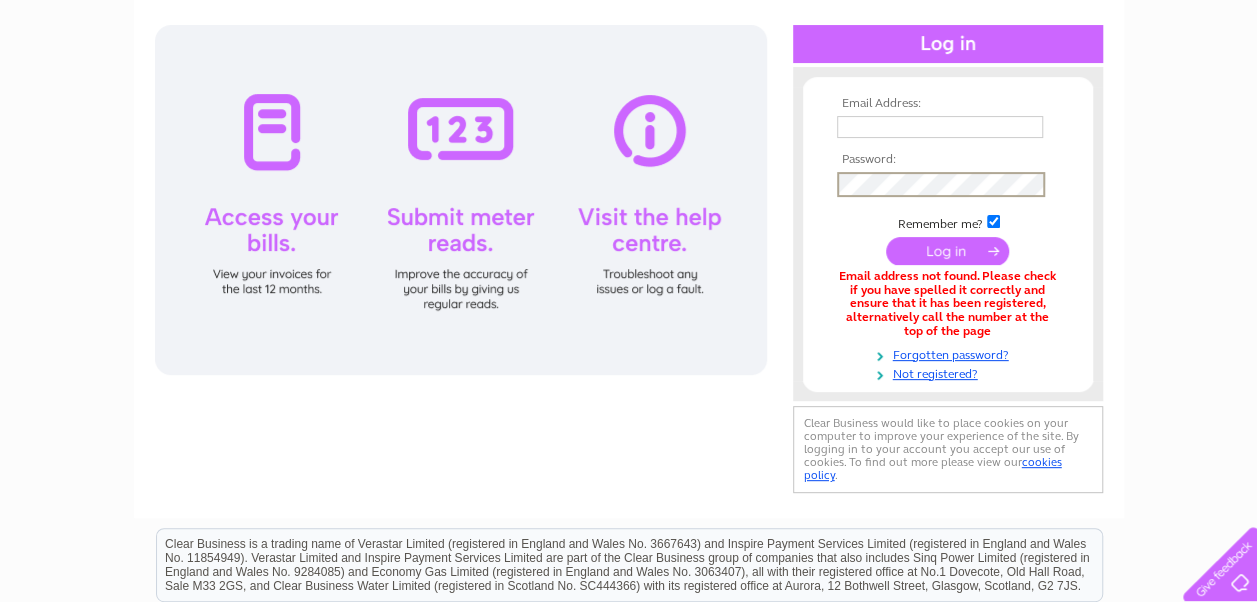 drag, startPoint x: 885, startPoint y: 172, endPoint x: 702, endPoint y: 438, distance: 322.86993 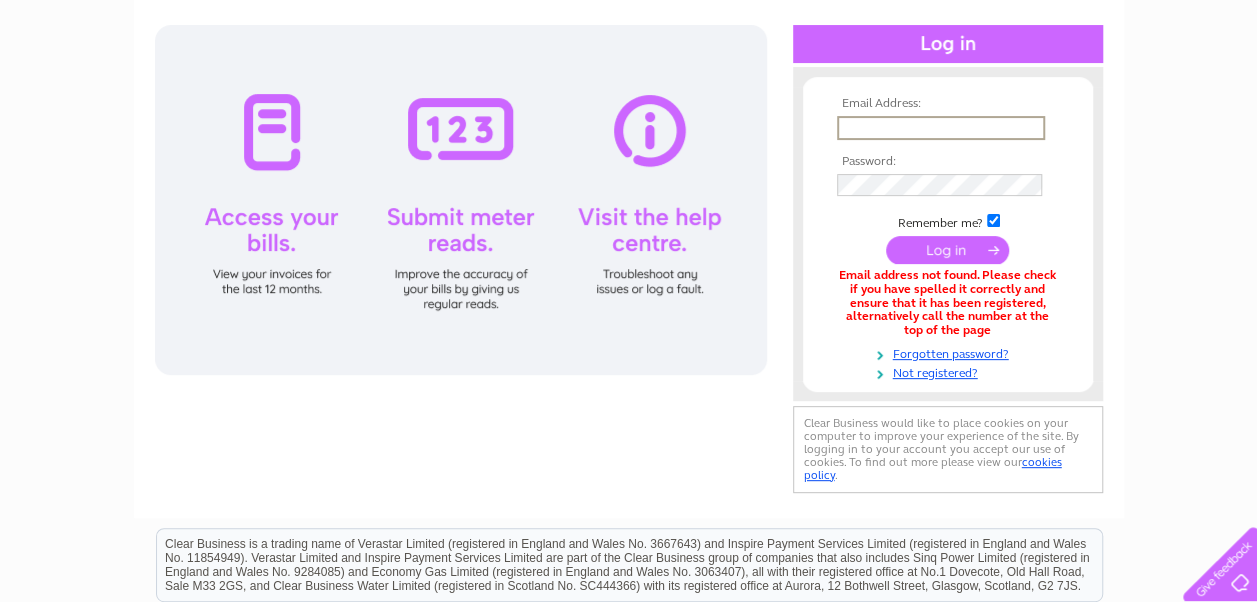 click at bounding box center [941, 128] 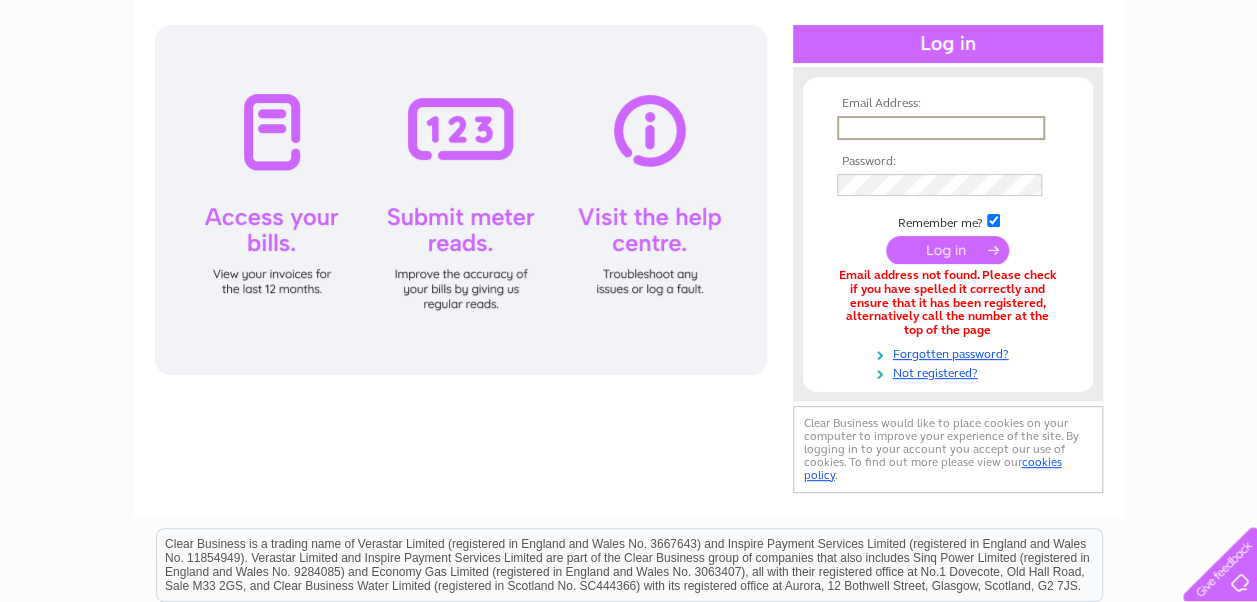 type on "marlyn@holidayandflightcentre.com" 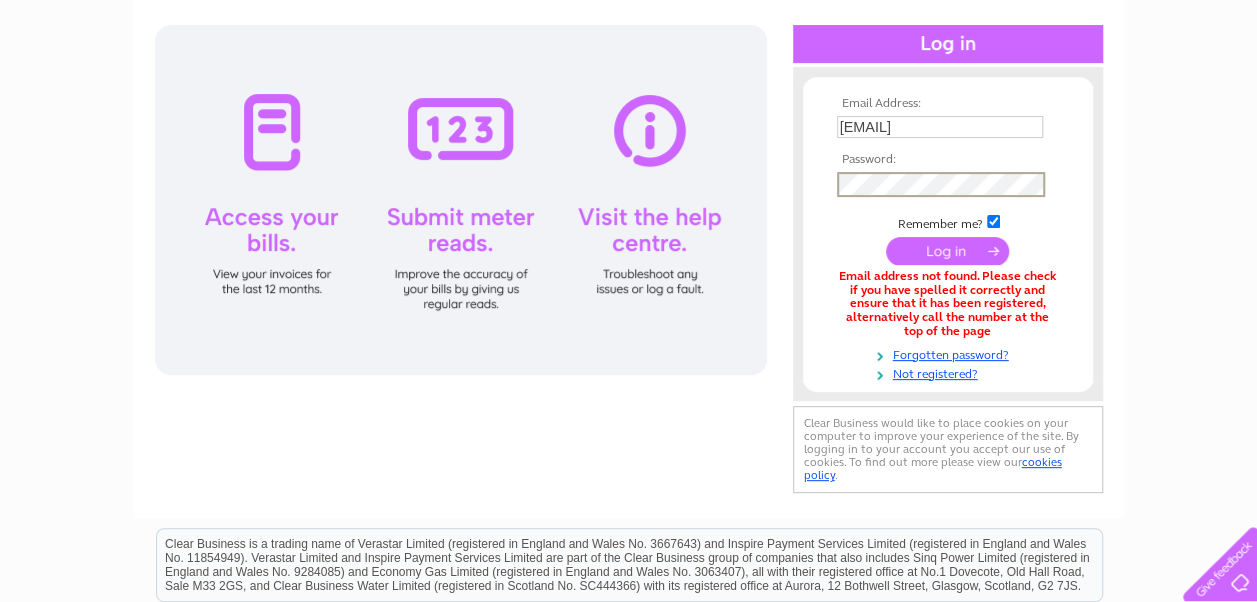 click at bounding box center (1216, 560) 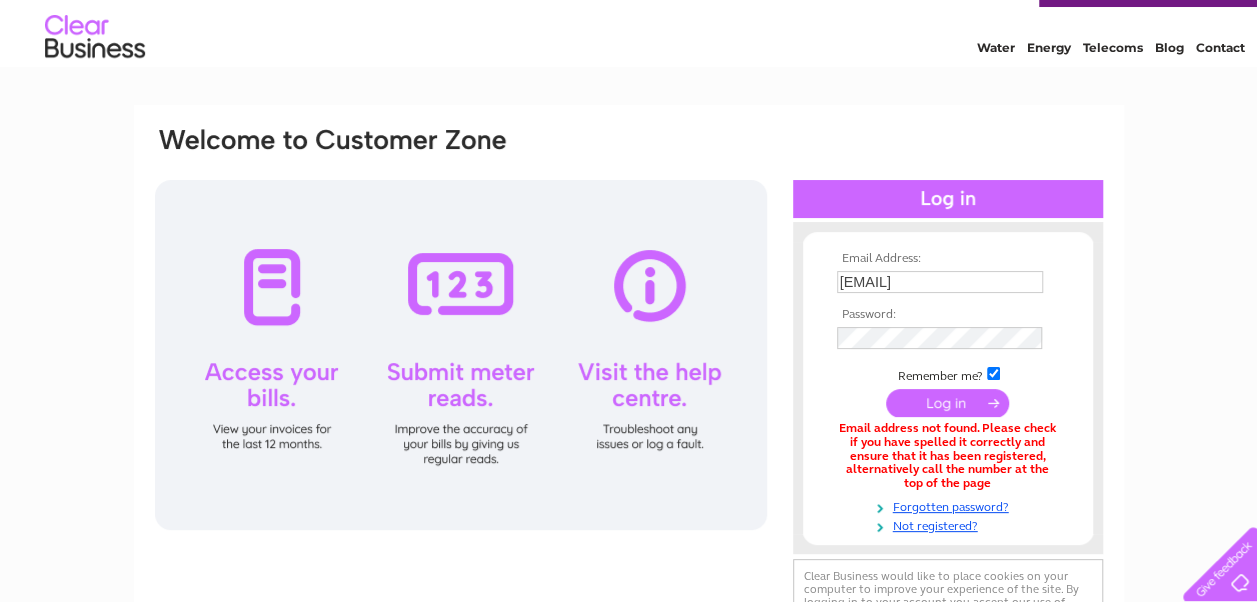 scroll, scrollTop: 0, scrollLeft: 0, axis: both 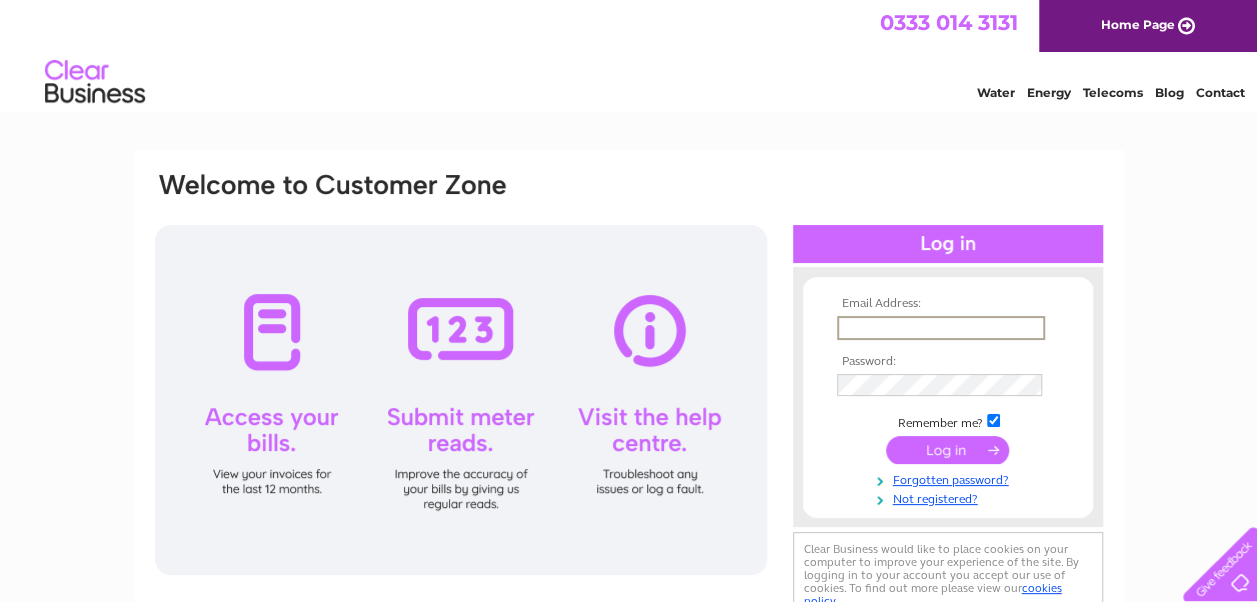 click at bounding box center [941, 328] 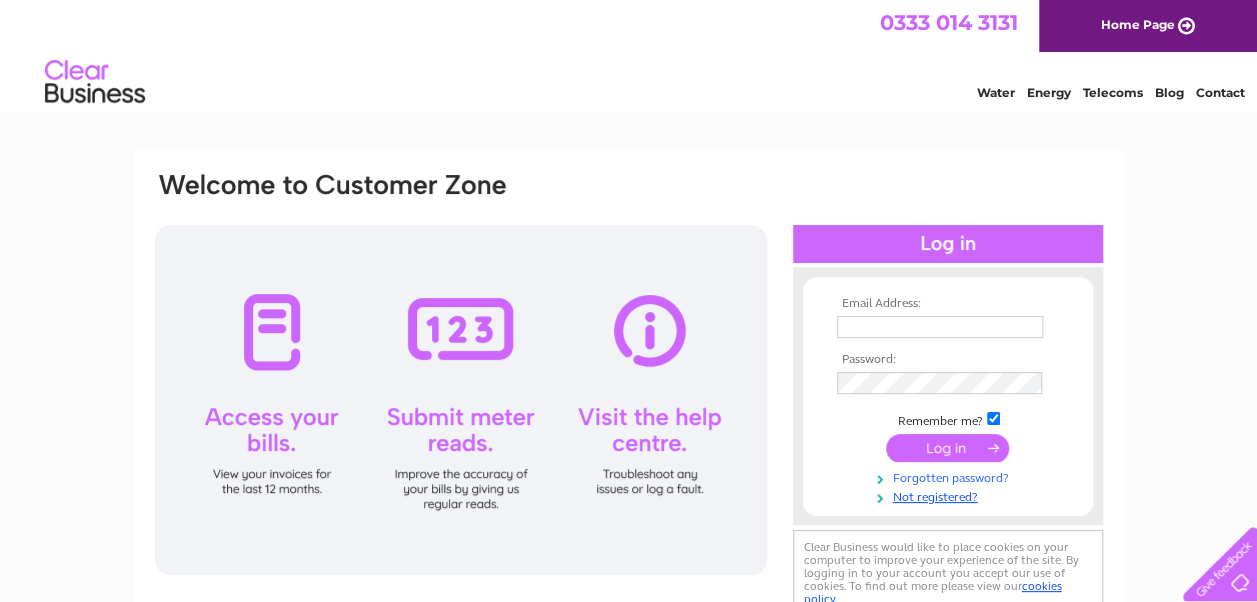 click on "Forgotten password?" at bounding box center [950, 476] 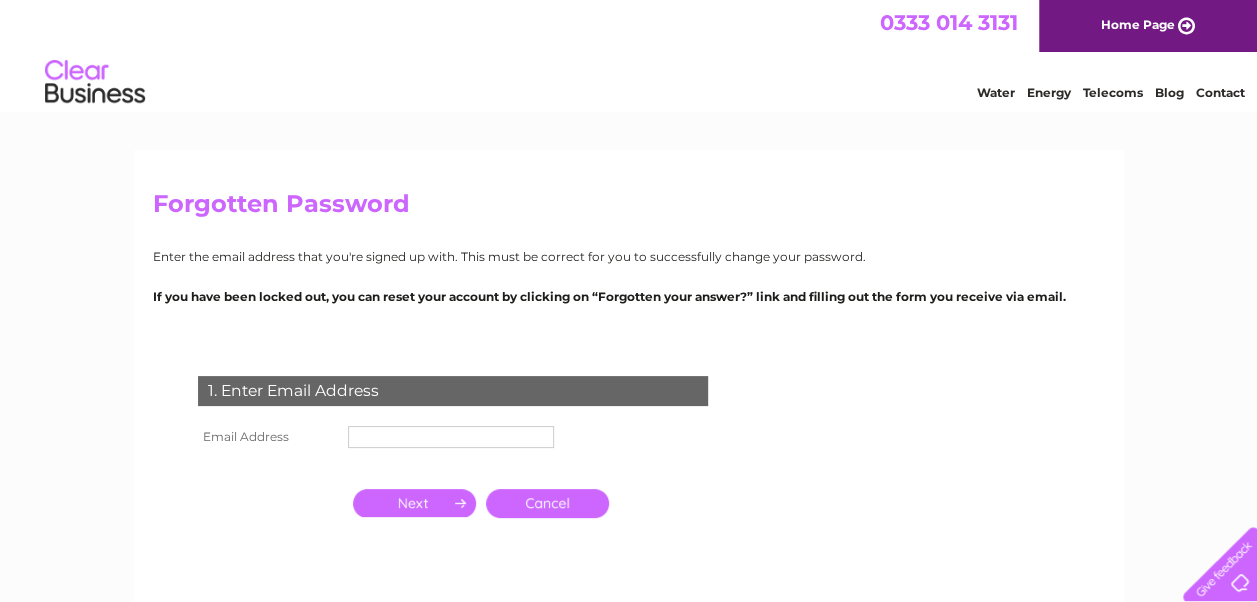 scroll, scrollTop: 0, scrollLeft: 0, axis: both 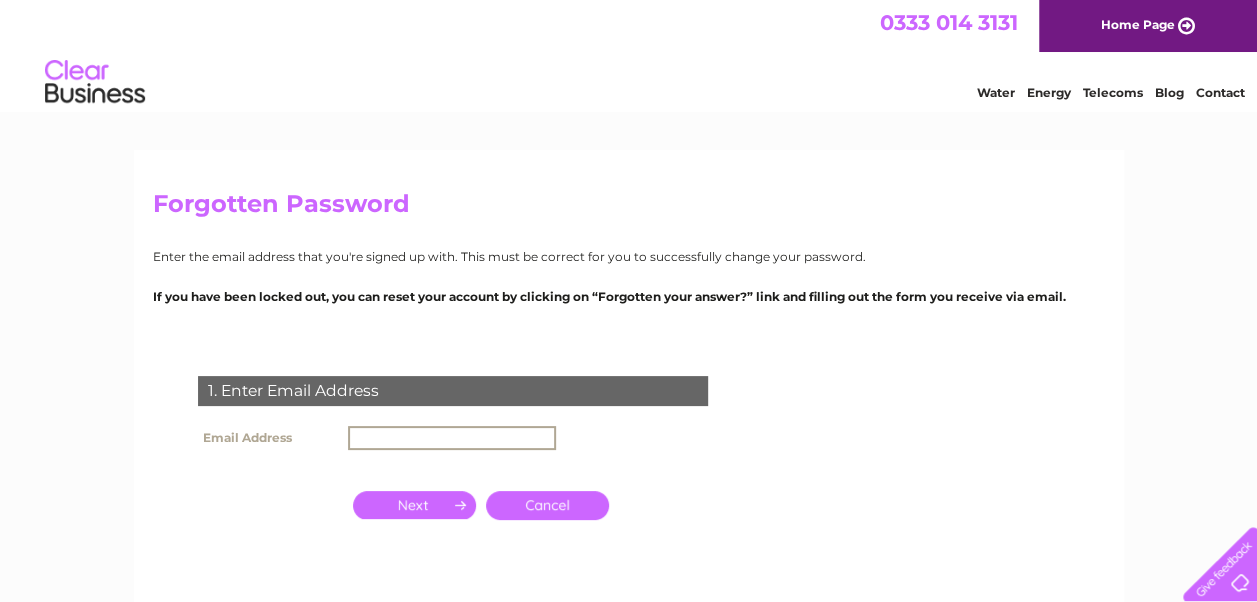 type on "[USERNAME]@example.com" 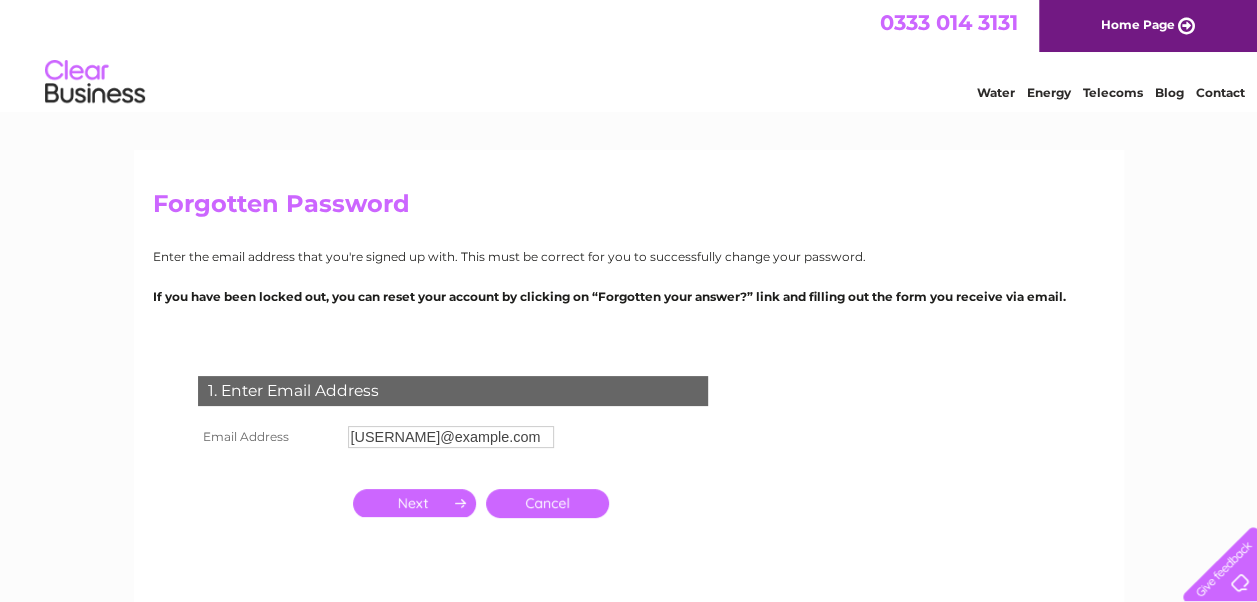 click at bounding box center (414, 503) 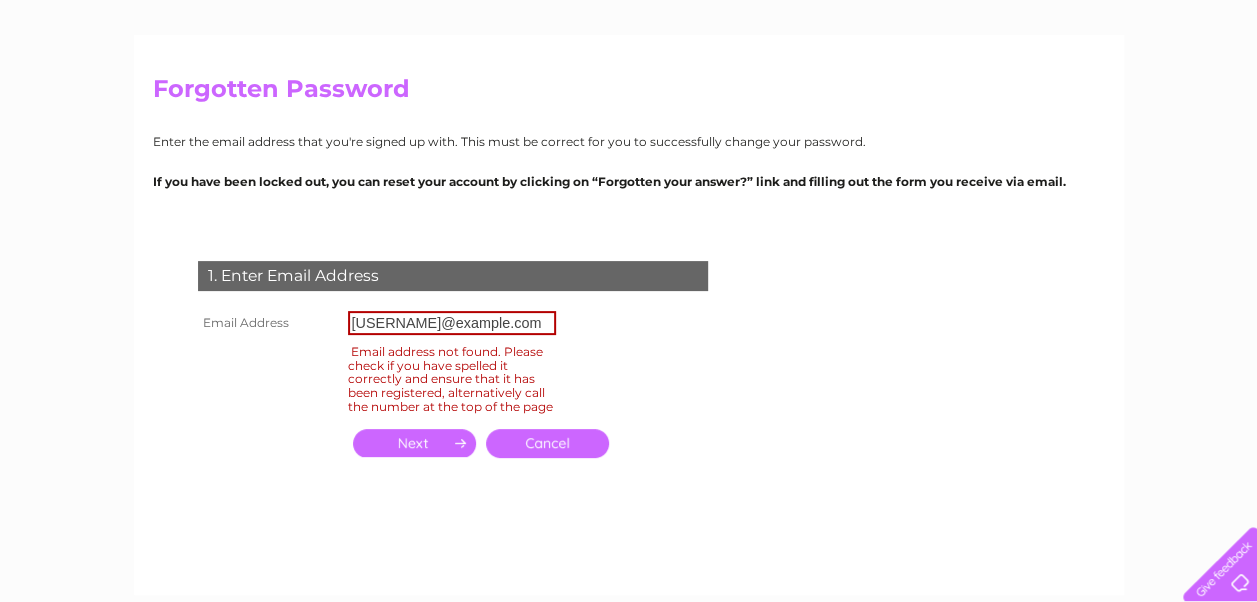 scroll, scrollTop: 0, scrollLeft: 0, axis: both 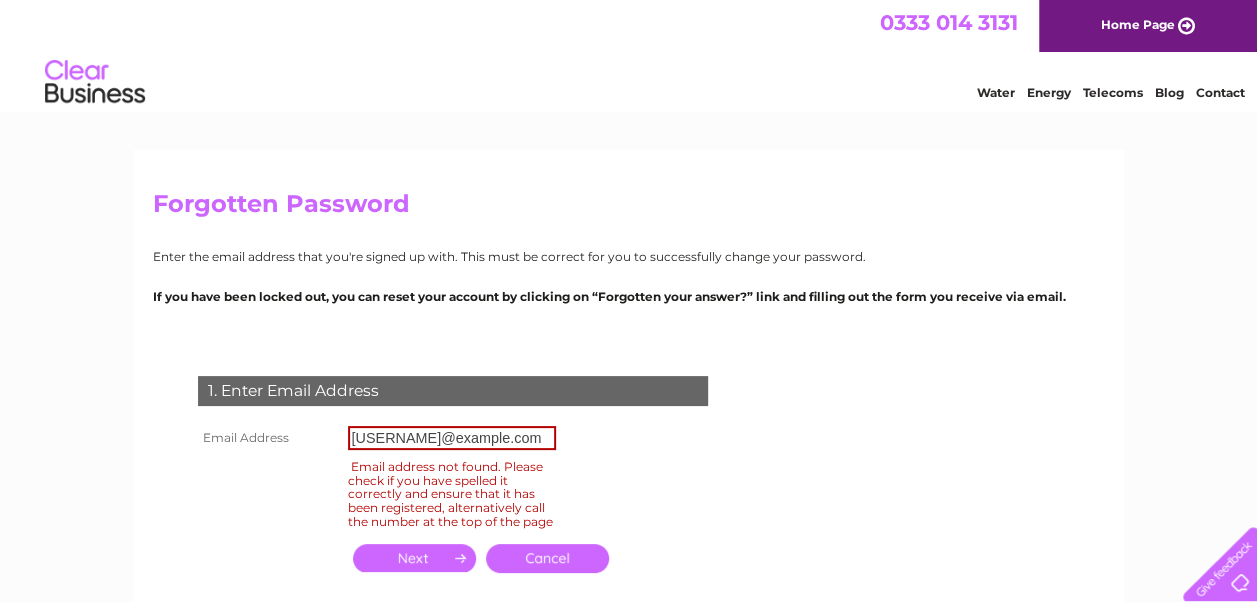 click on "Blog" at bounding box center (1169, 92) 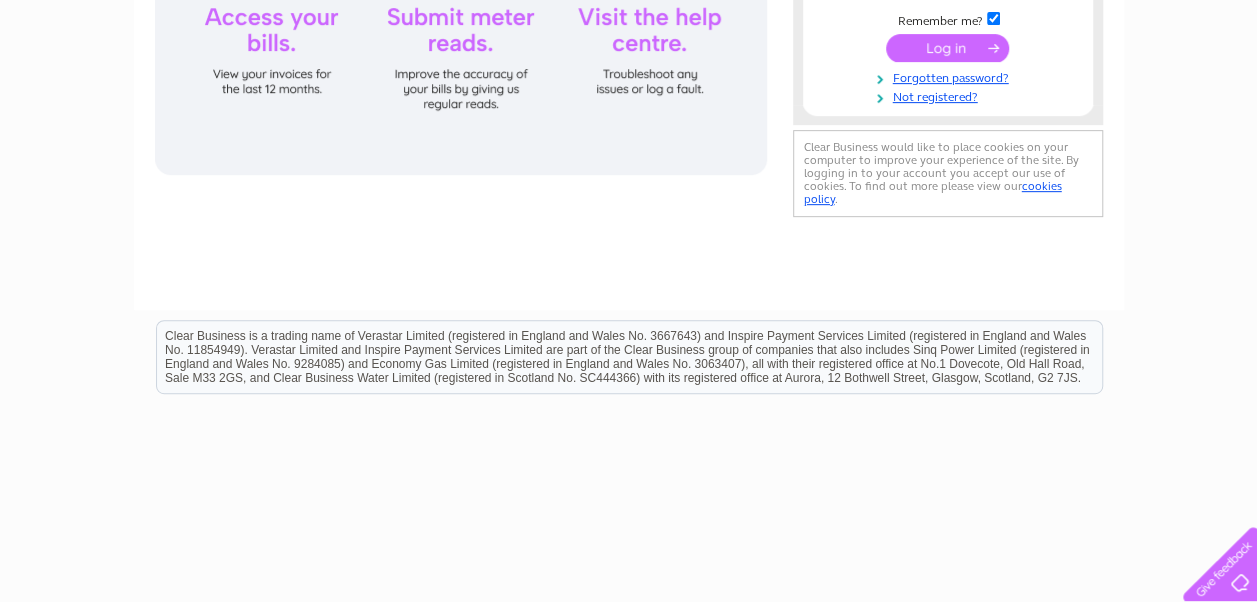 scroll, scrollTop: 0, scrollLeft: 0, axis: both 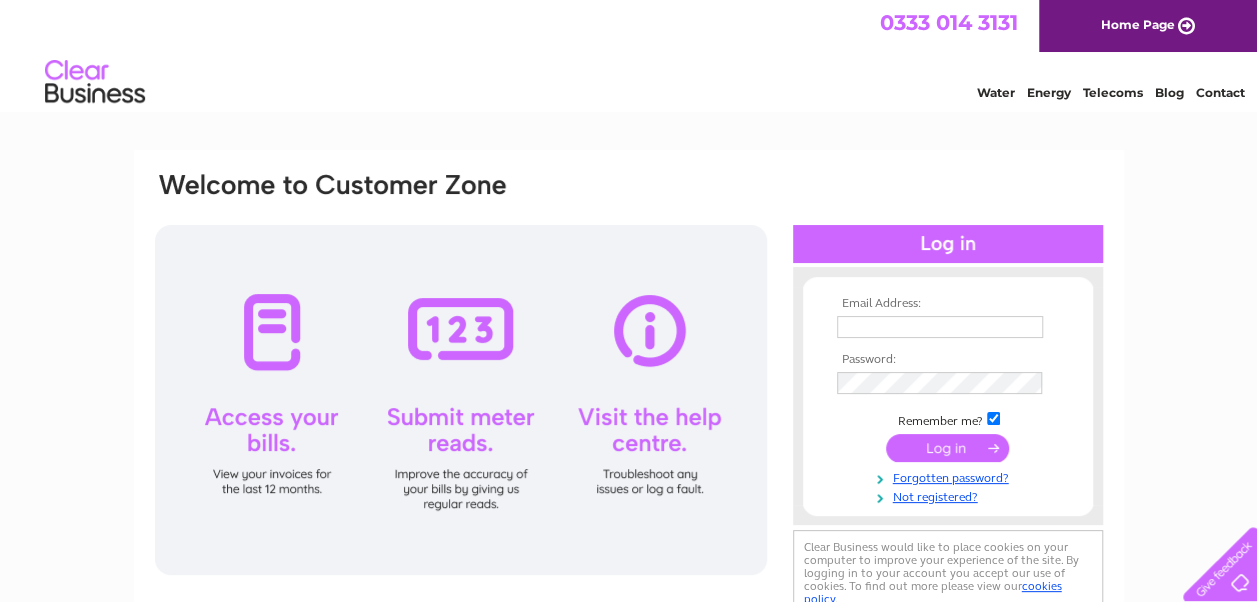 click at bounding box center (940, 327) 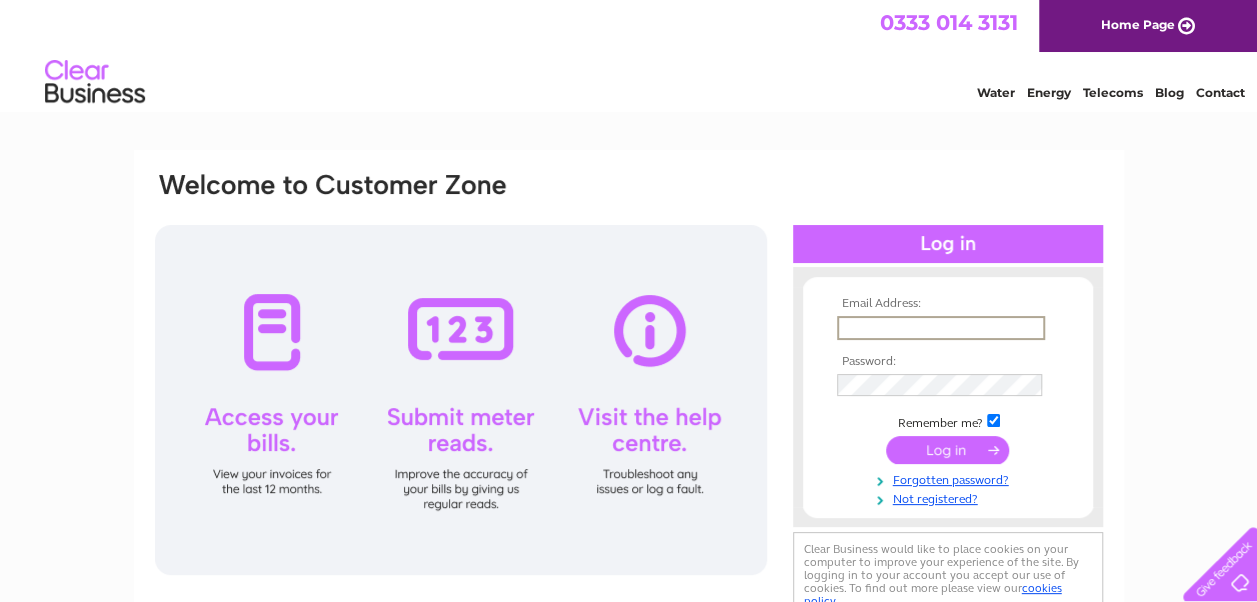 type on "[USERNAME]@example.com" 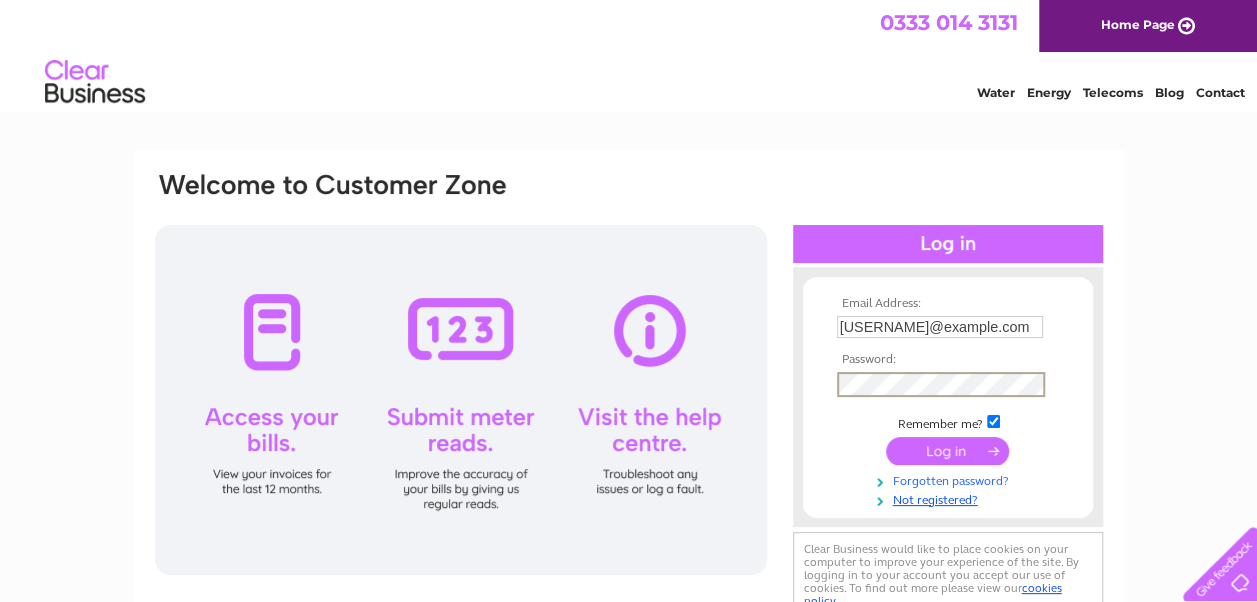 click on "Forgotten password?" at bounding box center (950, 479) 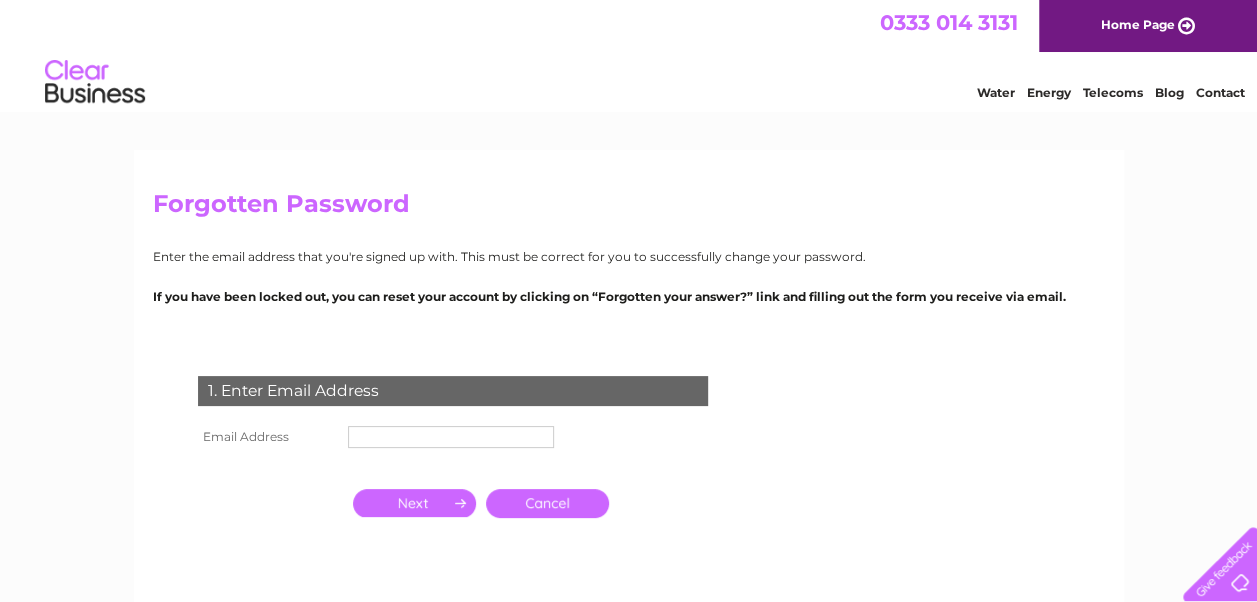 scroll, scrollTop: 0, scrollLeft: 0, axis: both 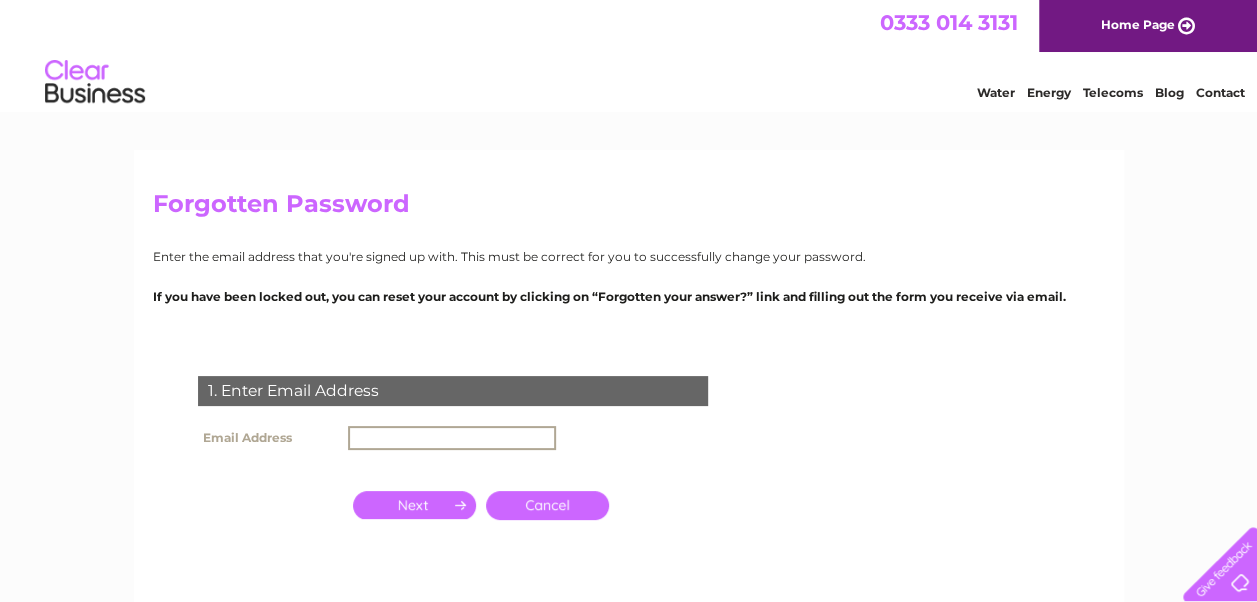 click at bounding box center (452, 438) 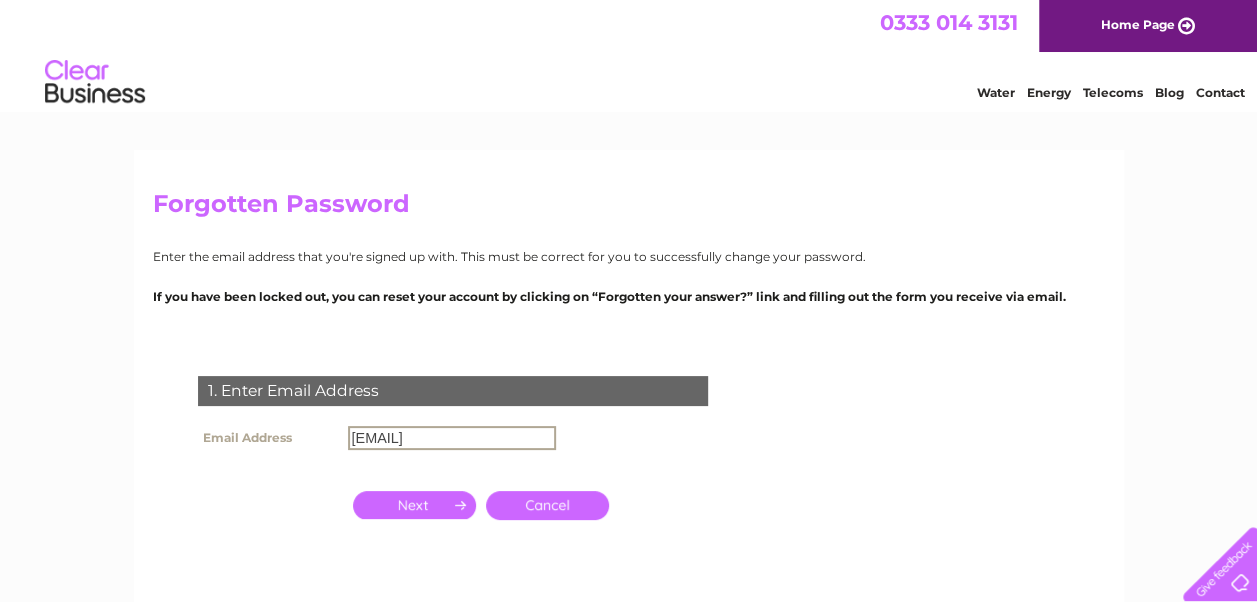 click at bounding box center [414, 505] 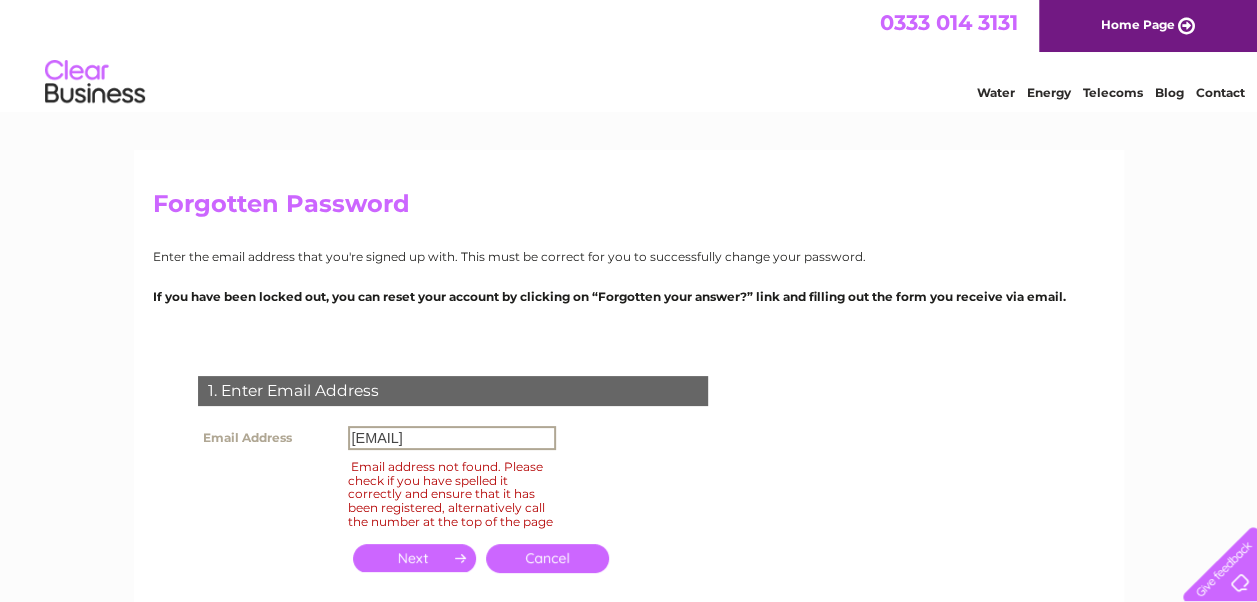 scroll, scrollTop: 0, scrollLeft: 0, axis: both 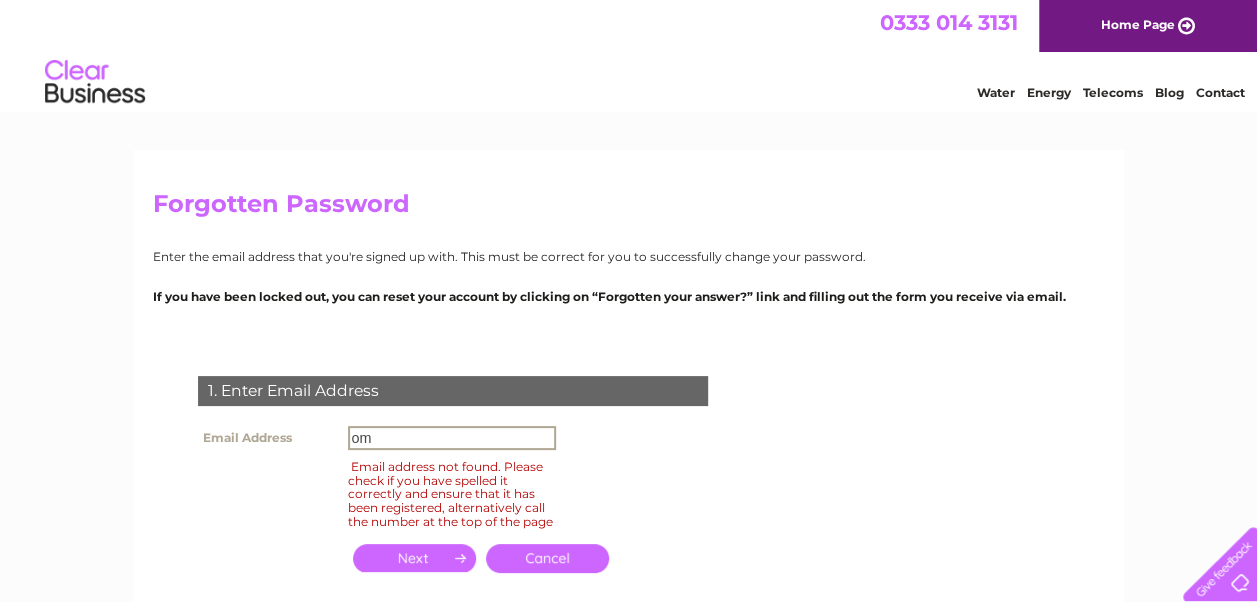 type on "m" 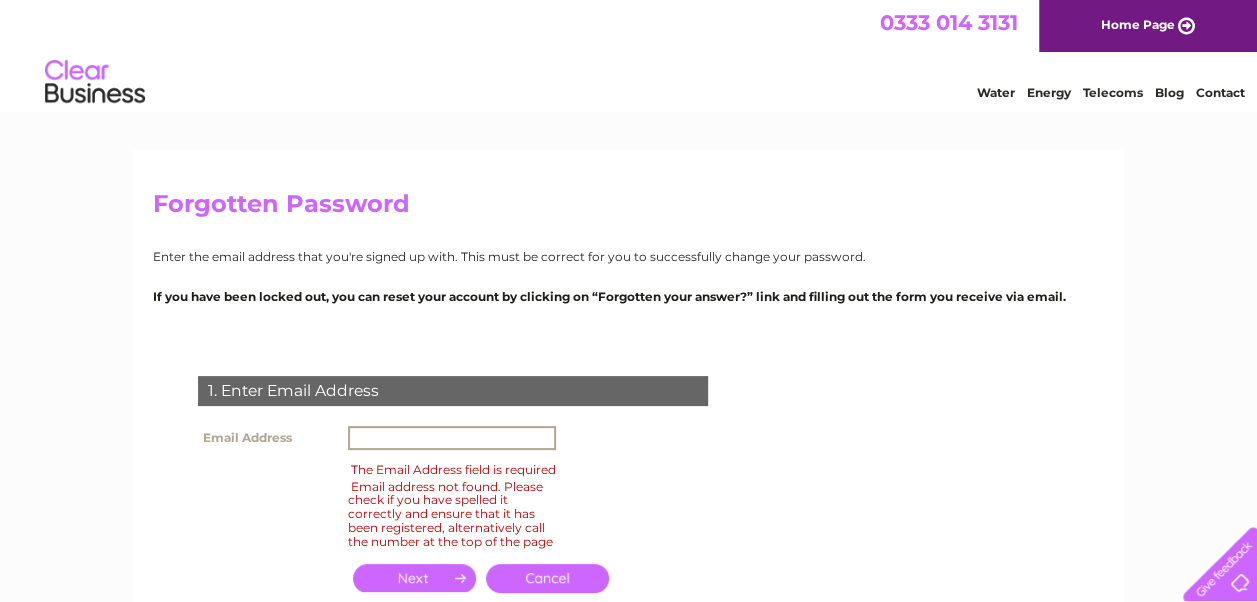 click at bounding box center [452, 438] 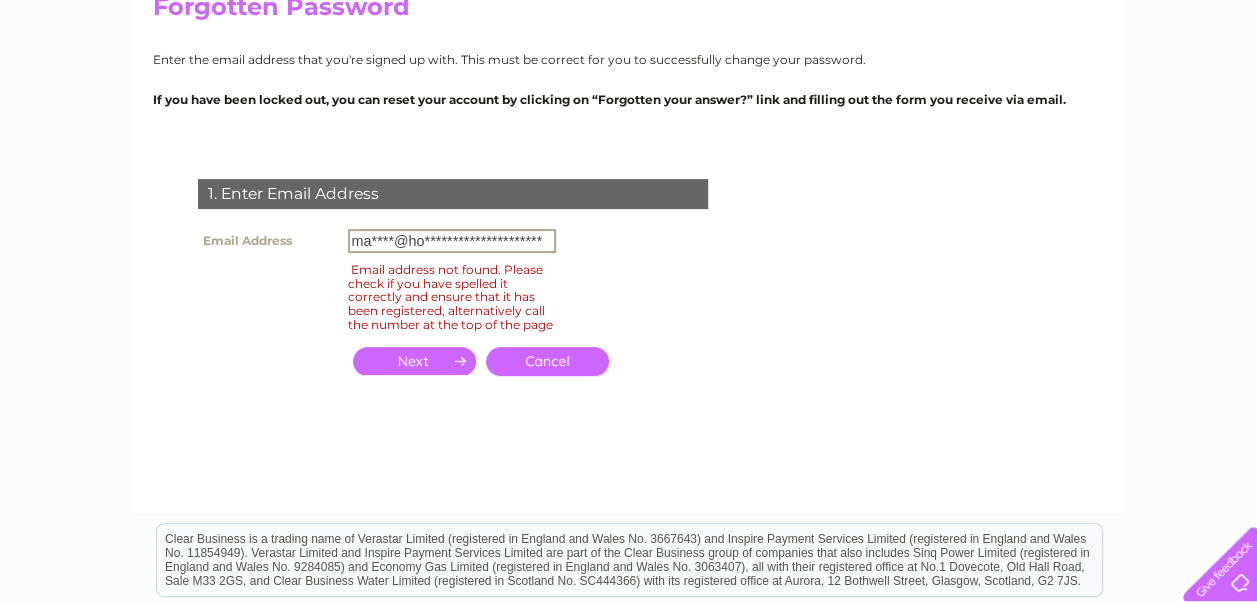 scroll, scrollTop: 200, scrollLeft: 0, axis: vertical 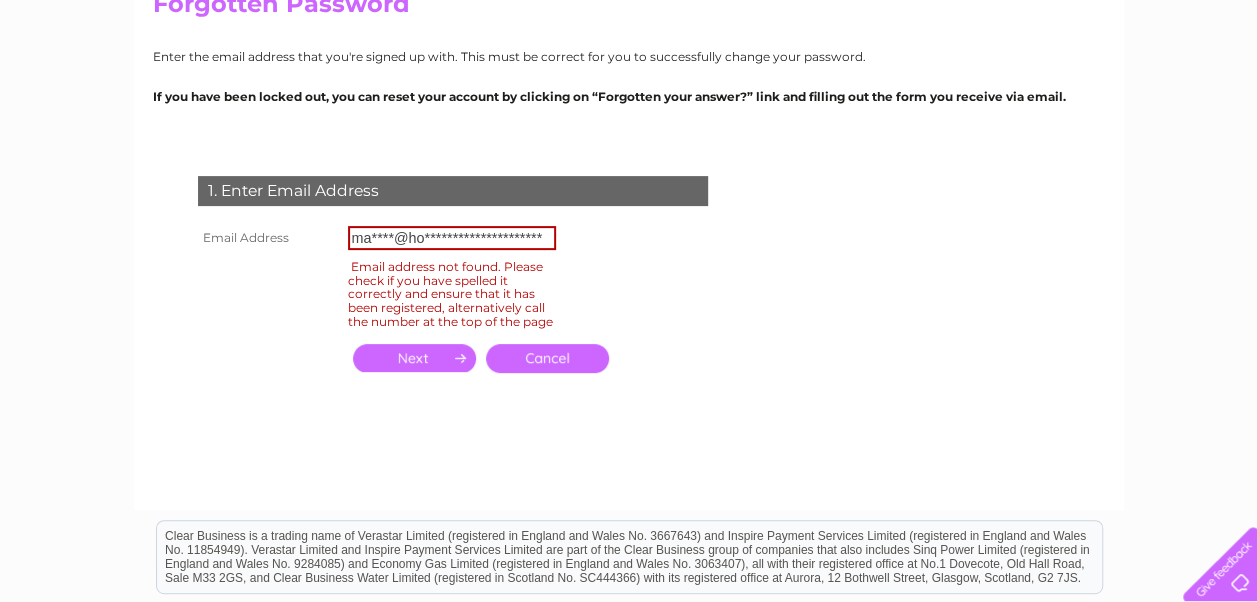 click at bounding box center (414, 358) 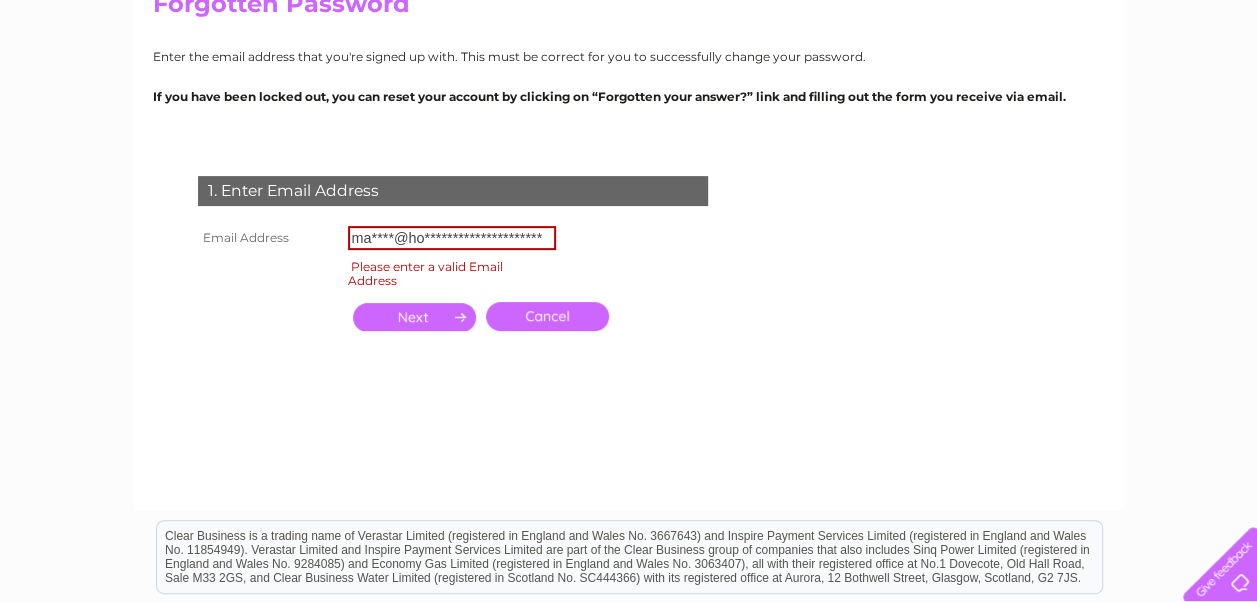 click at bounding box center [414, 317] 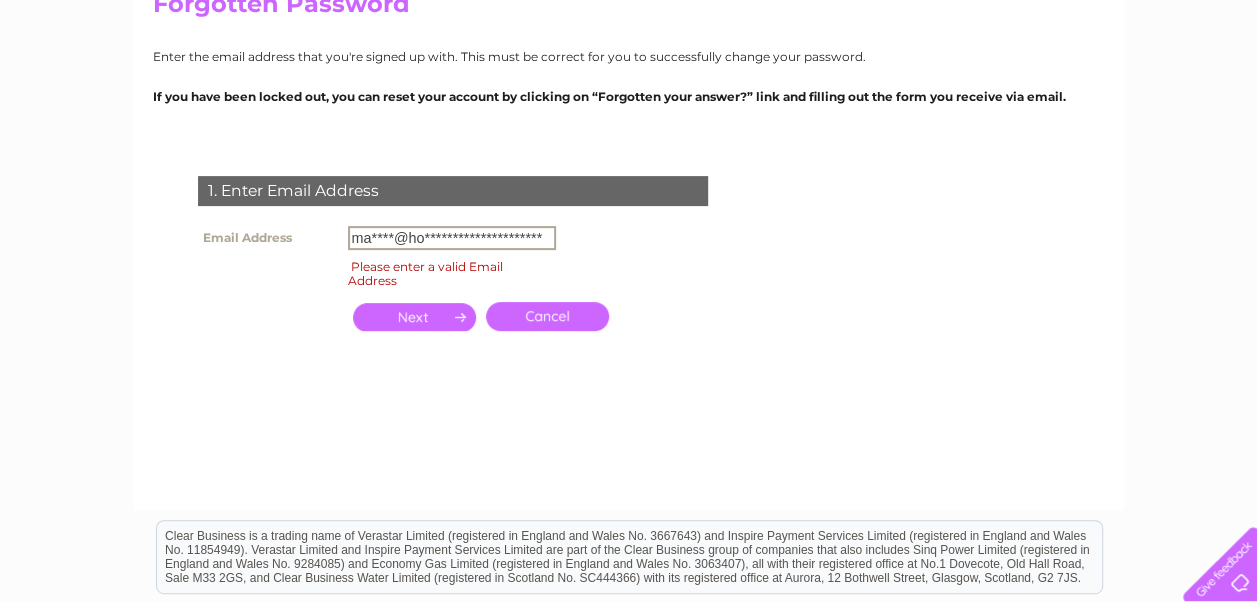 click on "**********" at bounding box center [452, 238] 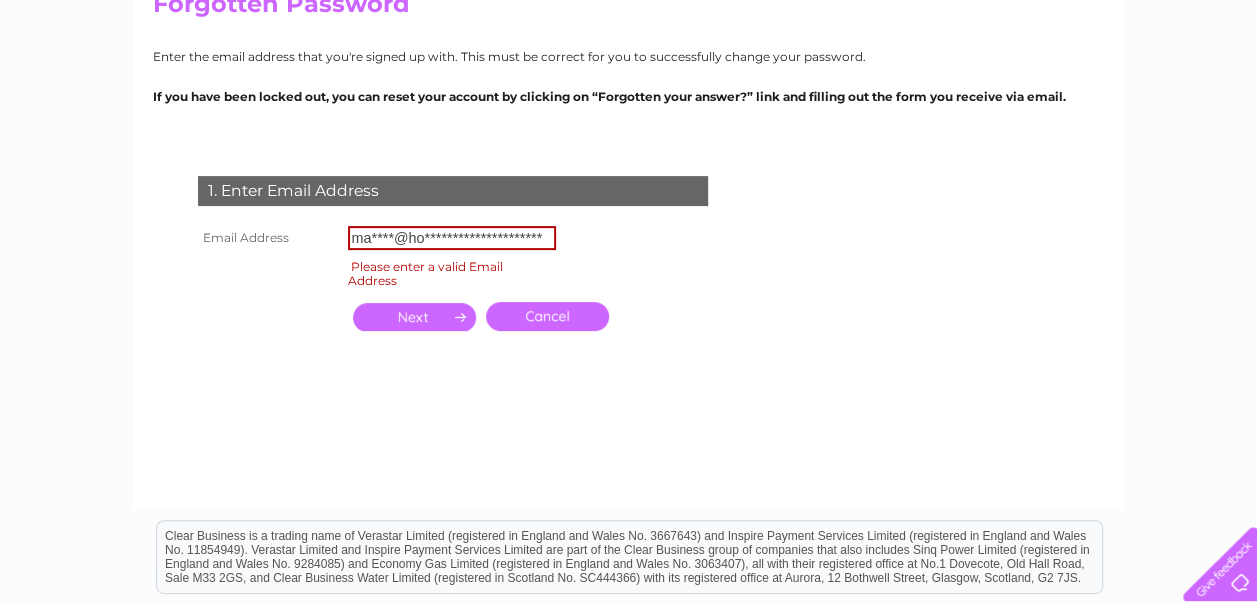 click on "Cancel" at bounding box center (547, 316) 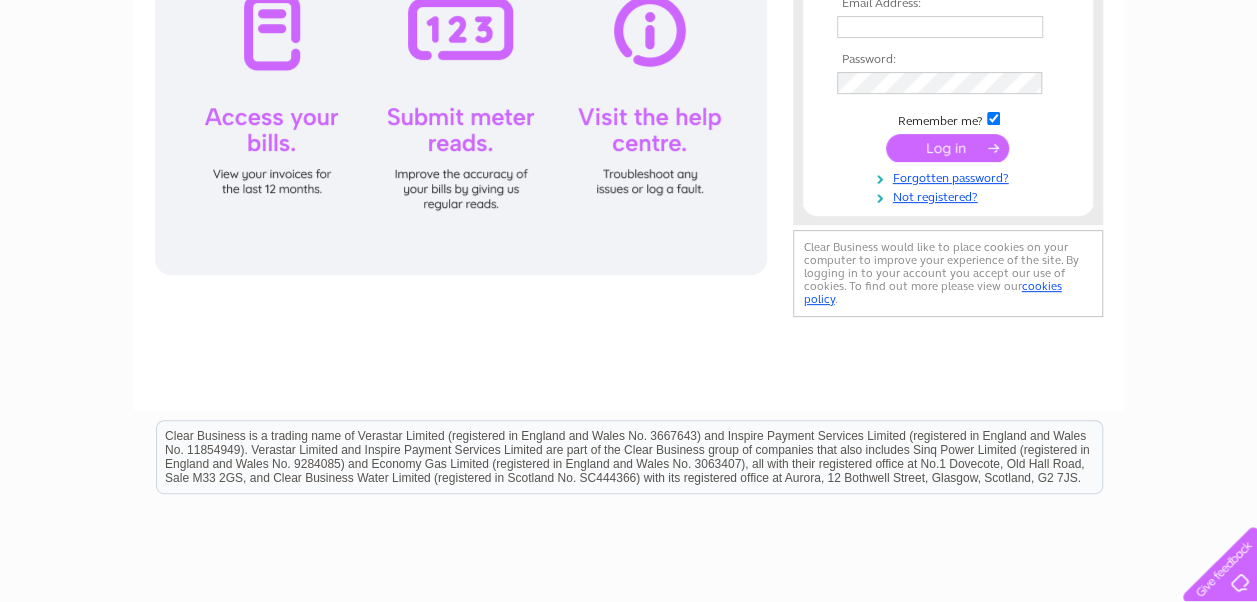 scroll, scrollTop: 0, scrollLeft: 0, axis: both 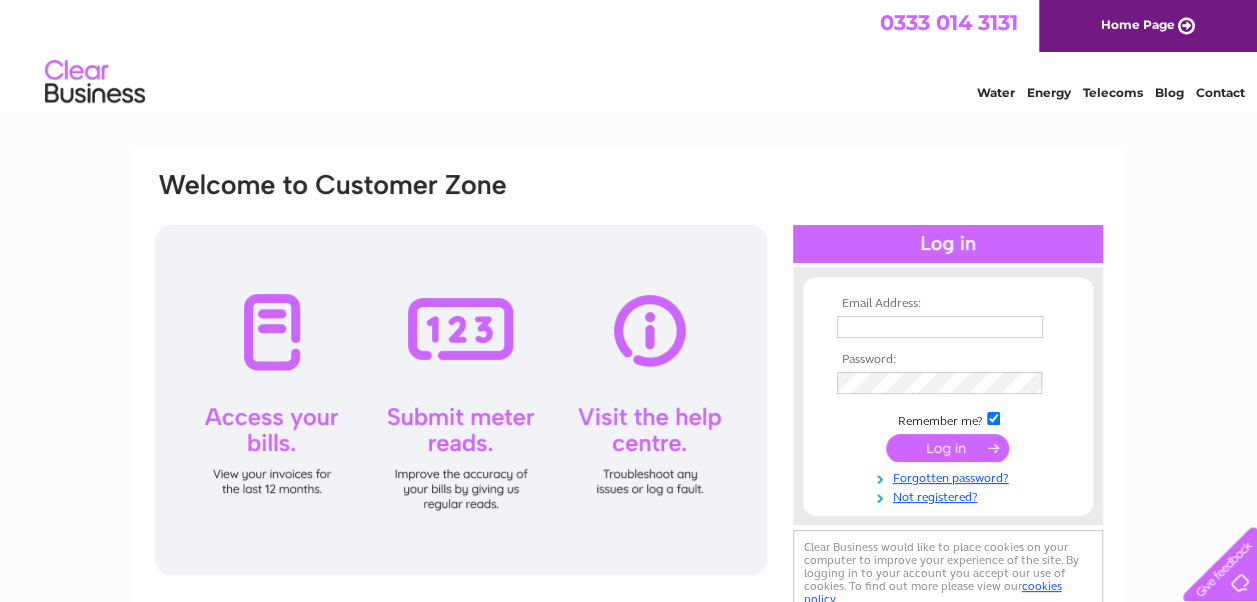 click on "Email Address:
Password:" at bounding box center (628, 601) 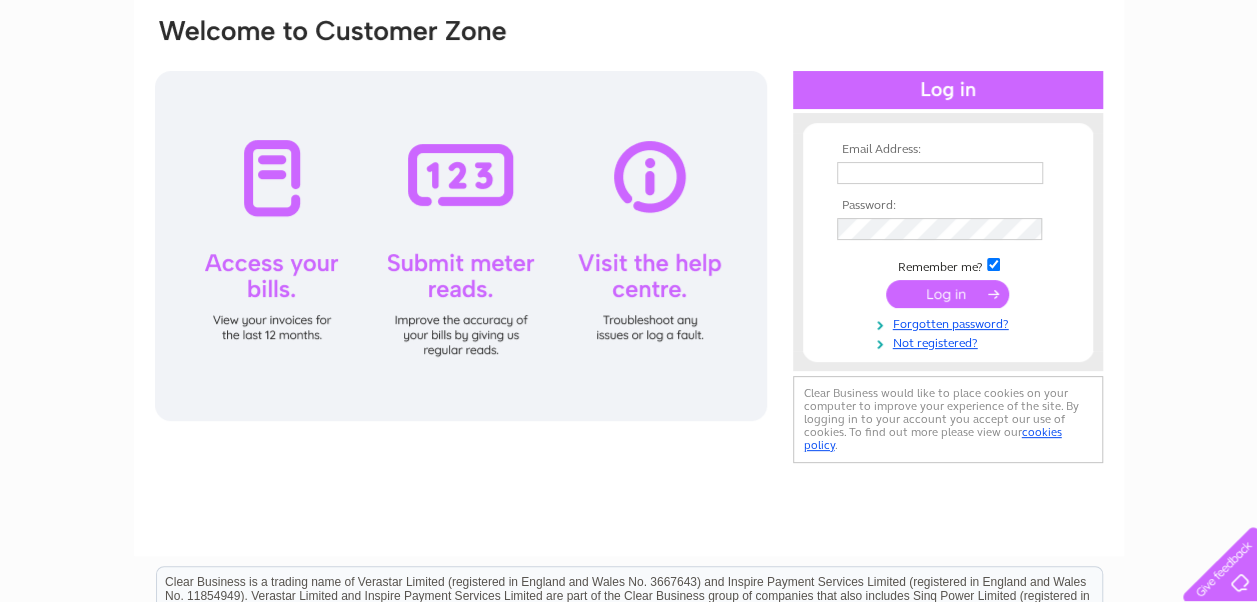 scroll, scrollTop: 0, scrollLeft: 0, axis: both 